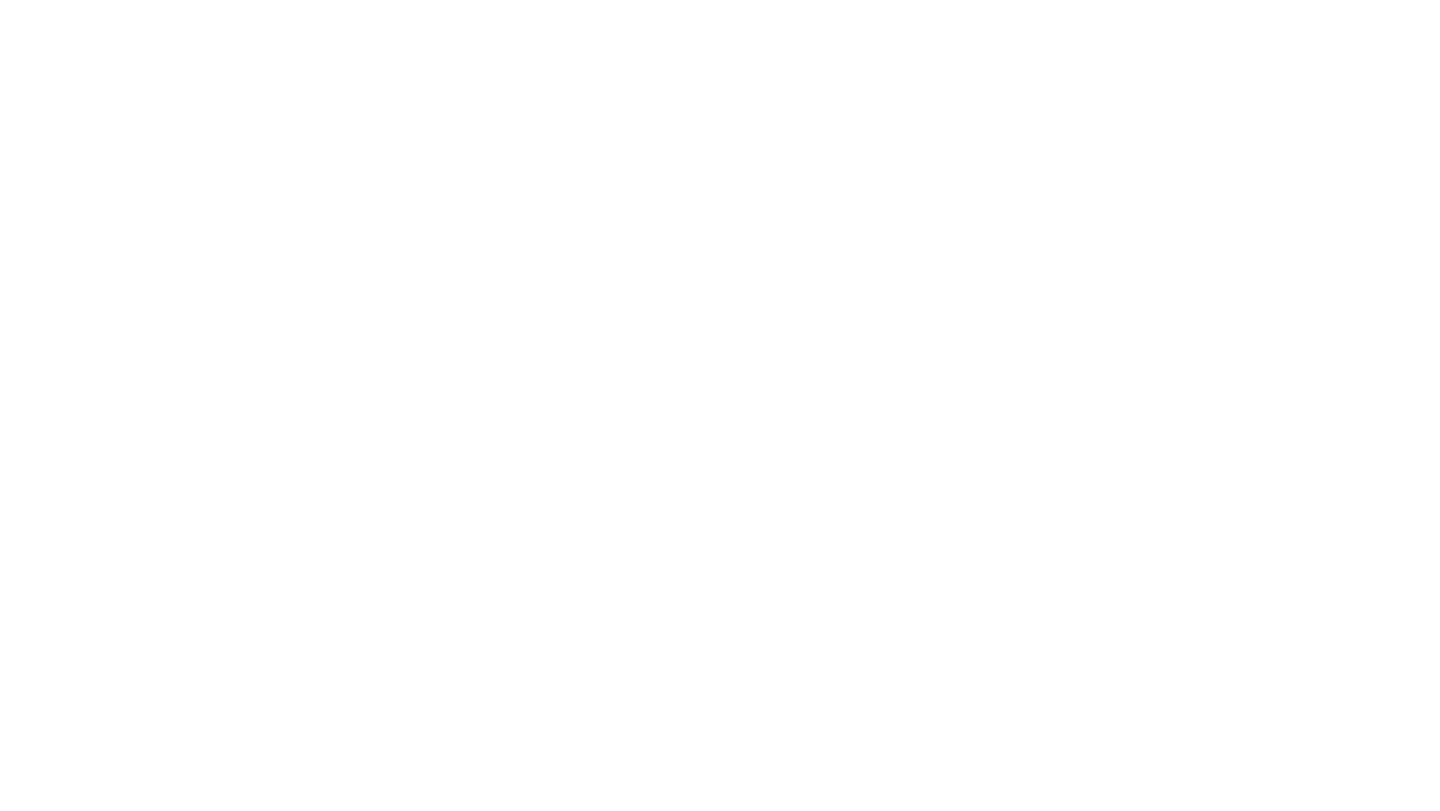 scroll, scrollTop: 0, scrollLeft: 0, axis: both 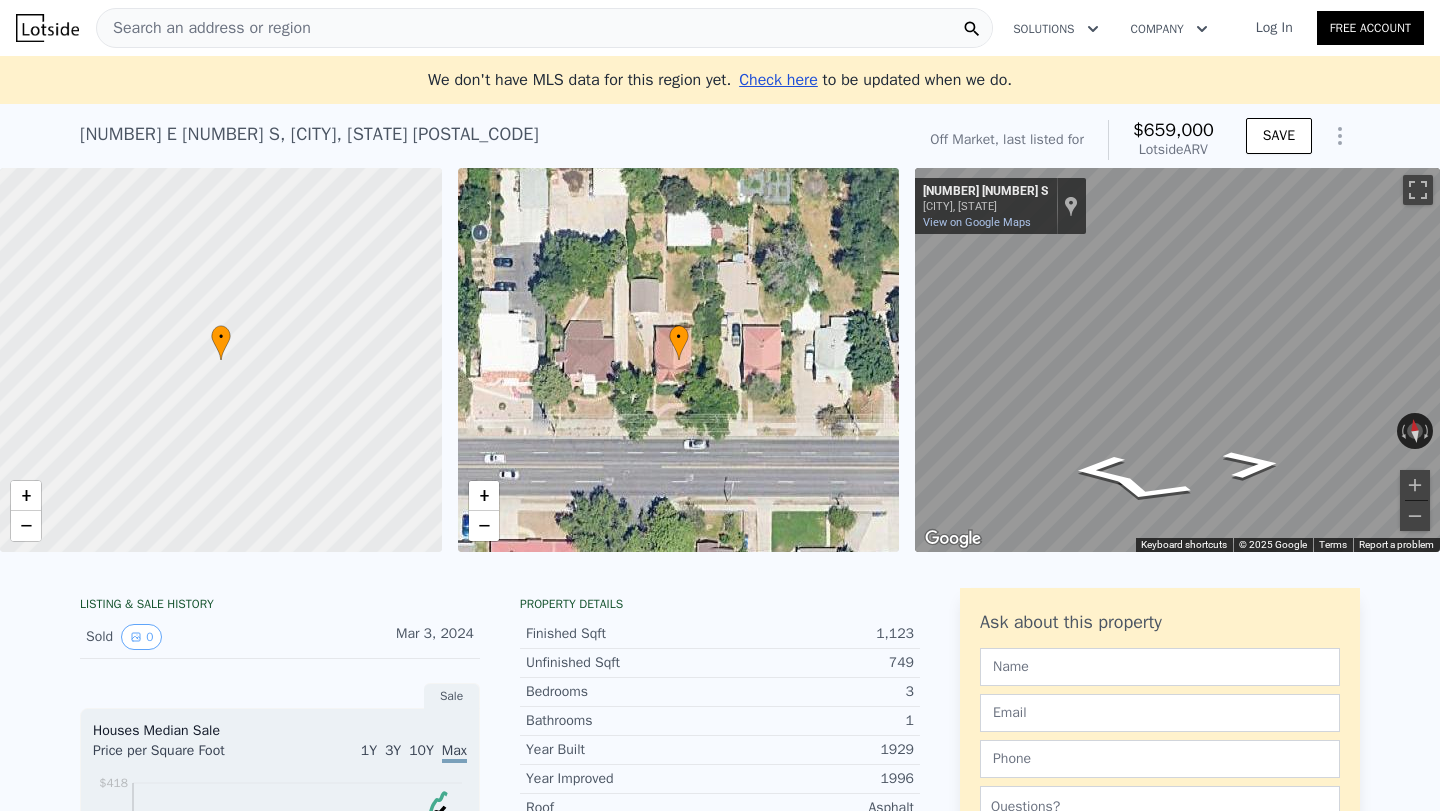 click on "•
+ −" at bounding box center (679, 360) 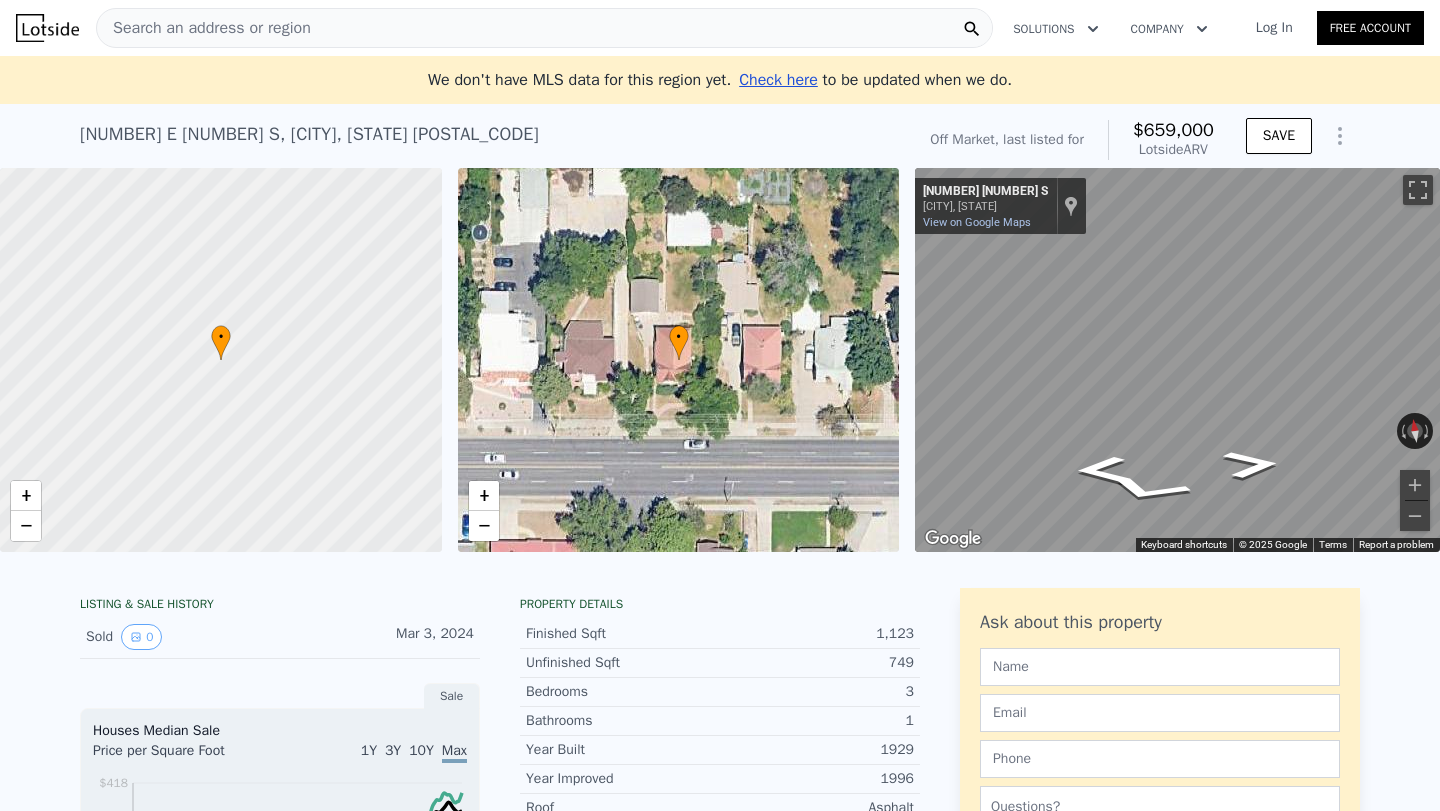 click on "•
+ −" at bounding box center (679, 360) 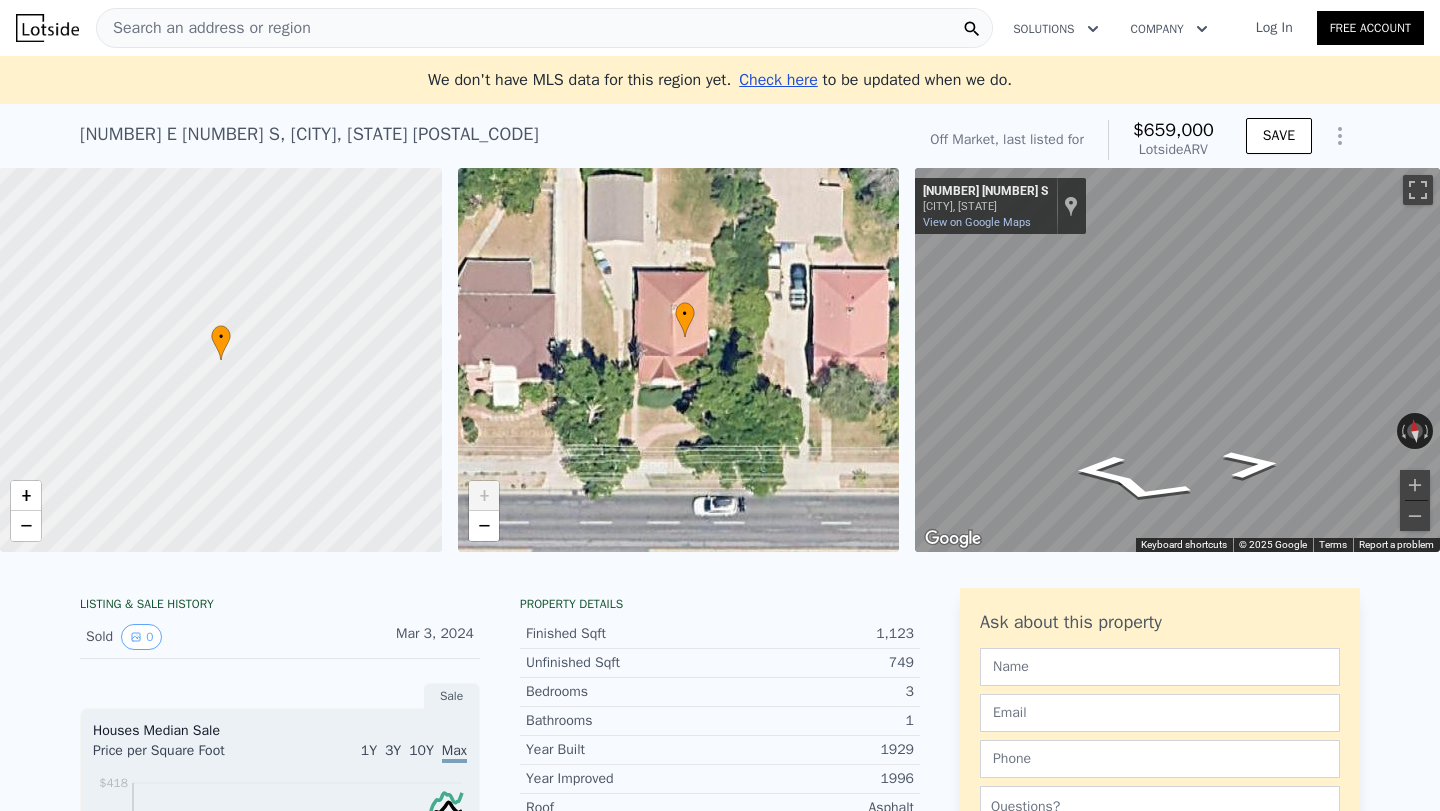 click 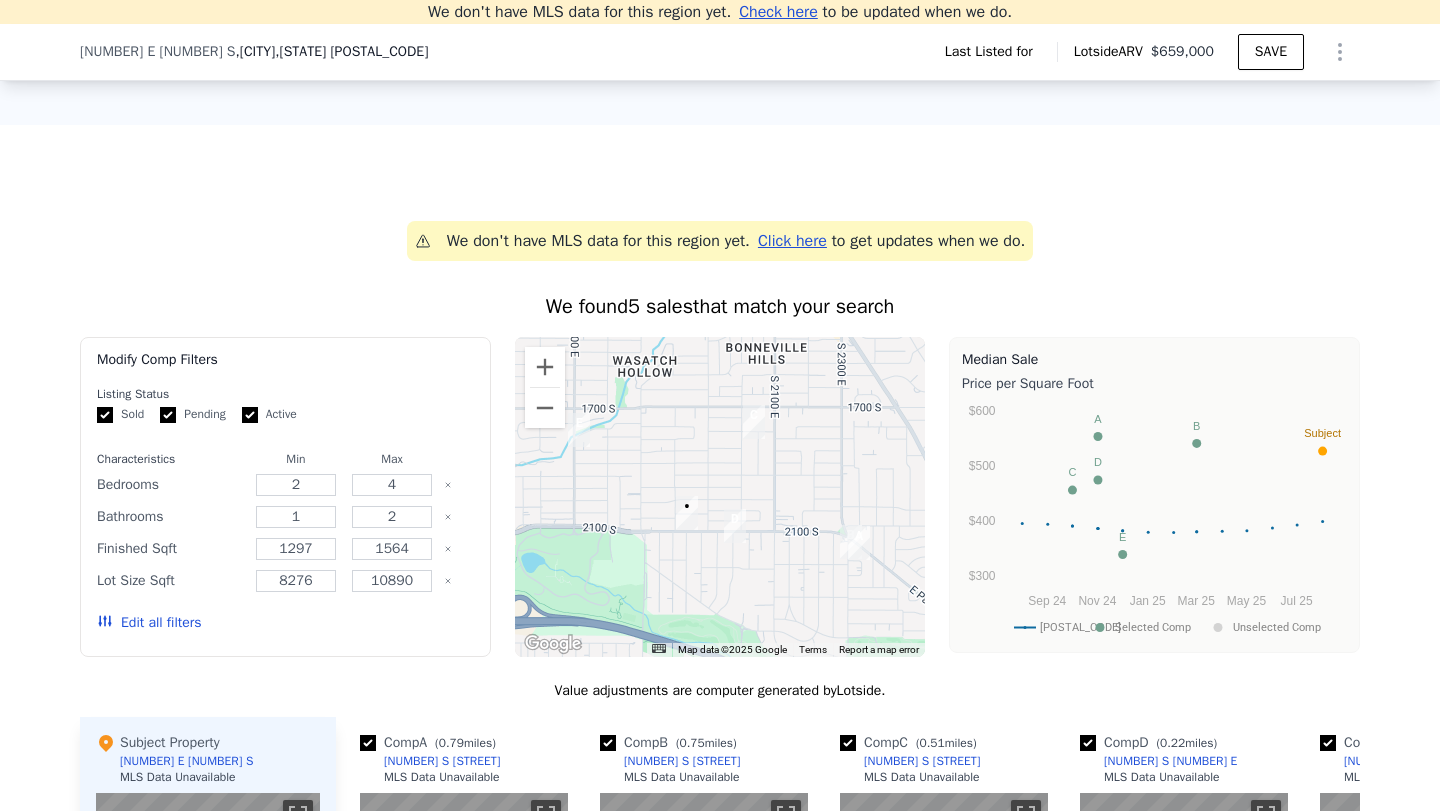 scroll, scrollTop: 1481, scrollLeft: 0, axis: vertical 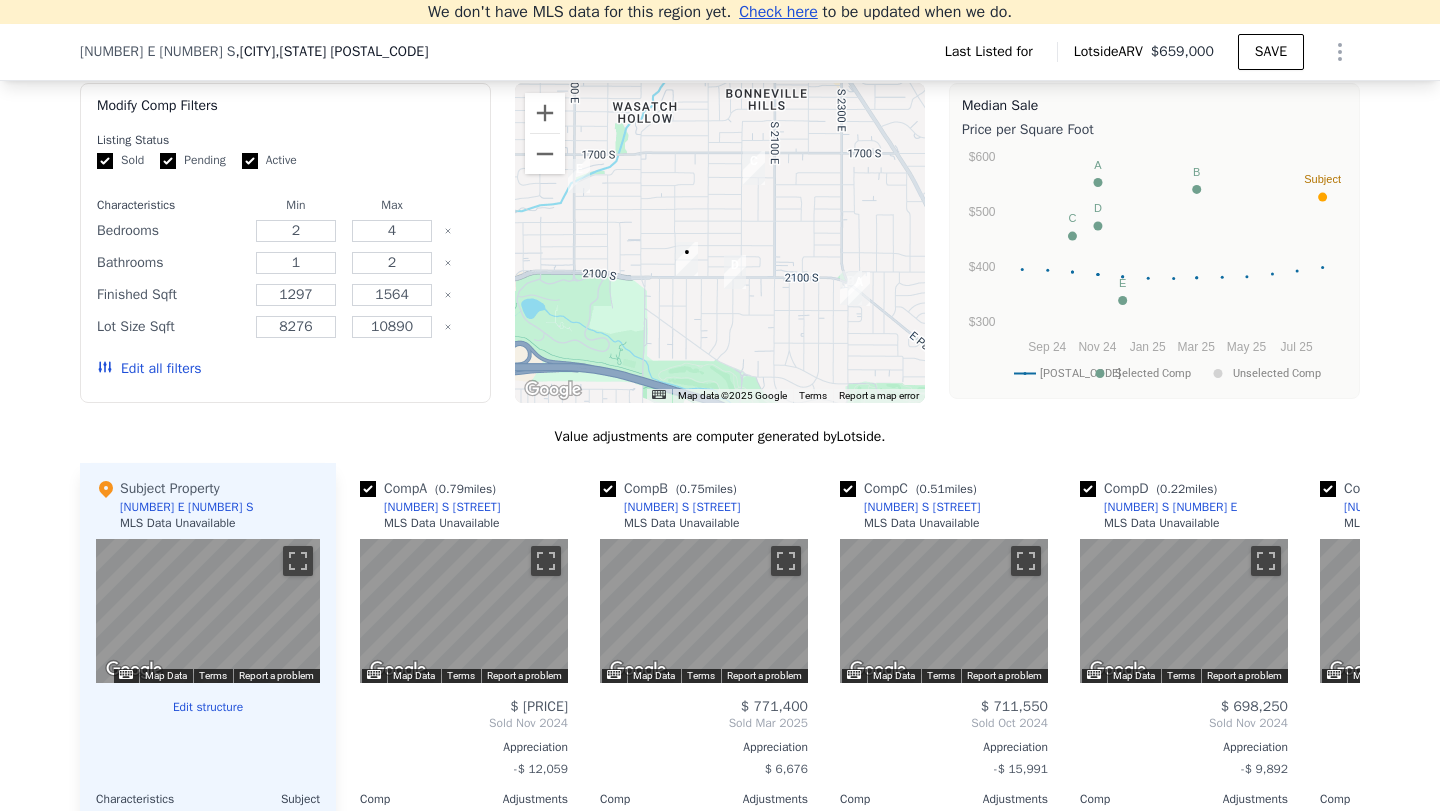 click on "MLS Data Unavailable" at bounding box center (178, 523) 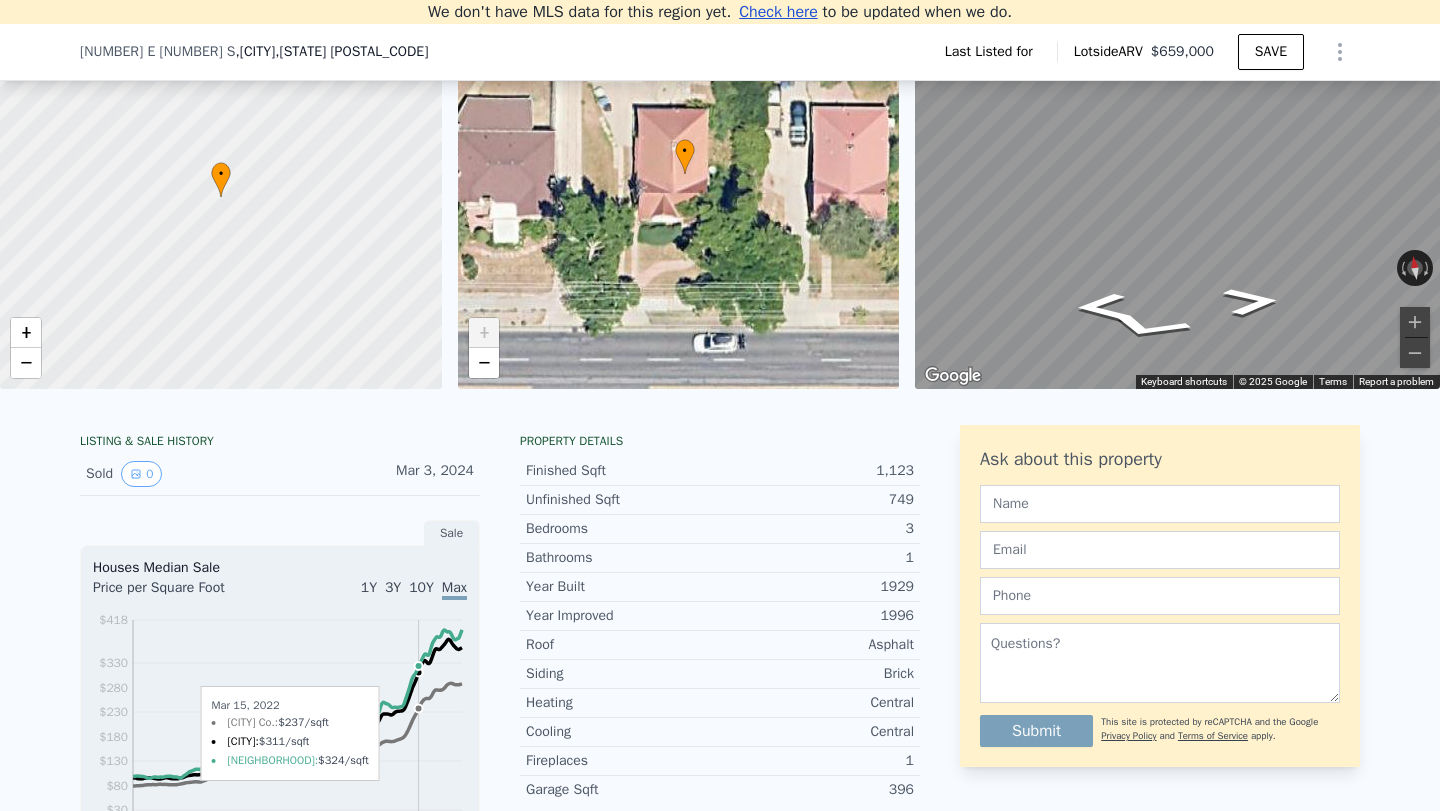 scroll, scrollTop: 0, scrollLeft: 0, axis: both 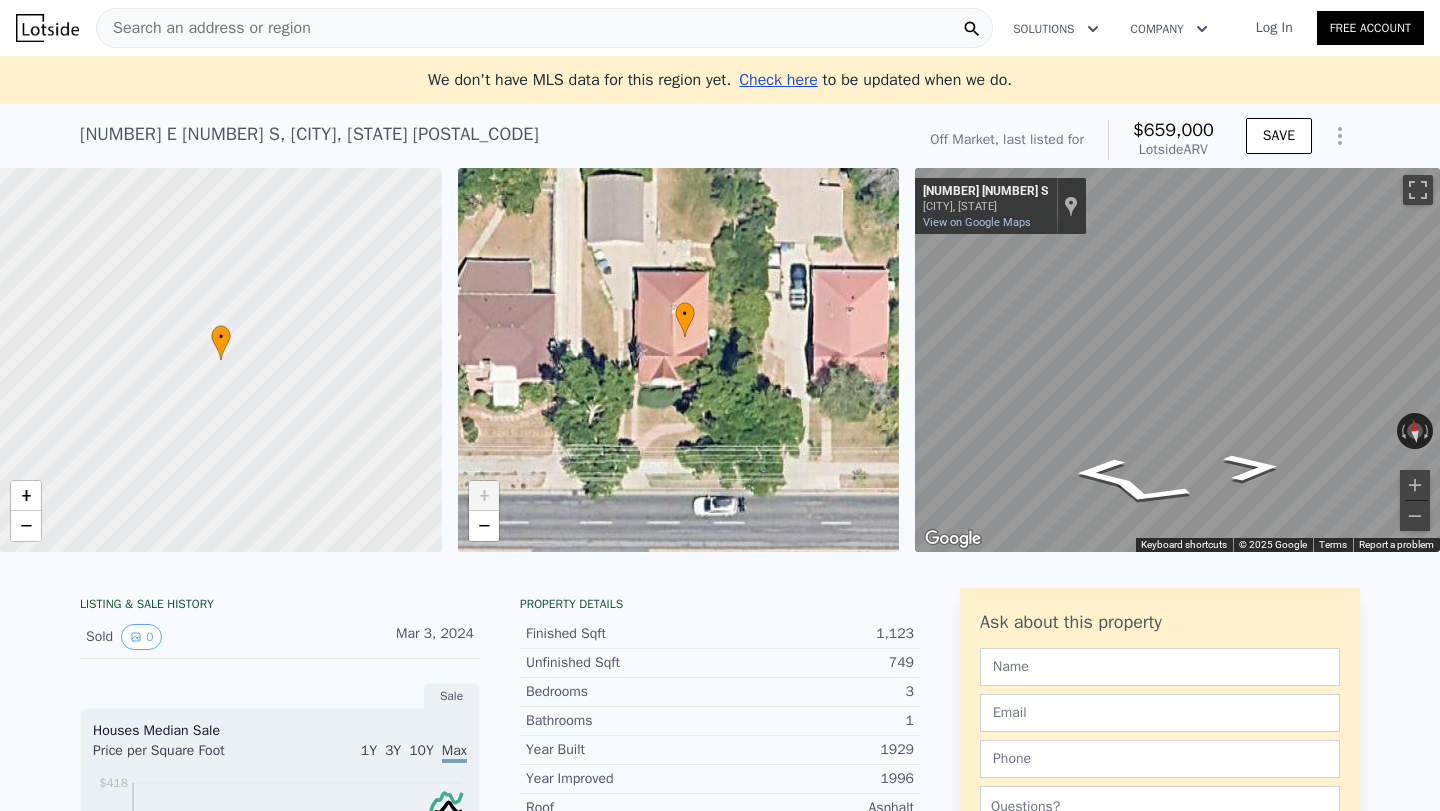 click on "$659,000" at bounding box center [1173, 130] 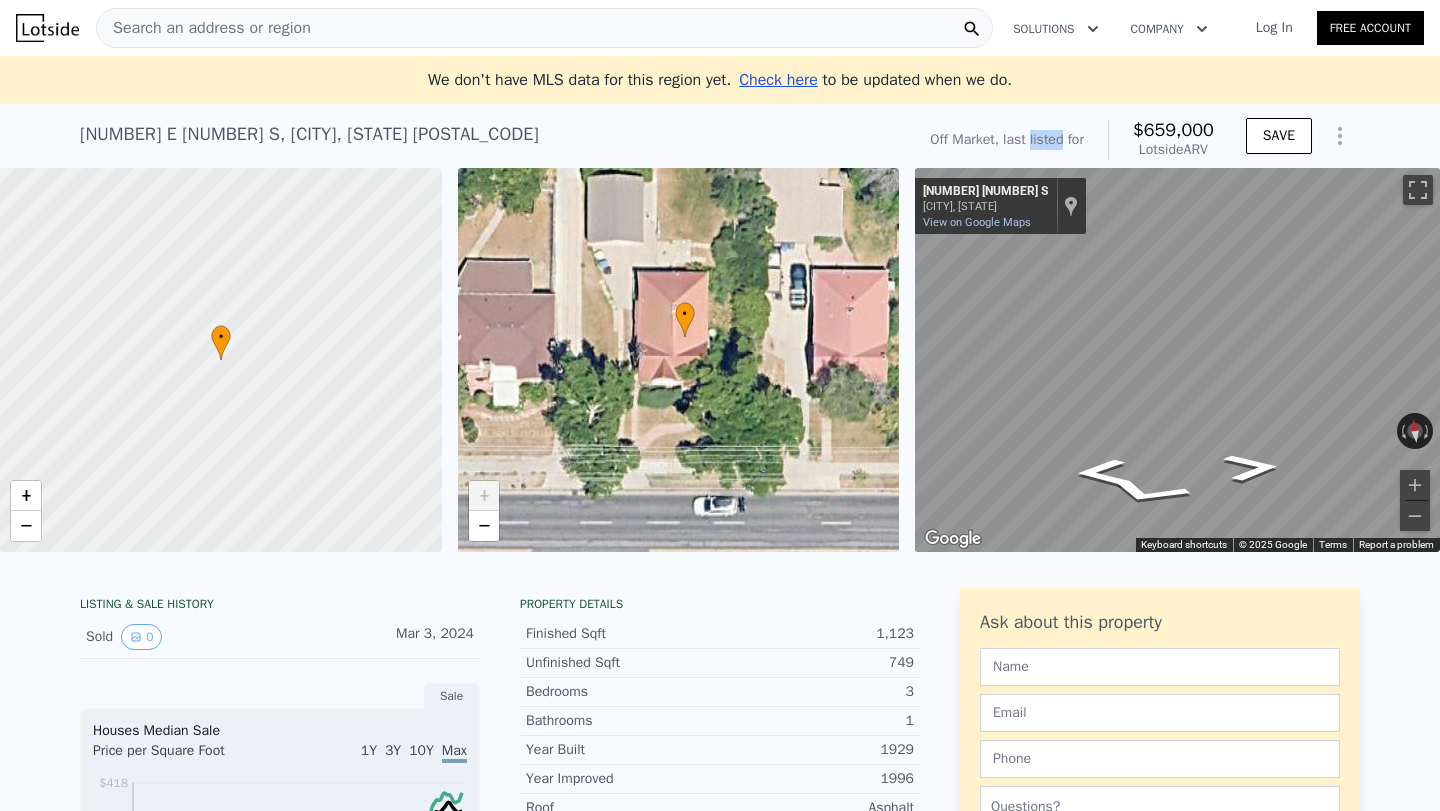 click on "Off Market, last listed for" at bounding box center (1007, 140) 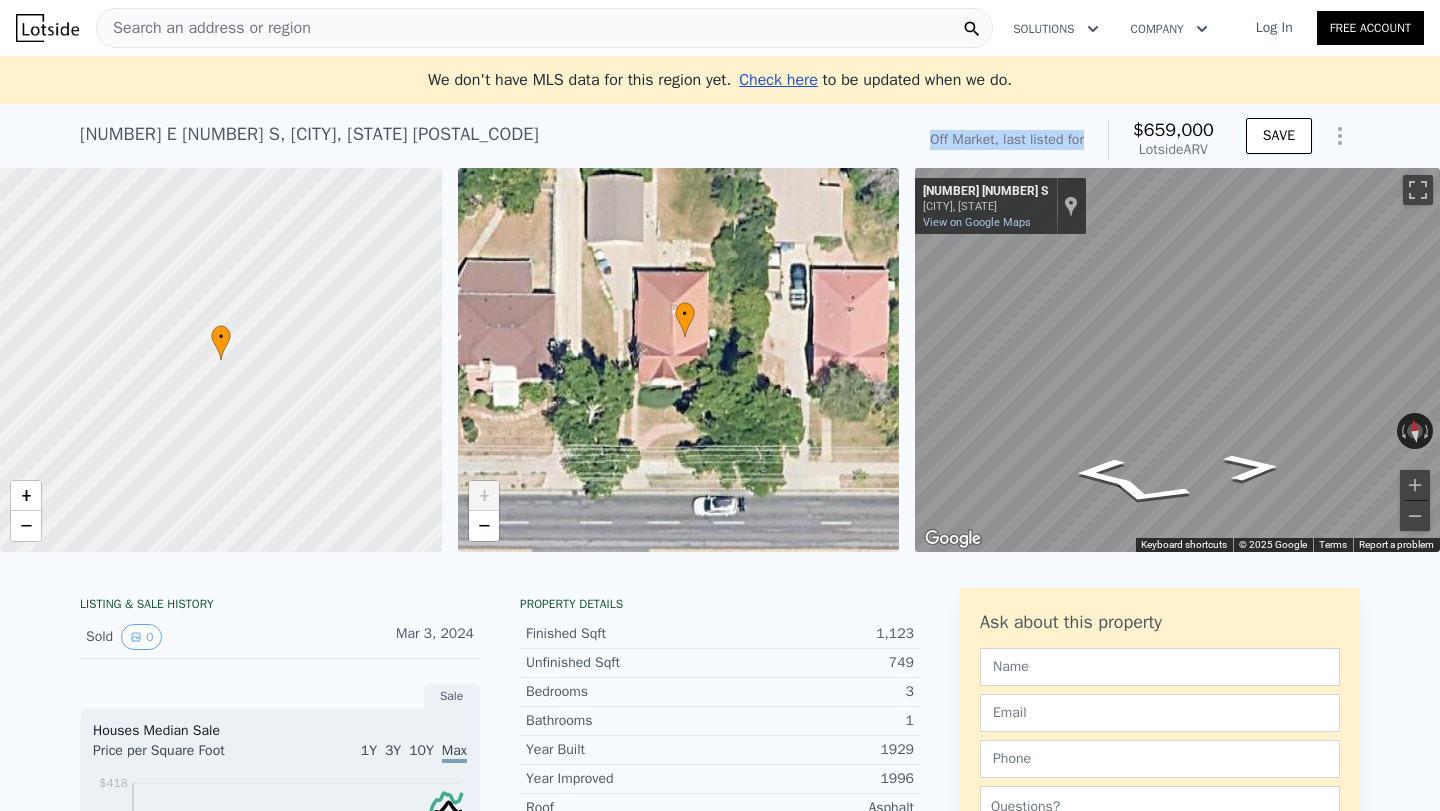 click on "Off Market, last listed for" at bounding box center [1007, 140] 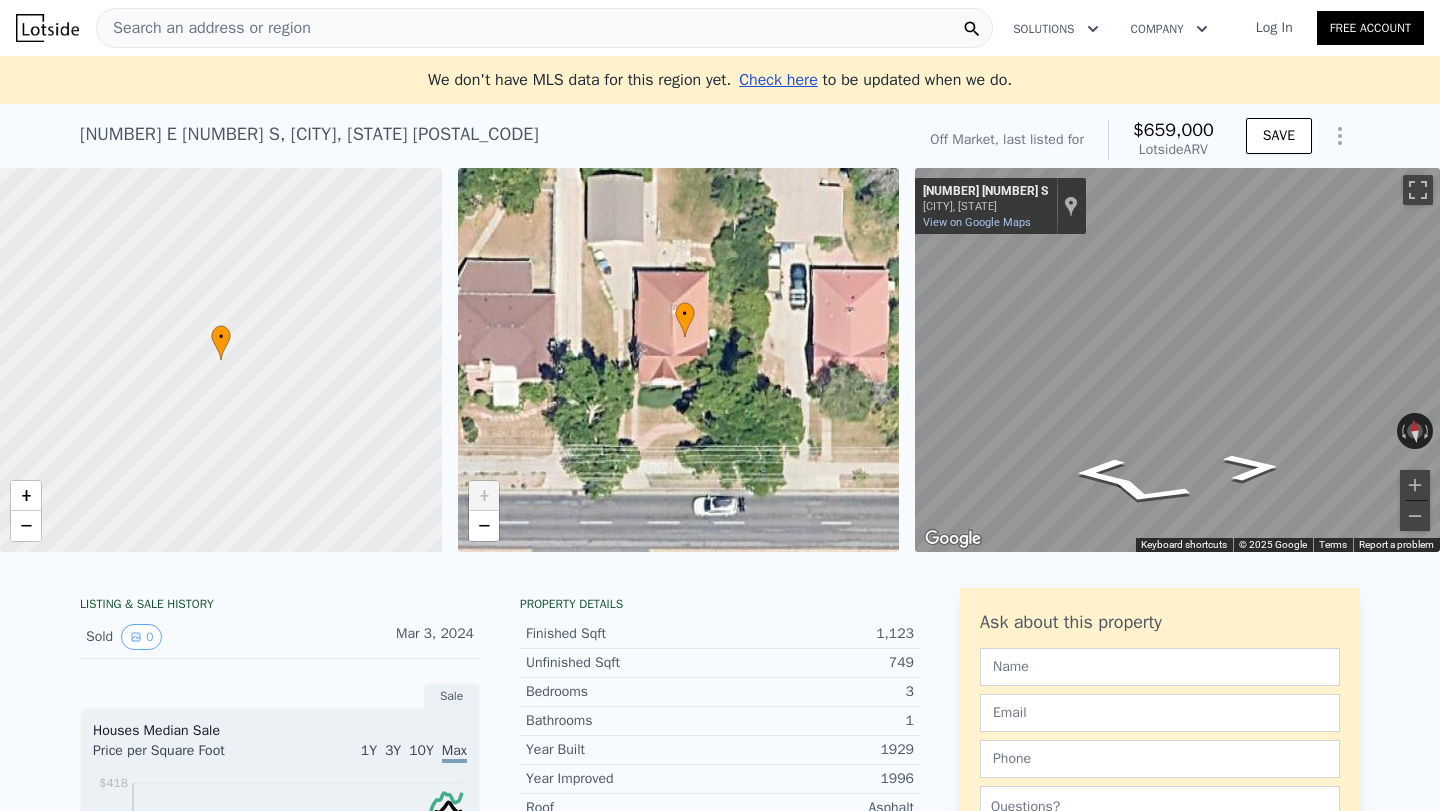 click on "Off Market, last listed for" at bounding box center (1007, 140) 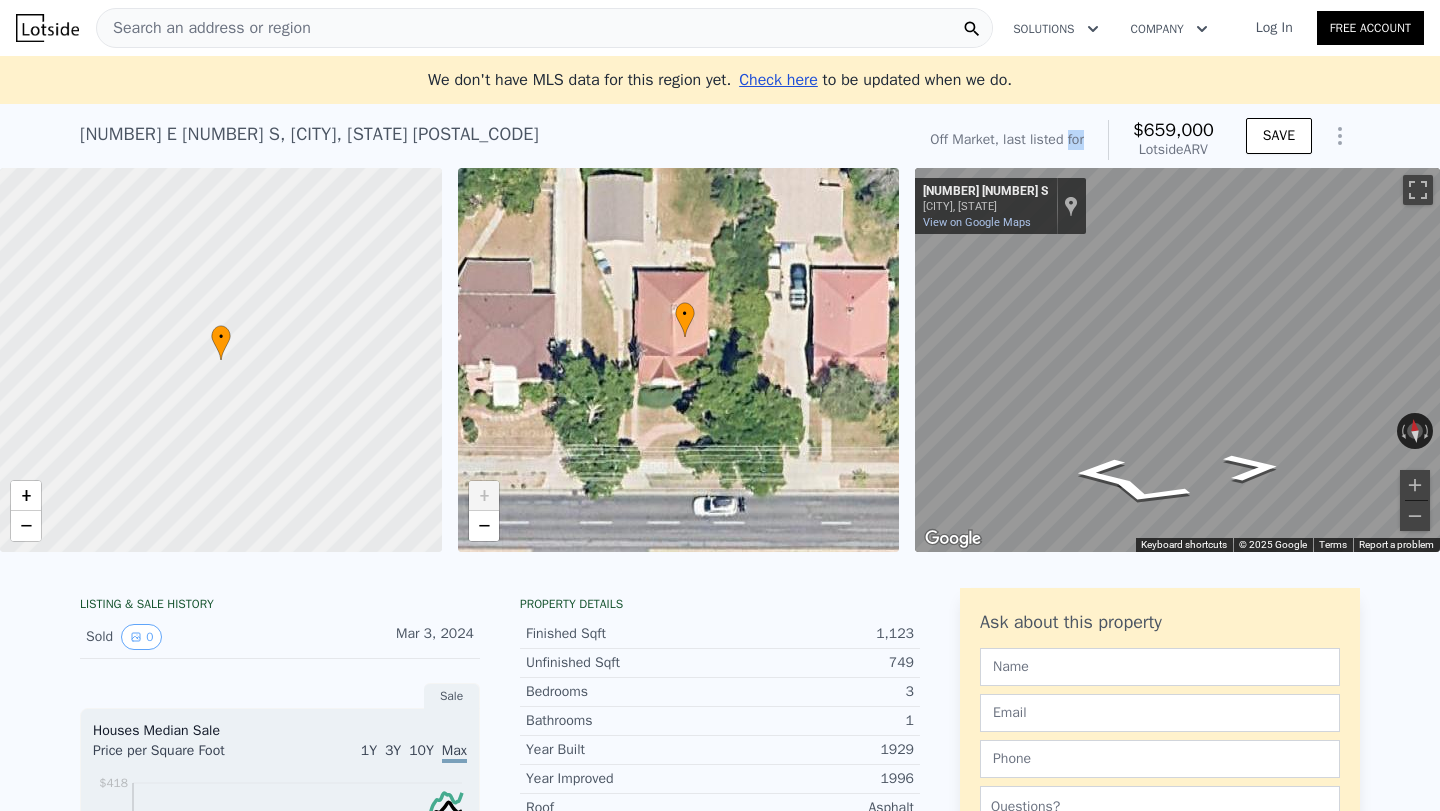 click on "Off Market, last listed for" at bounding box center (1007, 140) 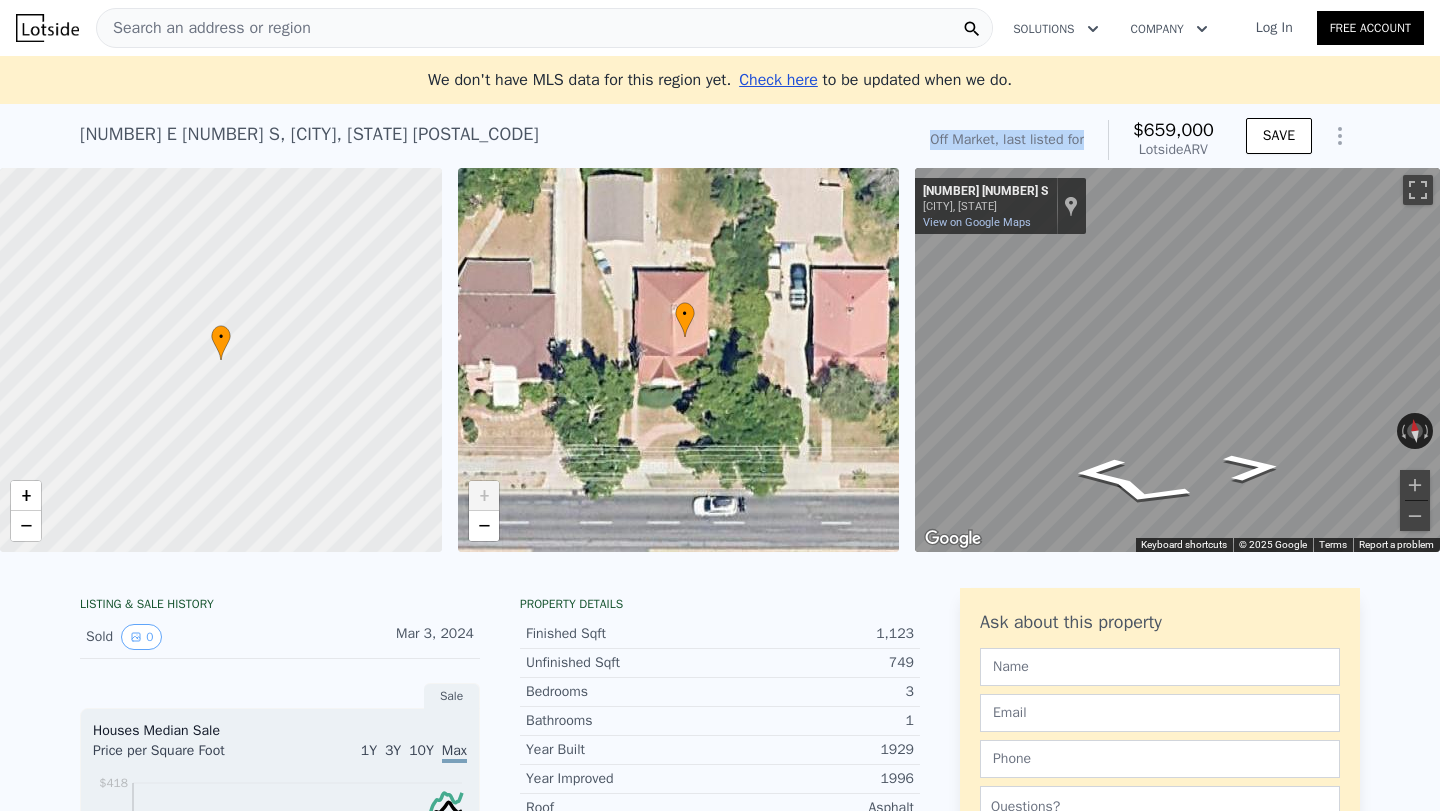click on "Off Market, last listed for" at bounding box center [1007, 140] 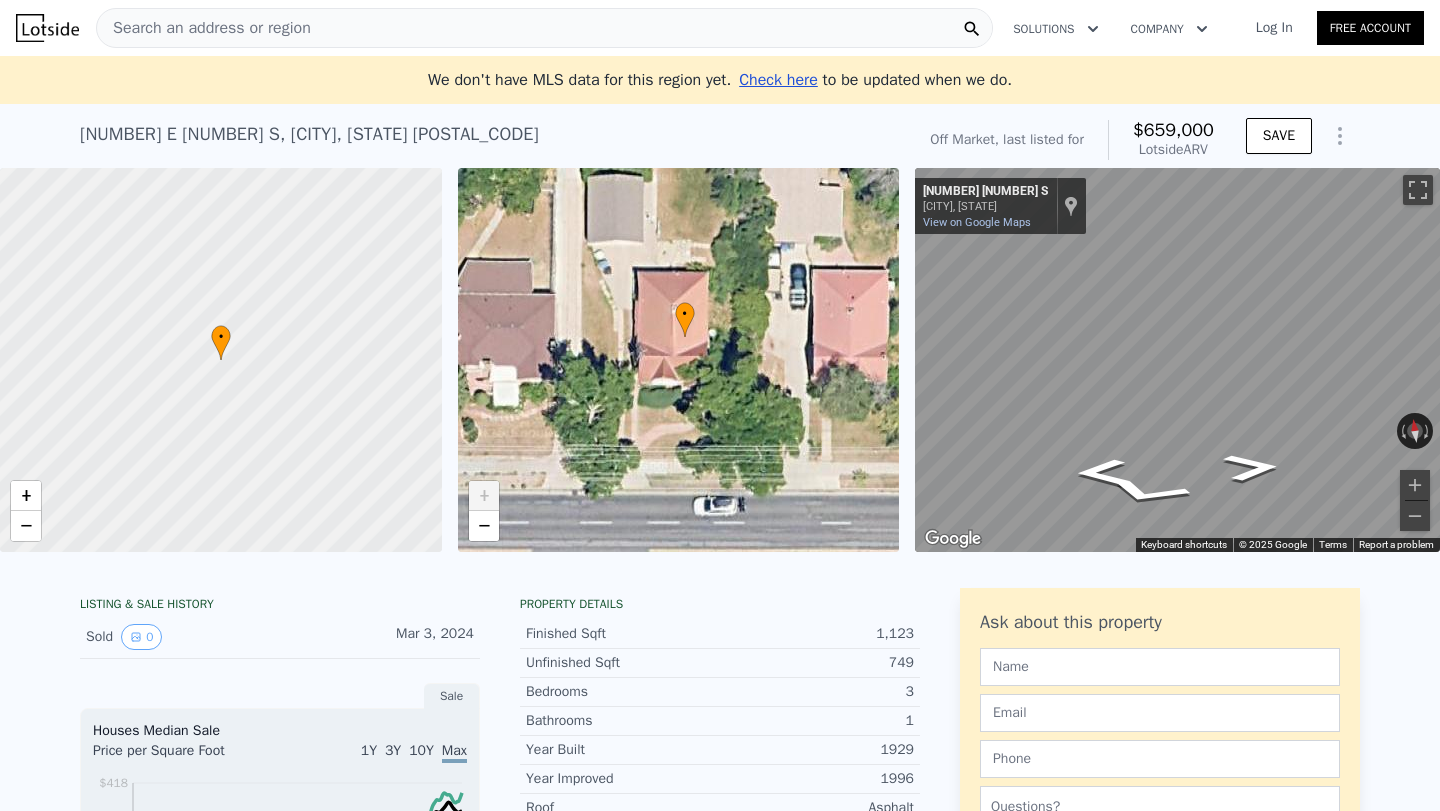 click on "Off Market, last listed for" at bounding box center (1007, 140) 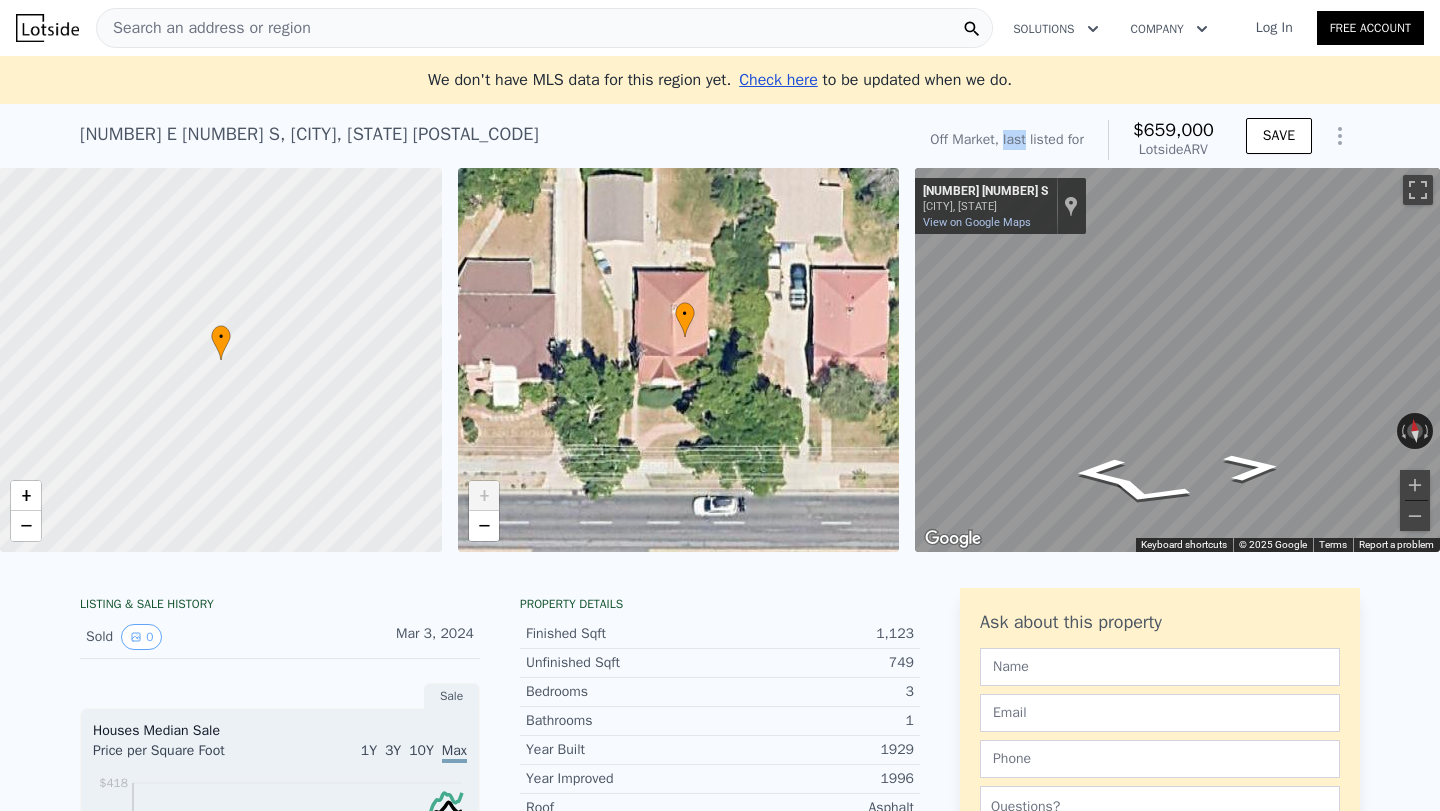 click on "Off Market, last listed for" at bounding box center (1007, 140) 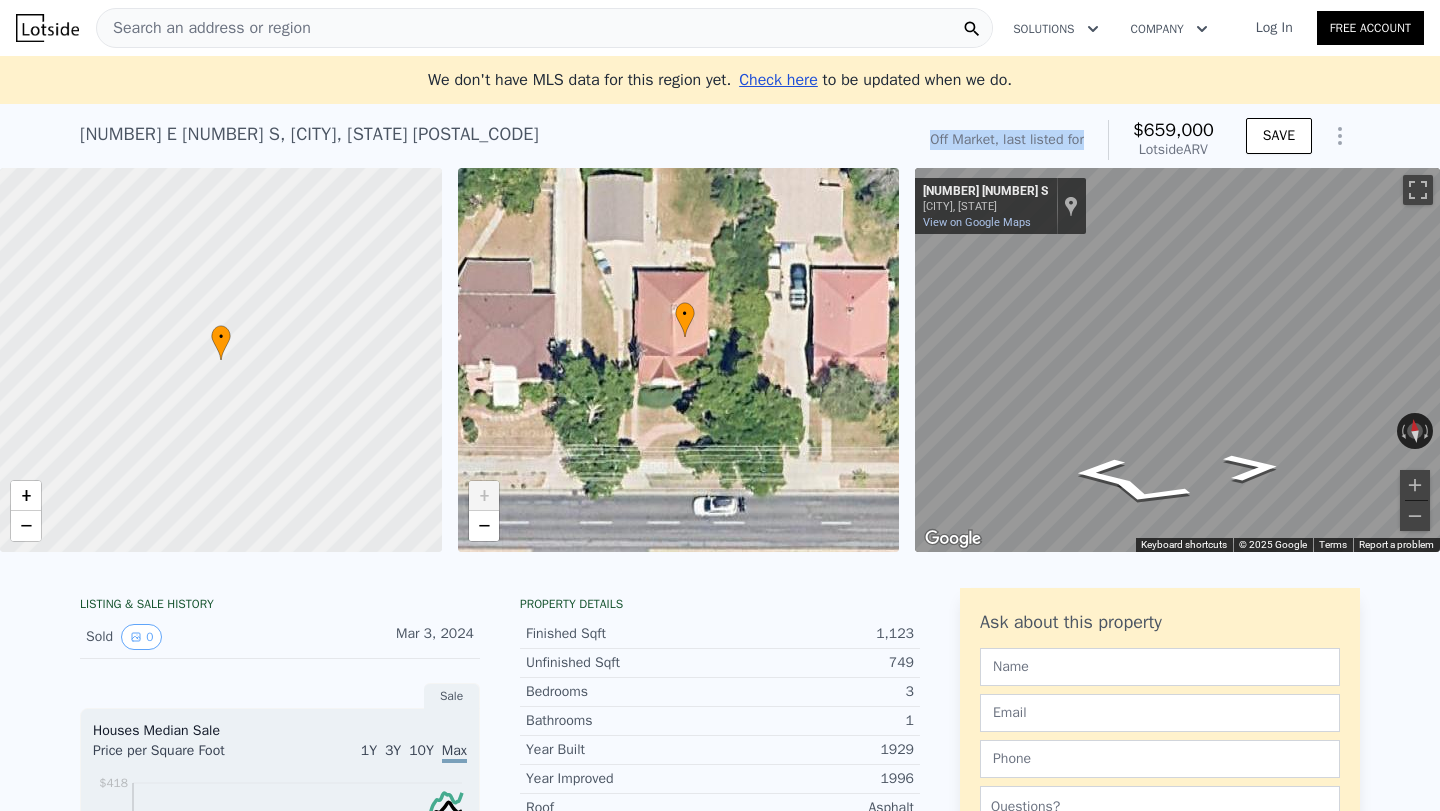 click on "Off Market, last listed for" at bounding box center (1007, 140) 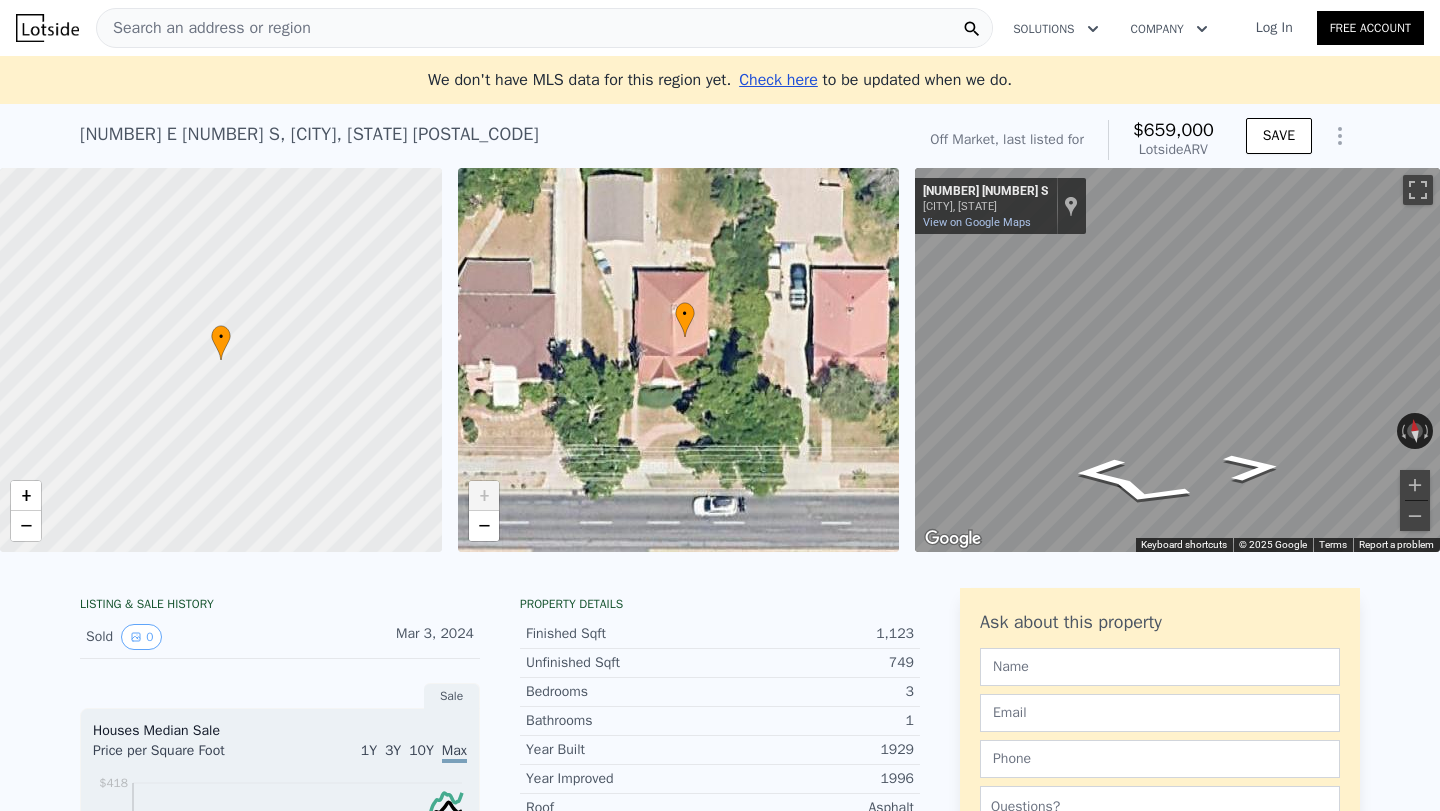 click on "Off Market, last listed for" at bounding box center [1007, 140] 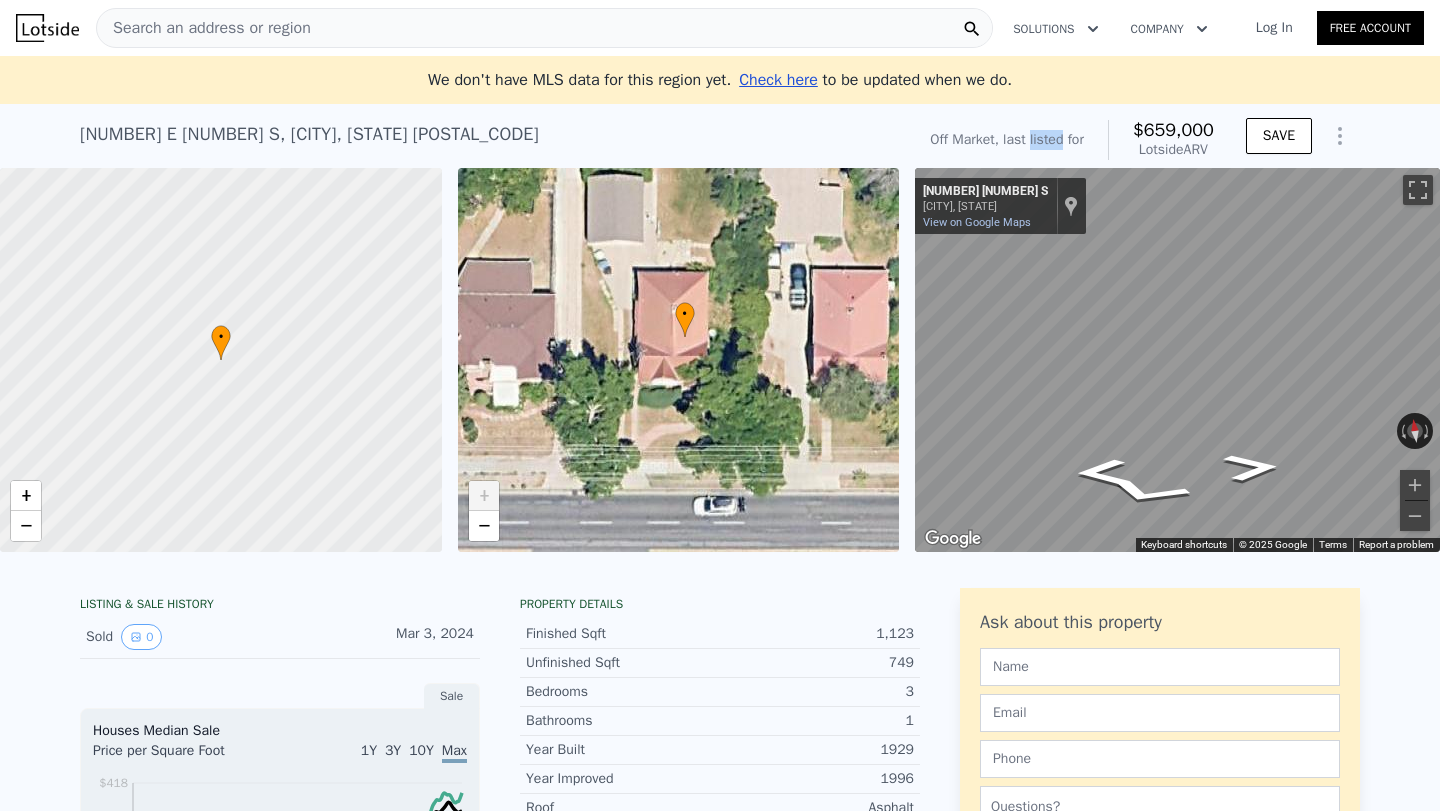 click on "Off Market, last listed for" at bounding box center [1007, 140] 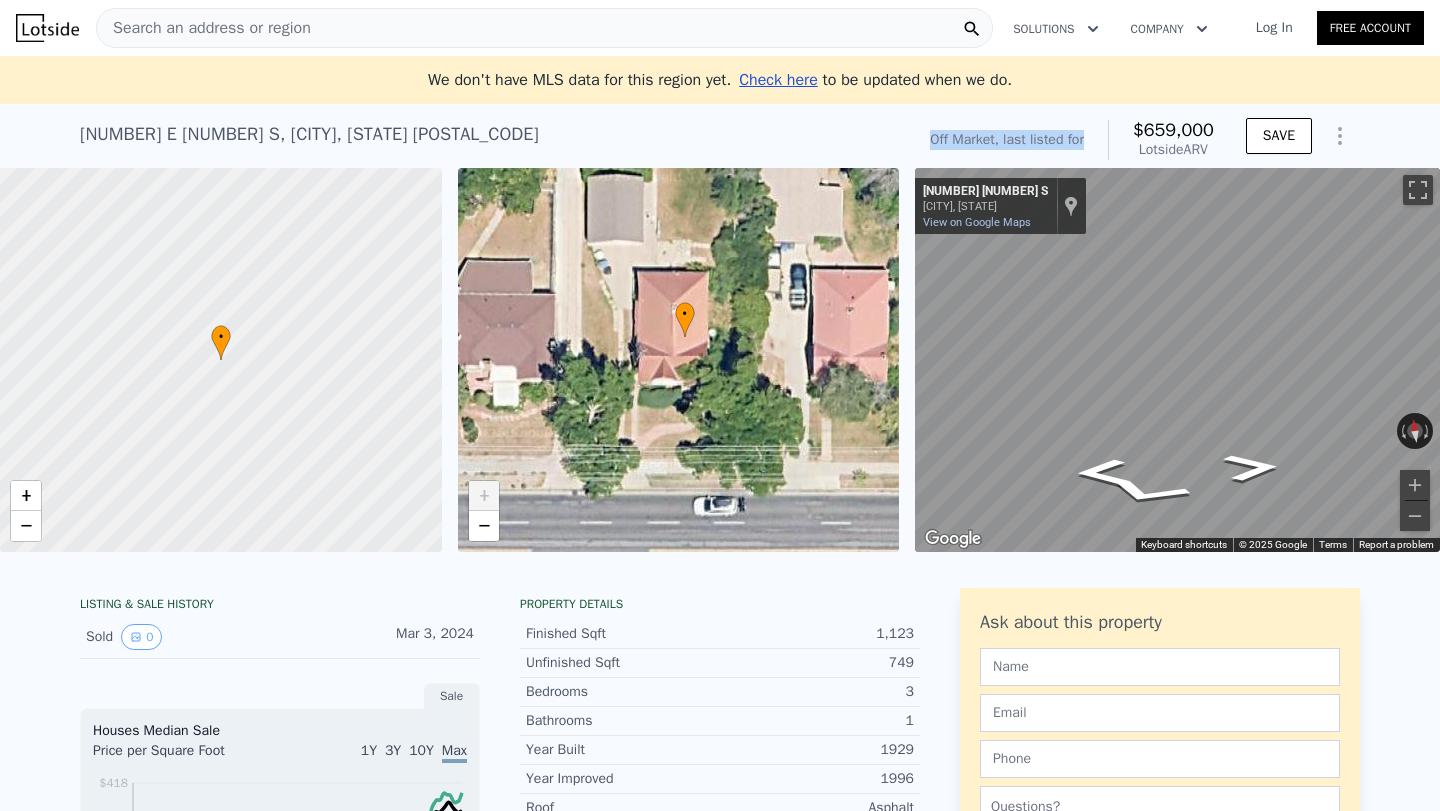 click on "Off Market, last listed for" at bounding box center (1007, 140) 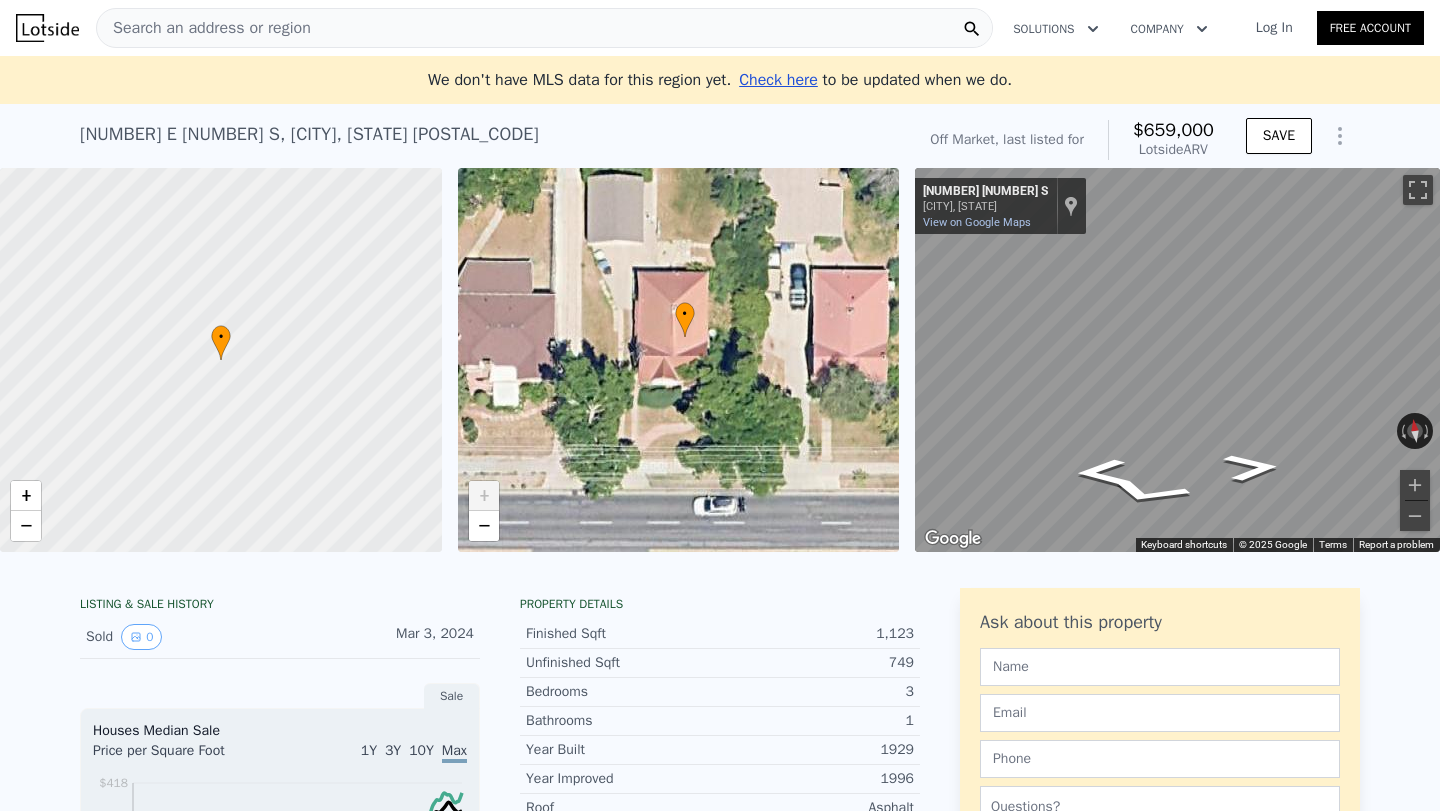 click on "Off Market, last listed for" at bounding box center [1007, 140] 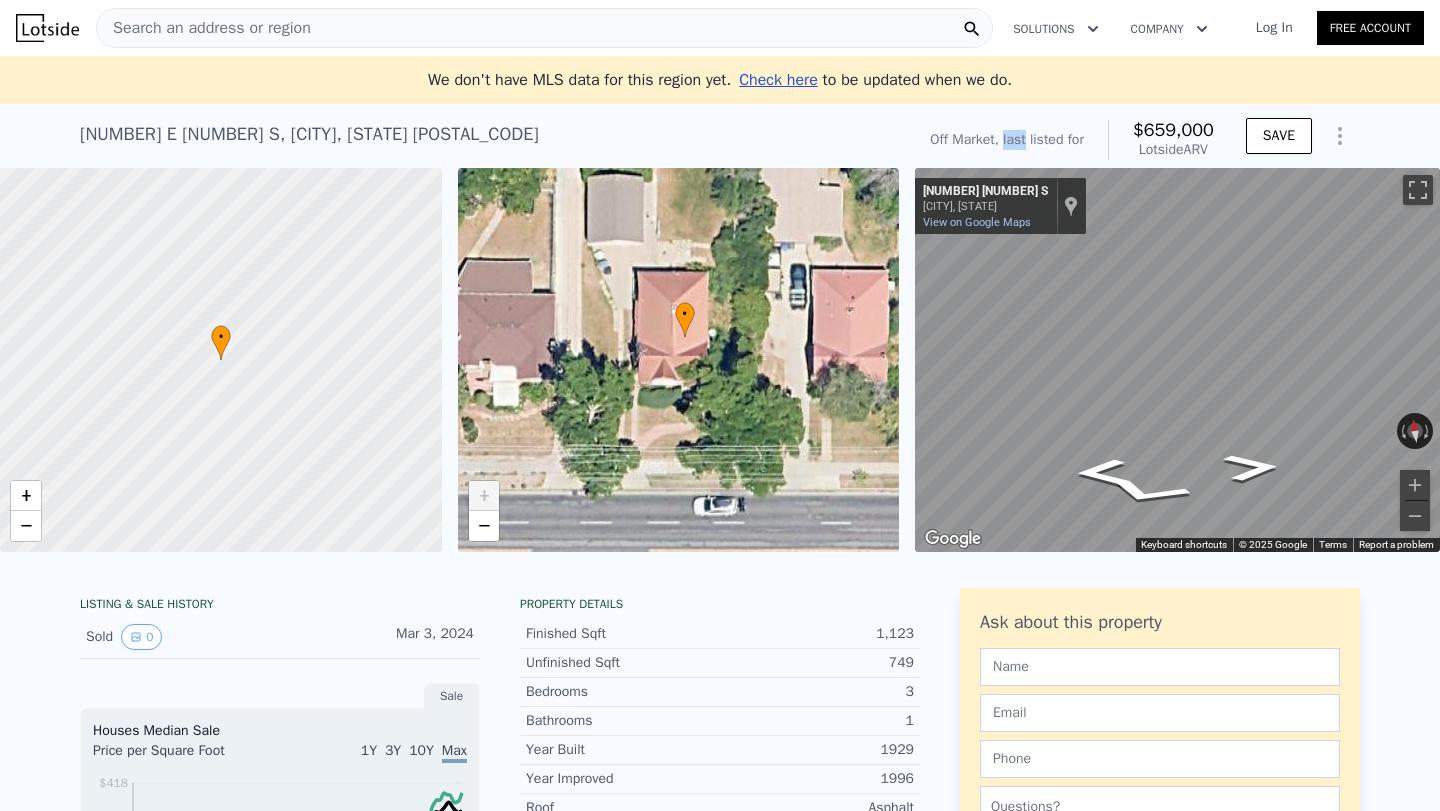 click on "Off Market, last listed for" at bounding box center [1007, 140] 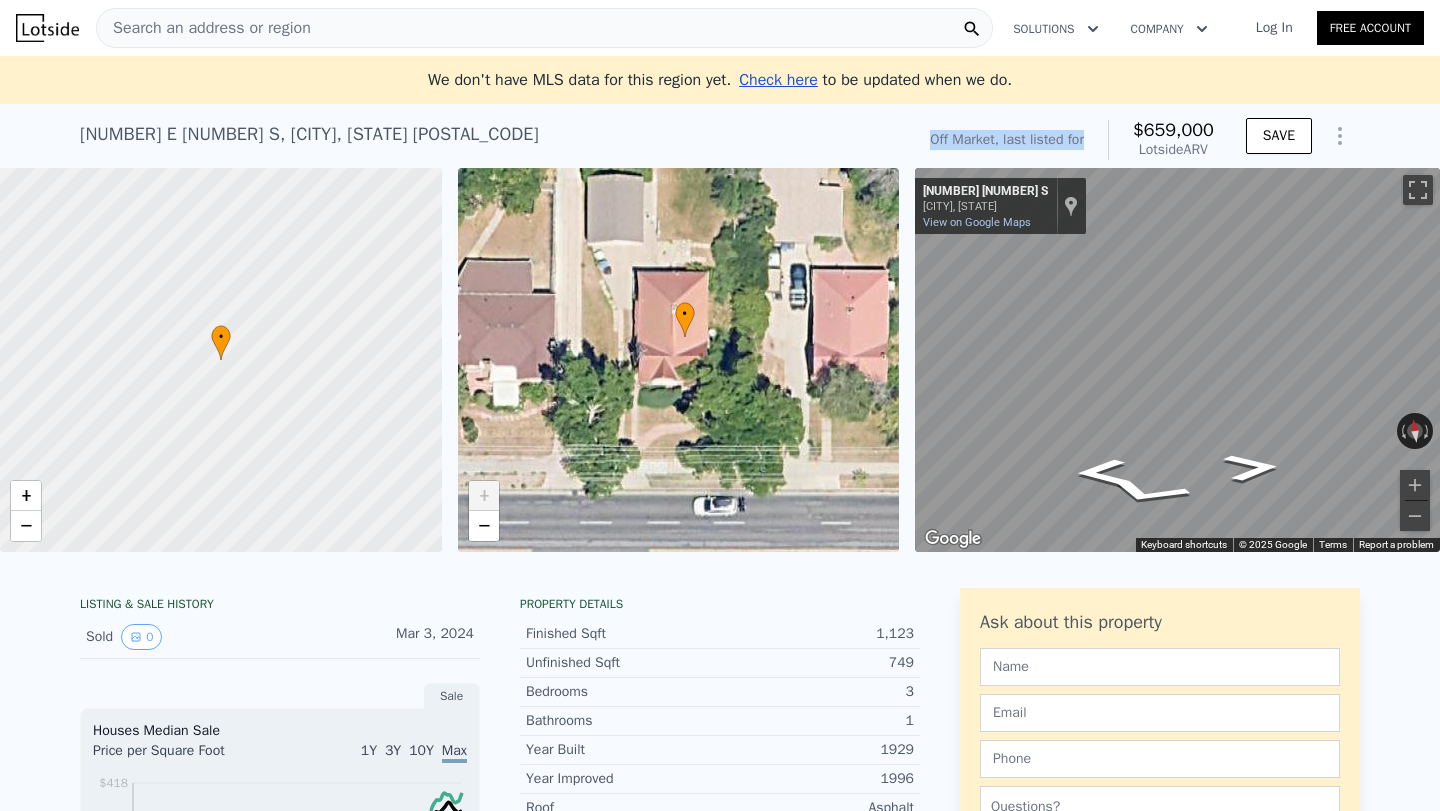 click on "Off Market, last listed for" at bounding box center [1007, 140] 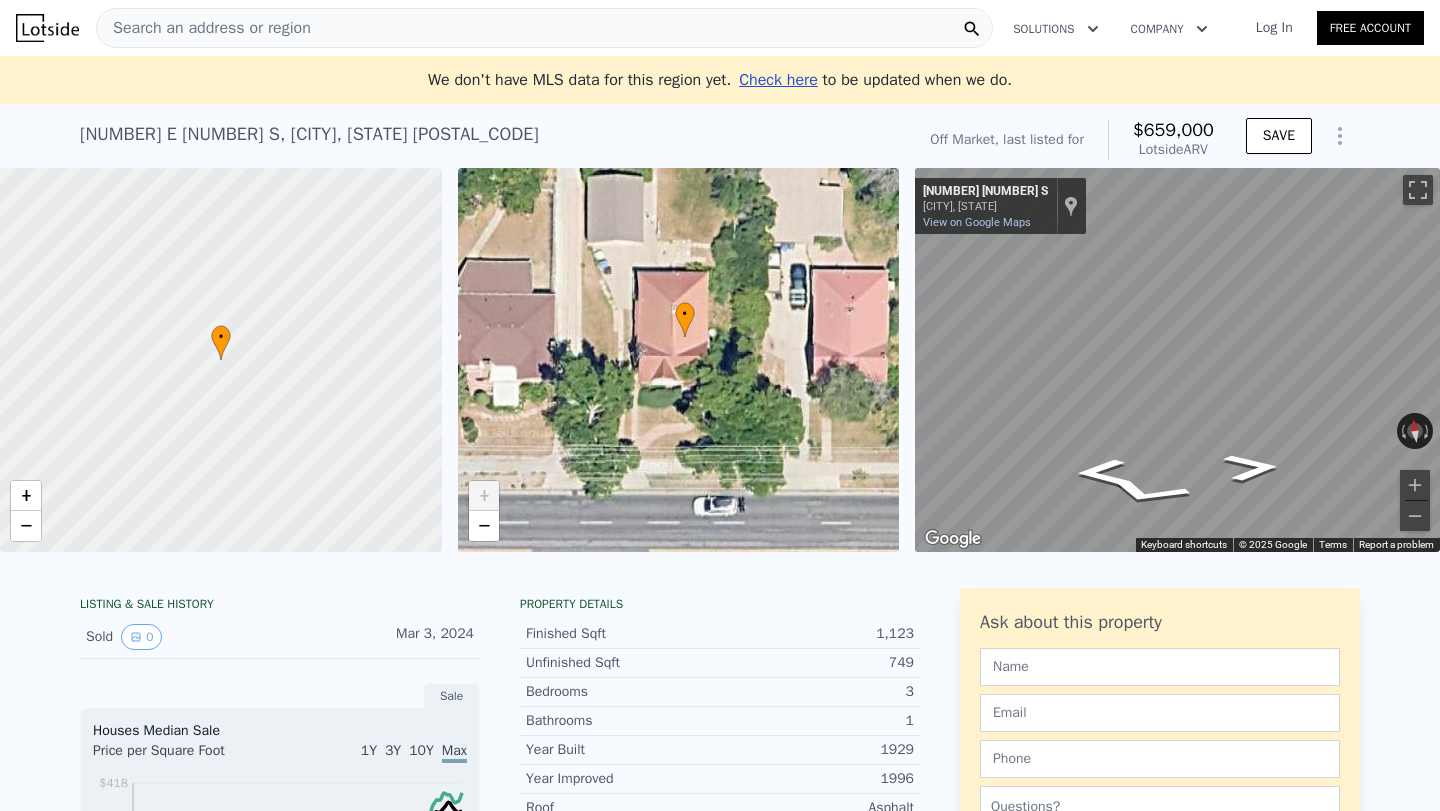 click on "Off Market, last listed for" at bounding box center (1007, 140) 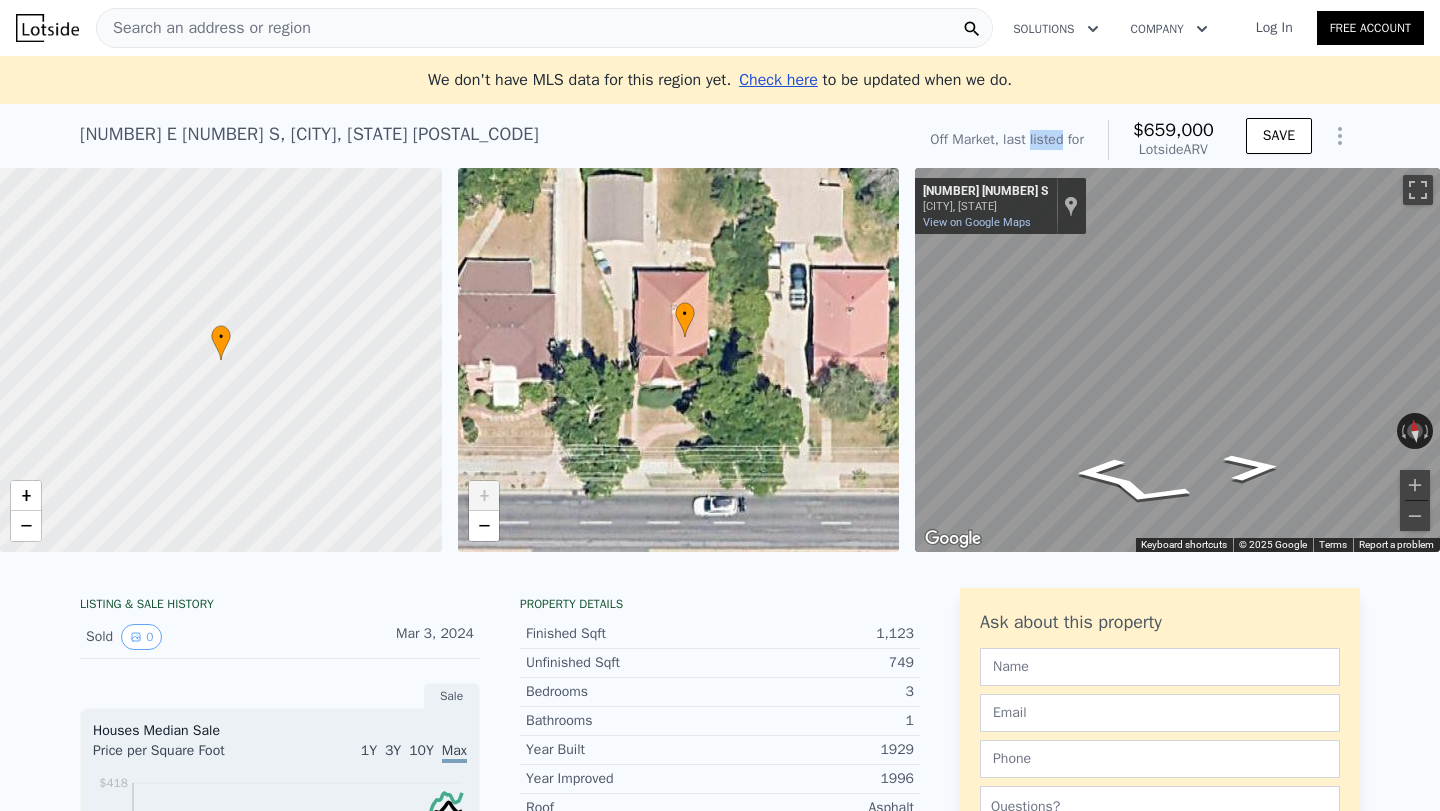 click on "Off Market, last listed for" at bounding box center (1007, 140) 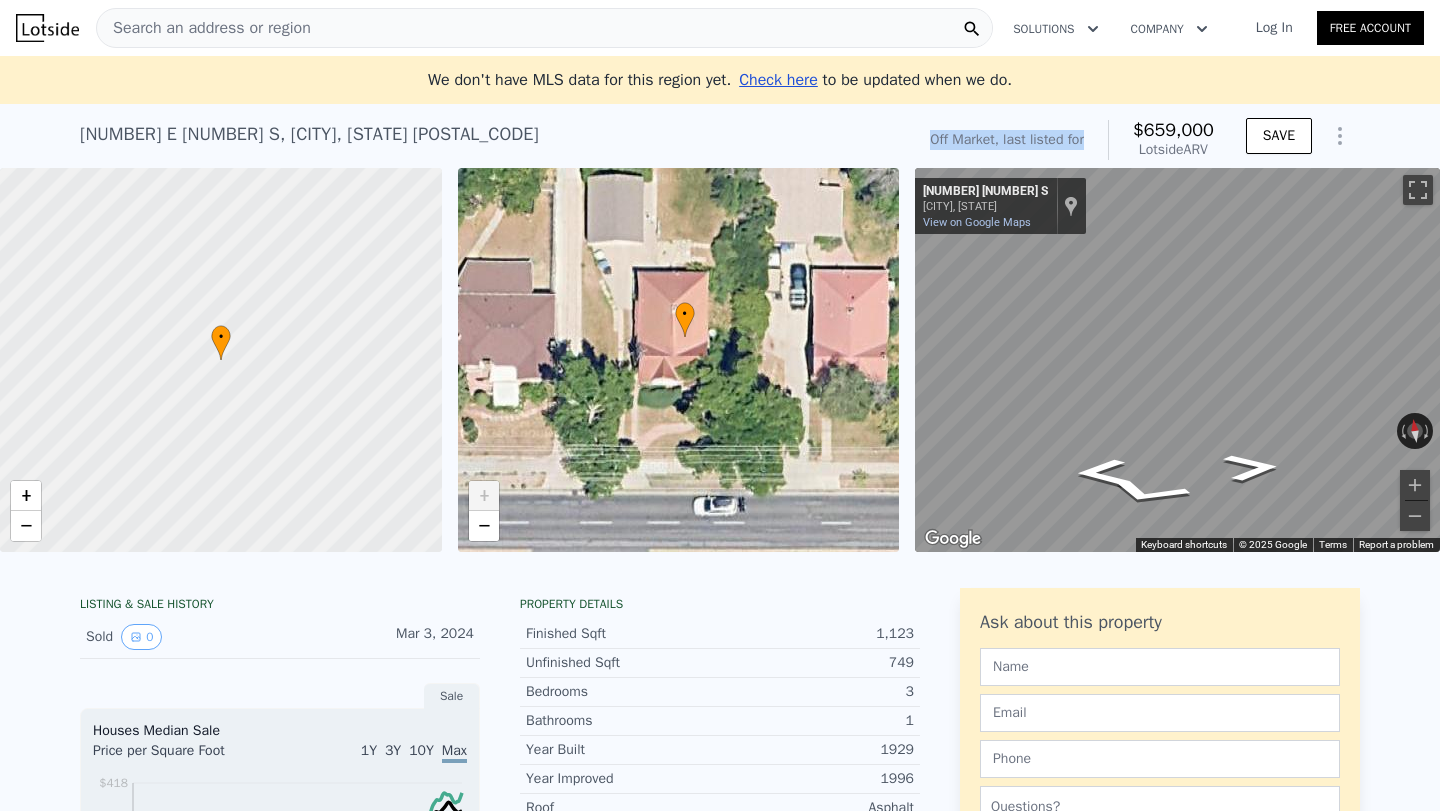 click on "Off Market, last listed for" at bounding box center (1007, 140) 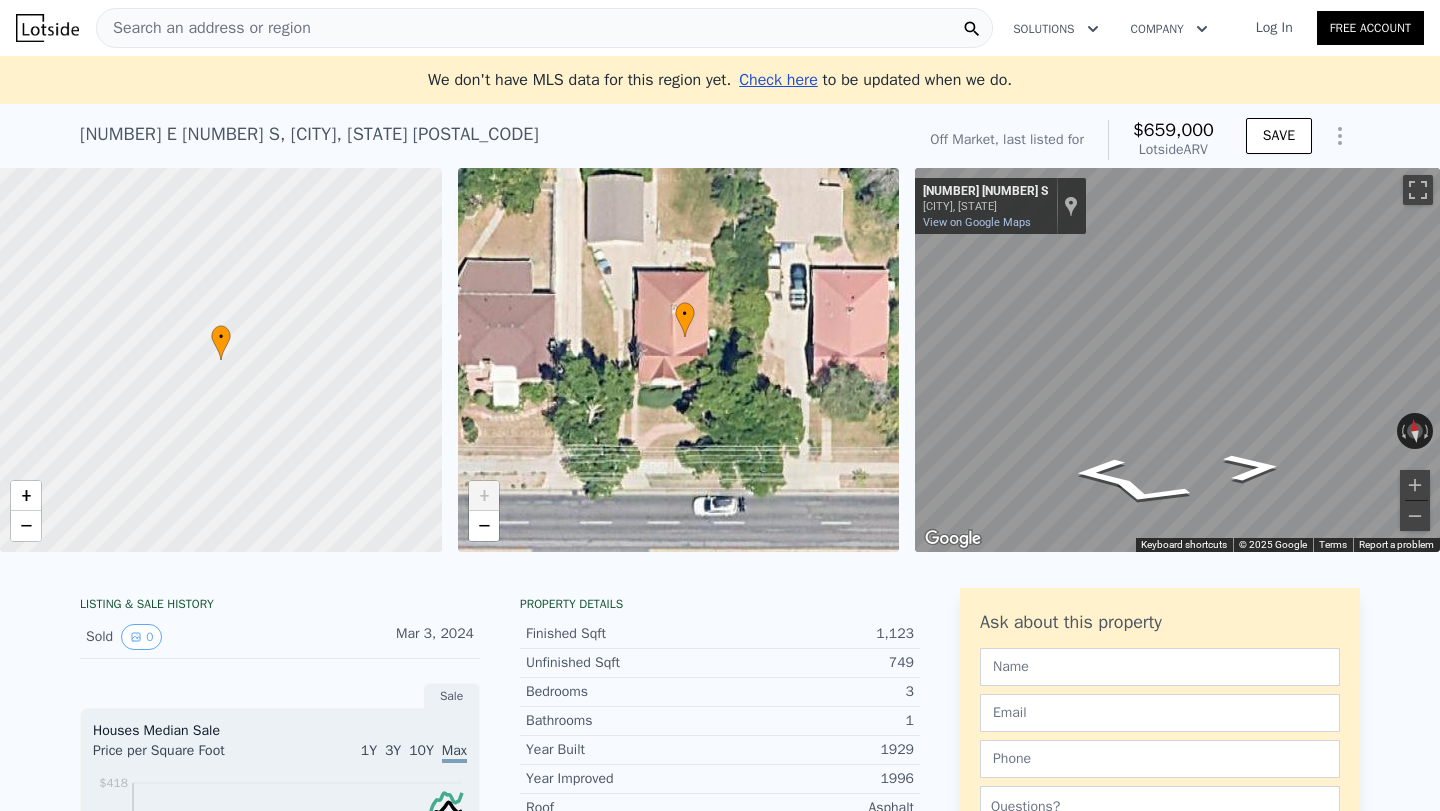 click on "Off Market, last listed for" at bounding box center (1007, 140) 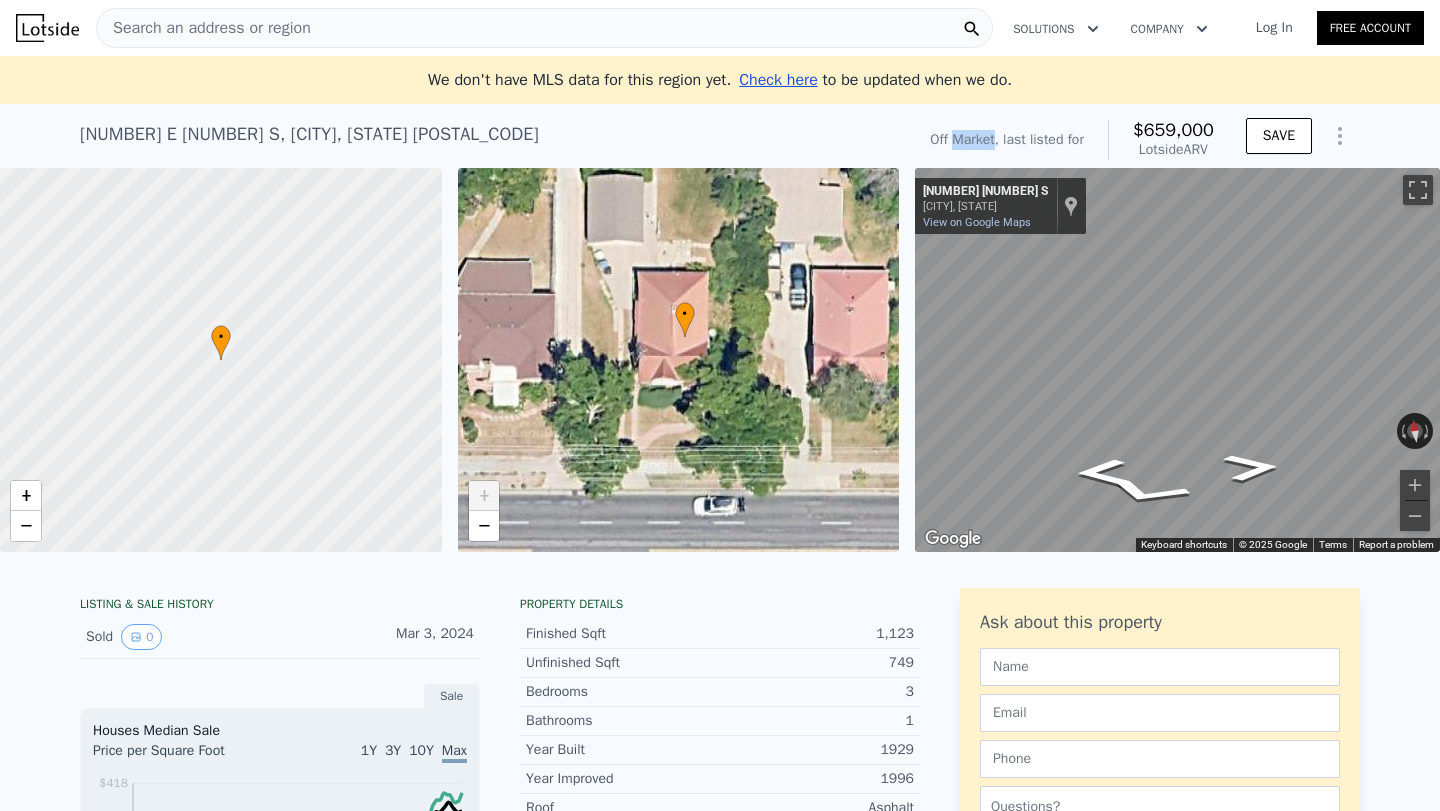 click on "Off Market, last listed for" at bounding box center [1007, 140] 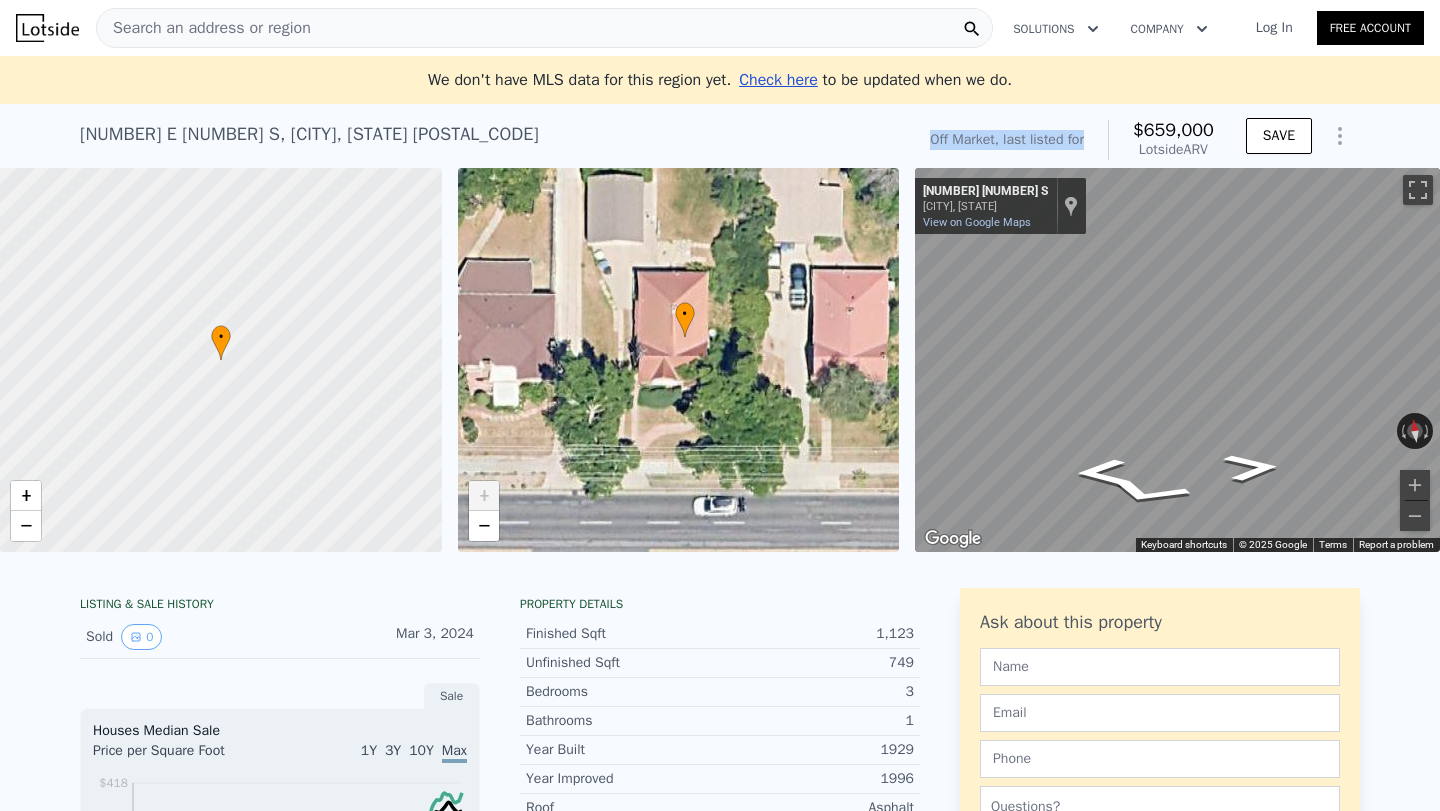 click on "Off Market, last listed for" at bounding box center [1007, 140] 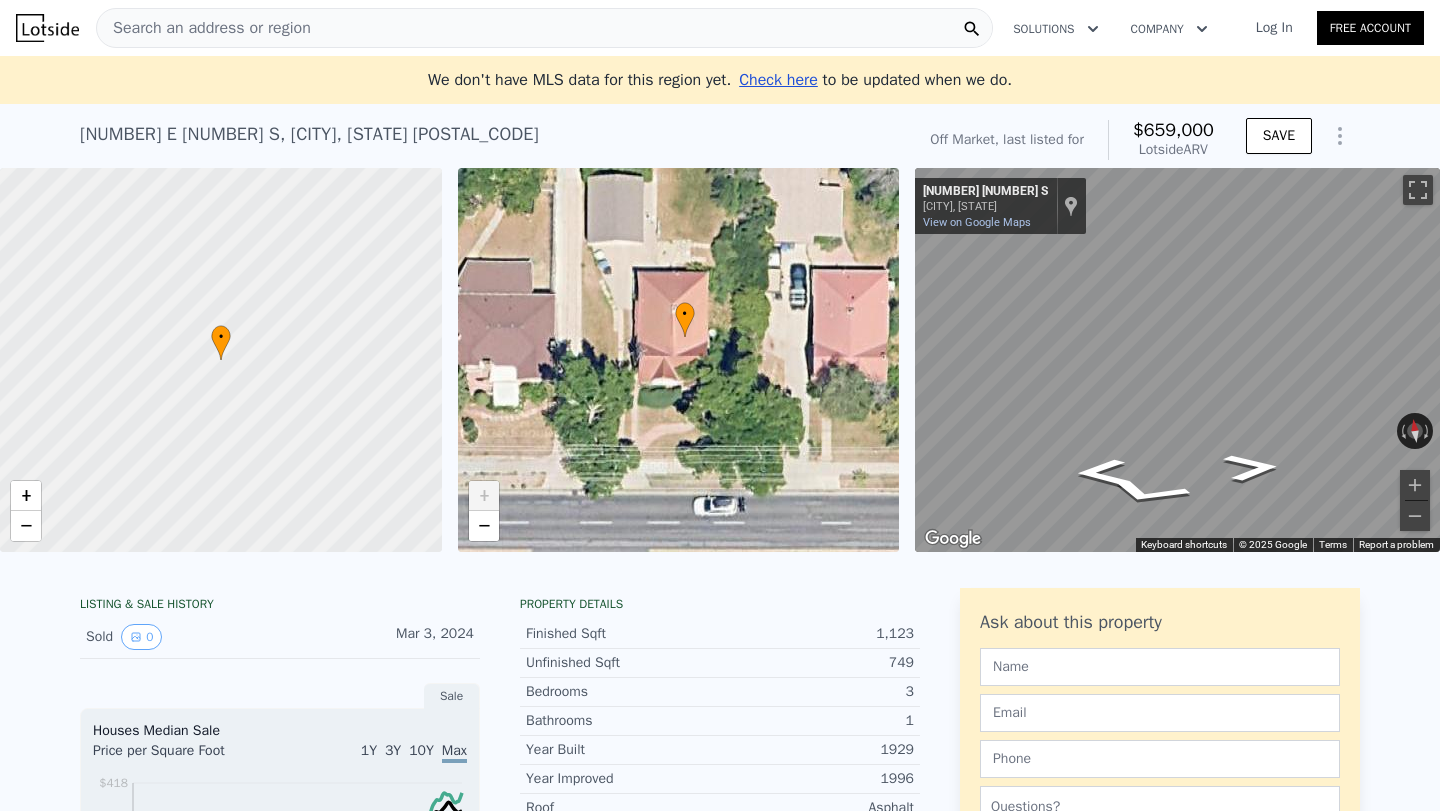 click on "Off Market, last listed for" at bounding box center [1007, 140] 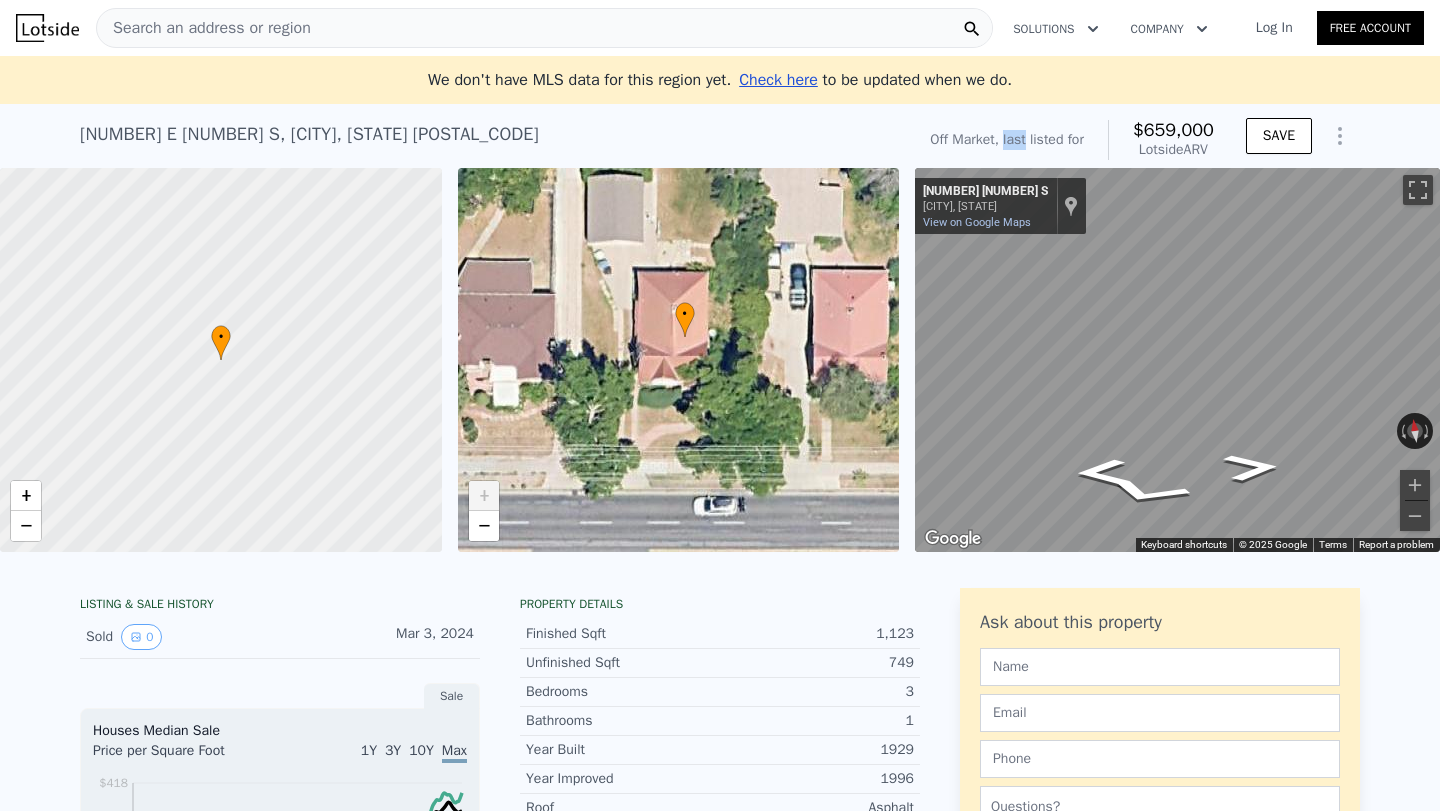 click on "Off Market, last listed for" at bounding box center [1007, 140] 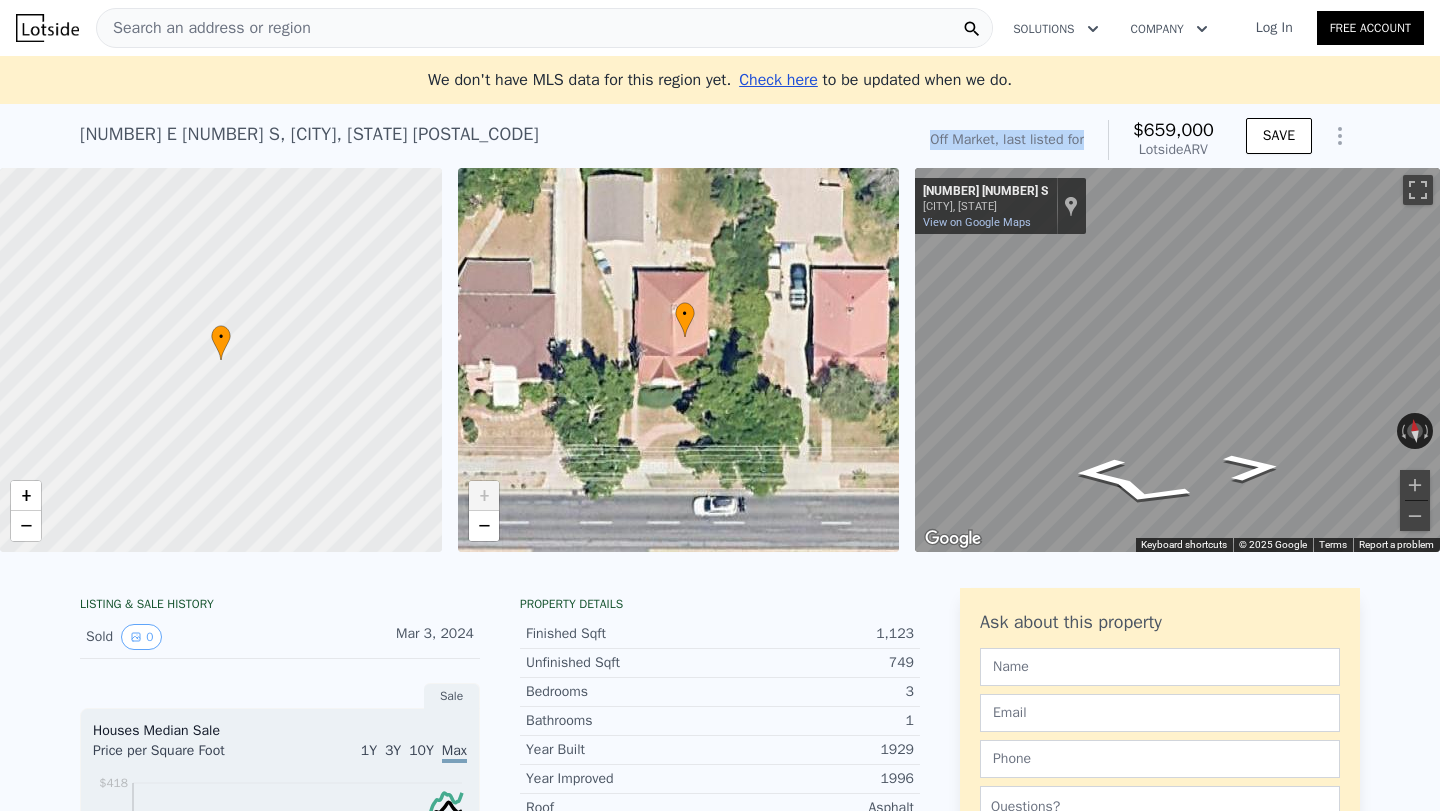 click on "Off Market, last listed for" at bounding box center [1007, 140] 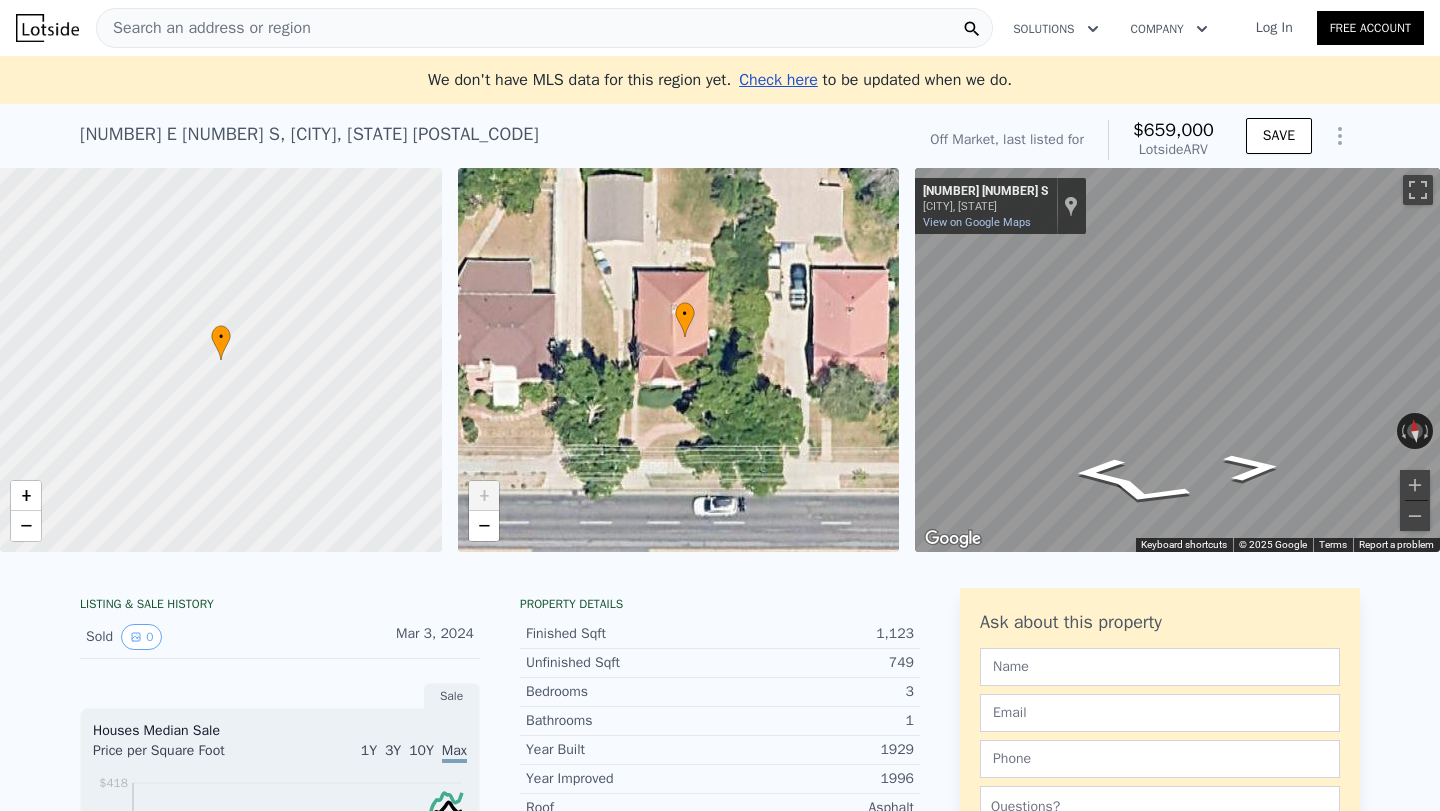 click on "Off Market, last listed for" at bounding box center [1007, 140] 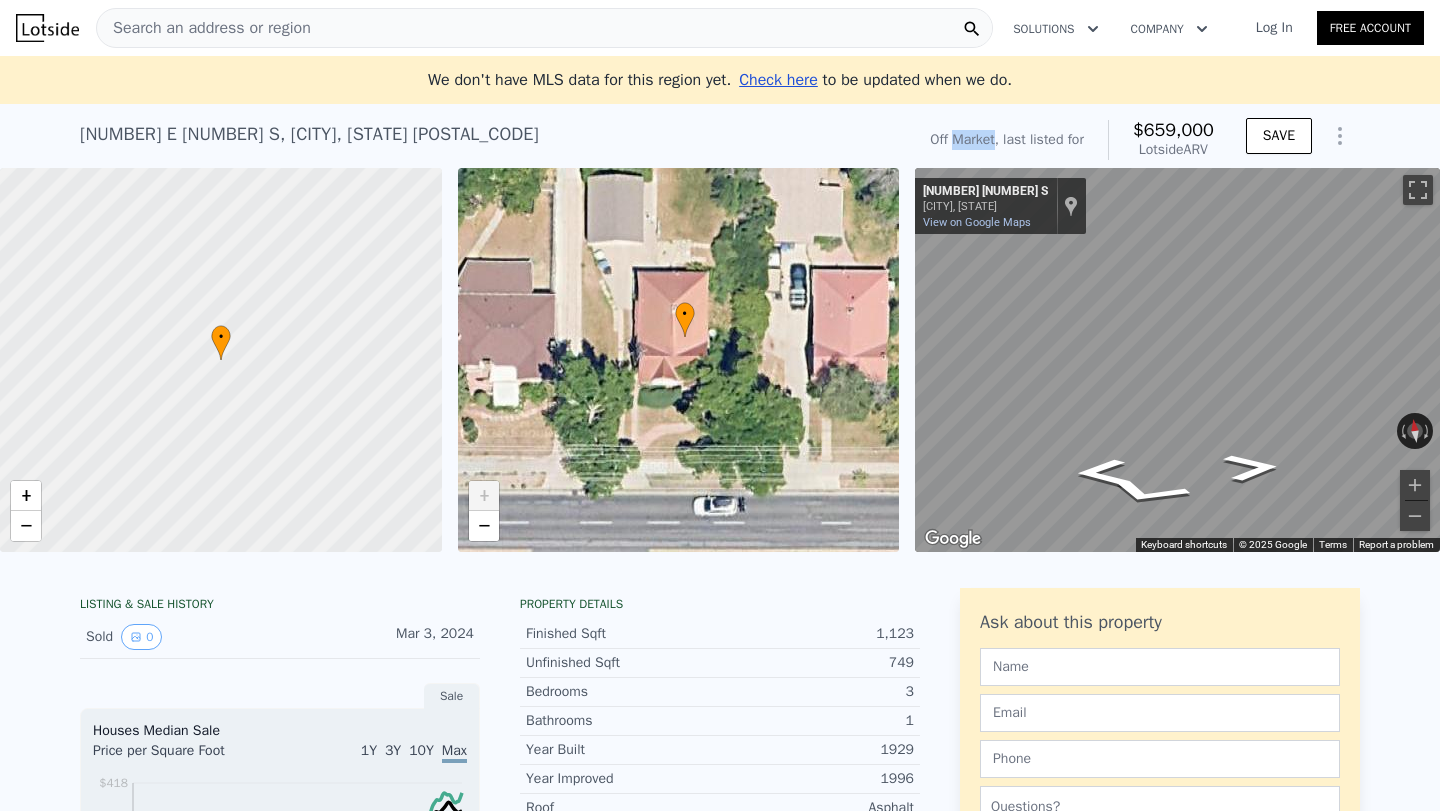 click on "Off Market, last listed for" at bounding box center (1007, 140) 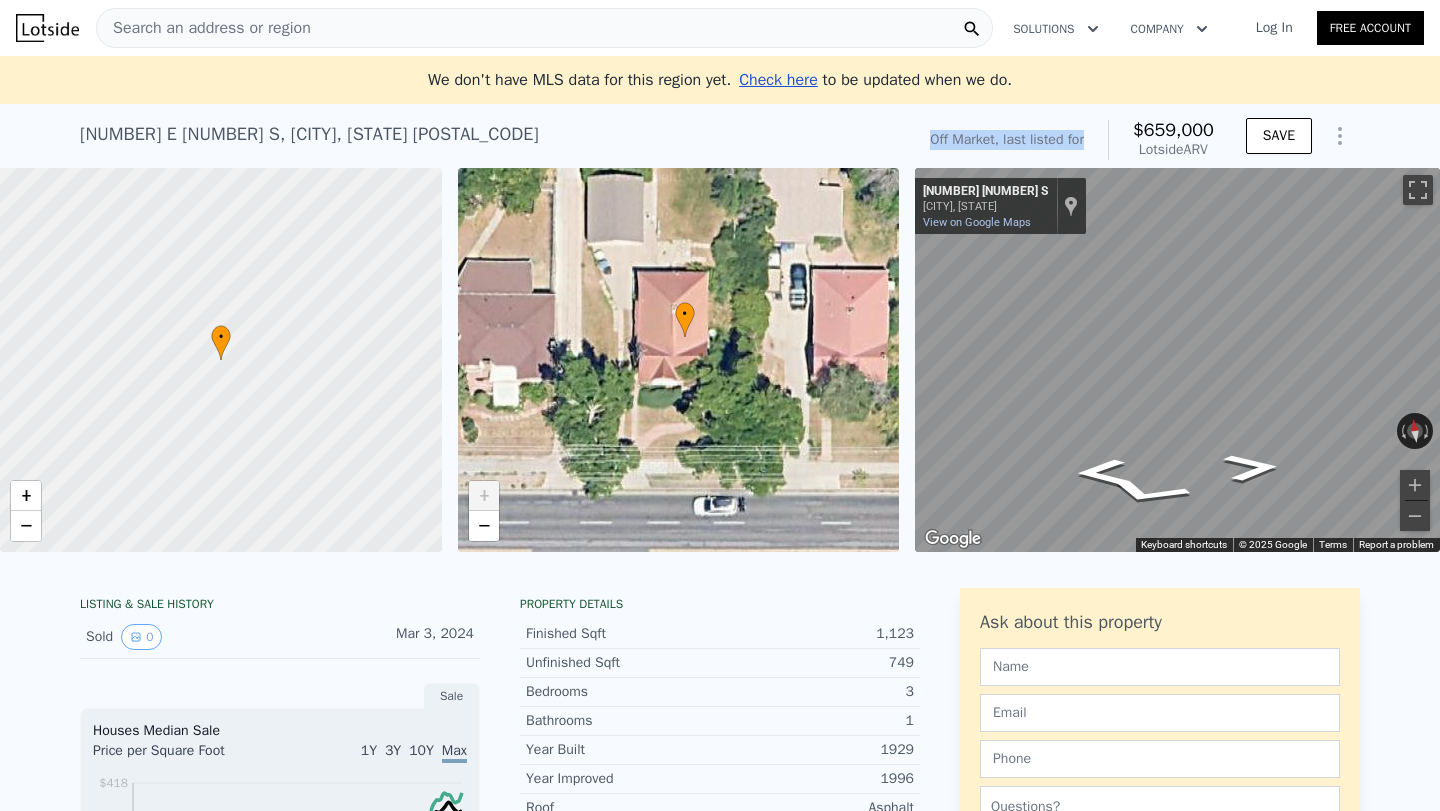click on "Off Market, last listed for" at bounding box center [1007, 140] 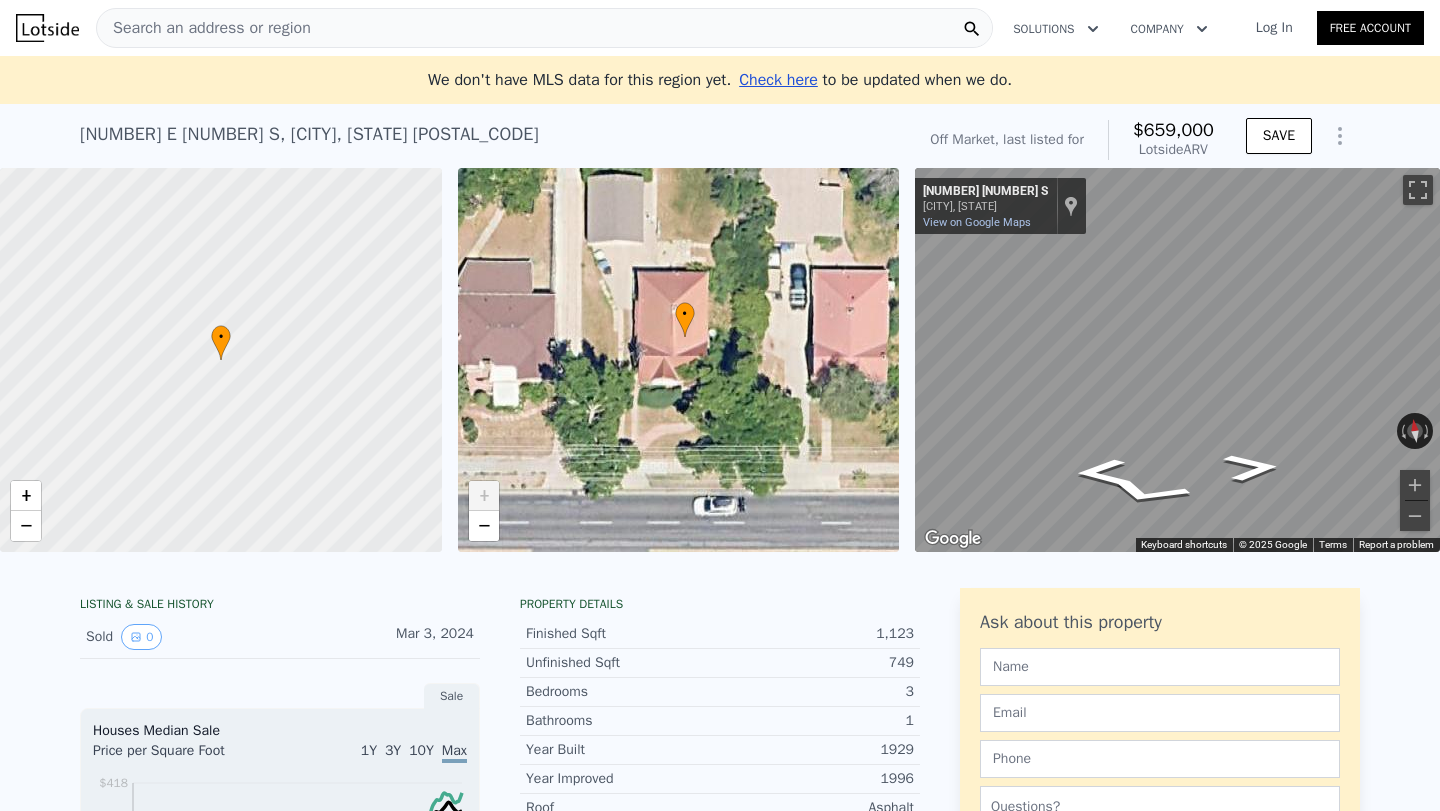 click on "Off Market, last listed for" at bounding box center [1007, 140] 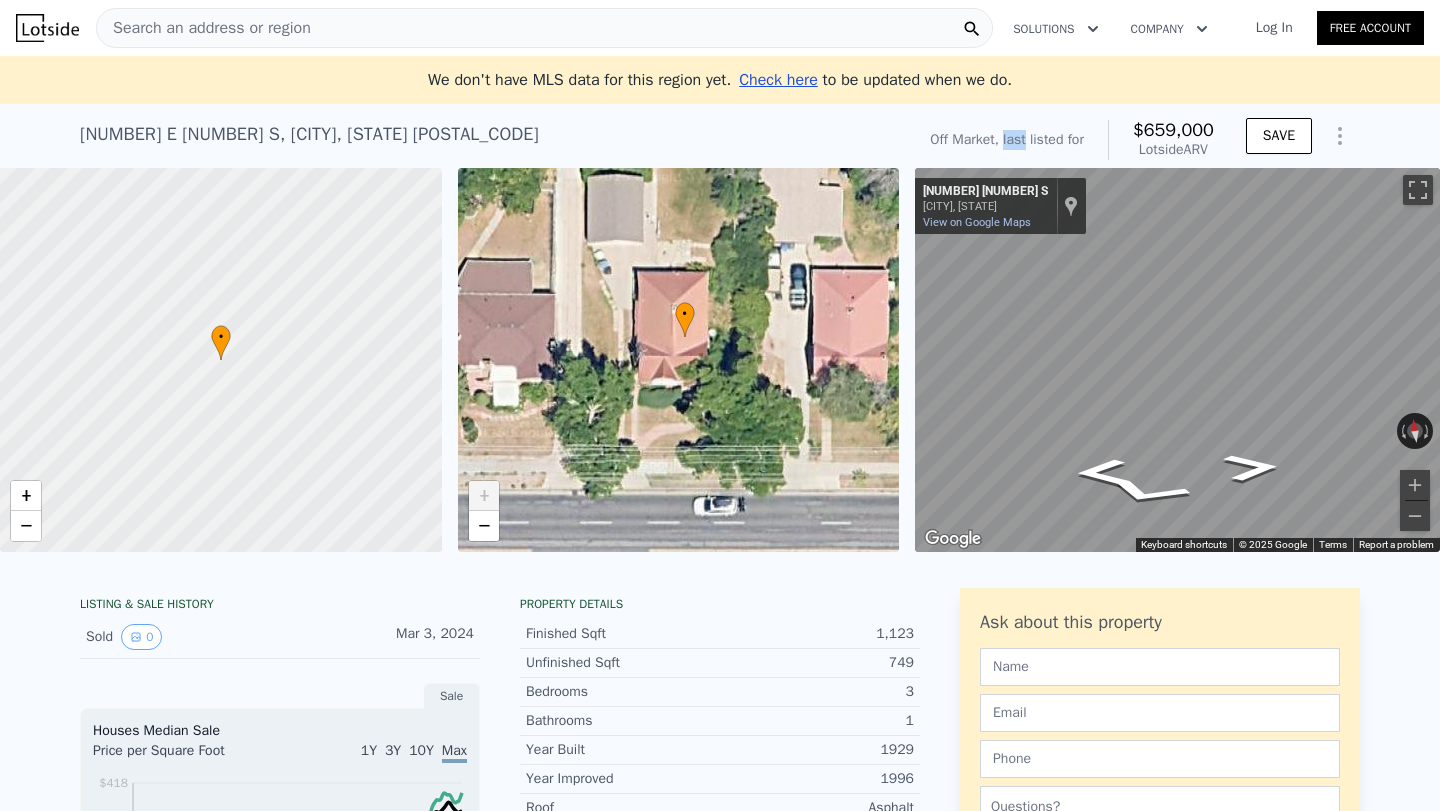 click on "Off Market, last listed for" at bounding box center (1007, 140) 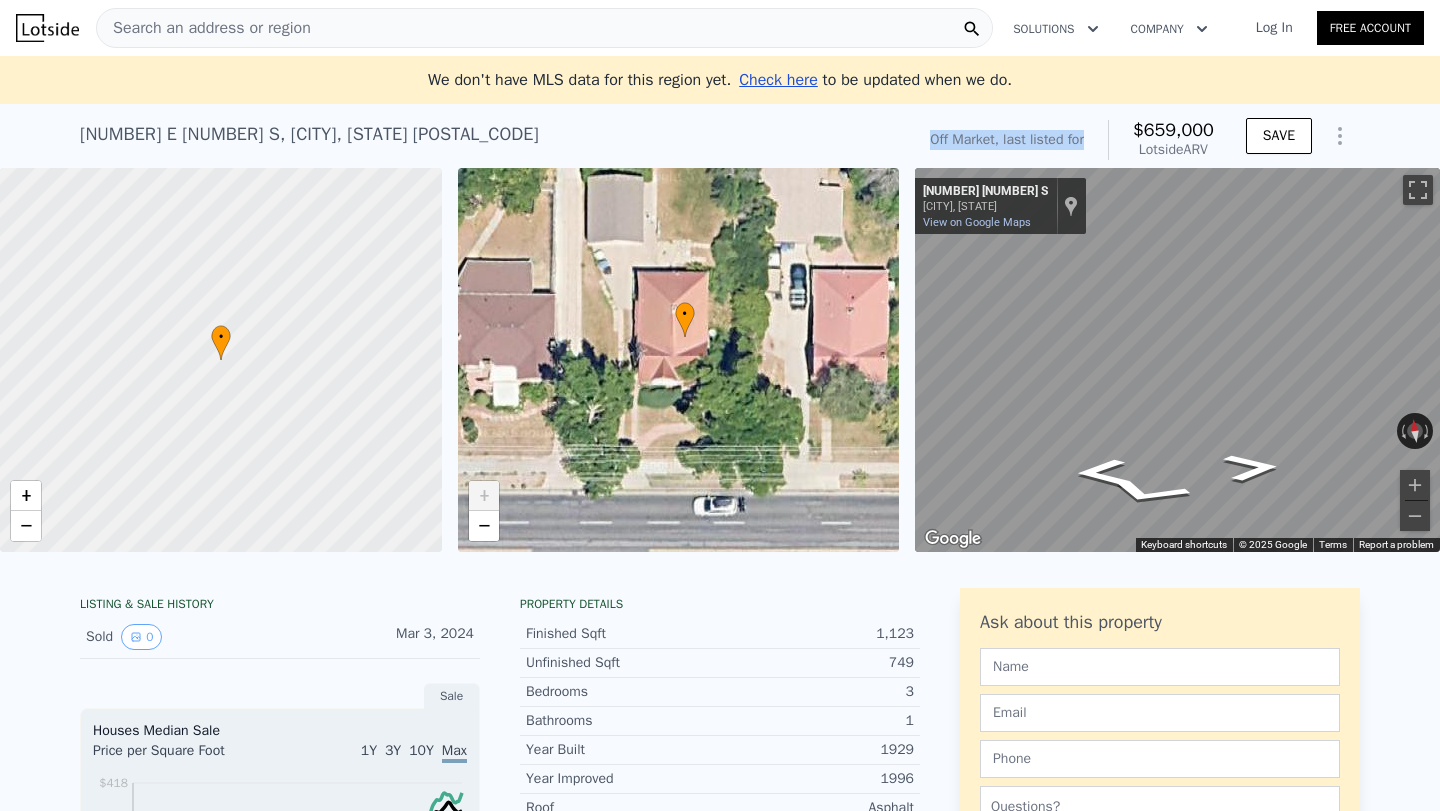 click on "Off Market, last listed for" at bounding box center [1007, 140] 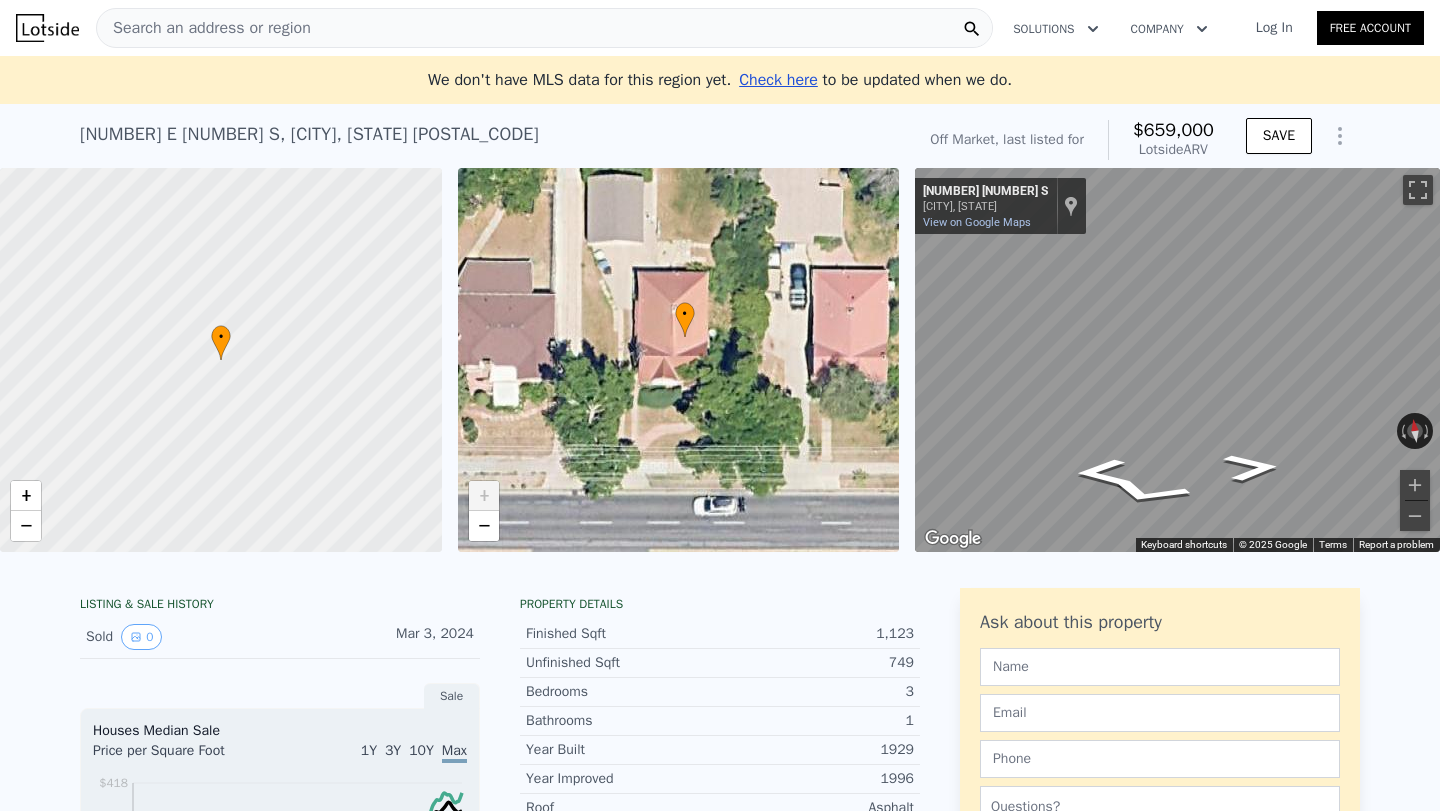 click on "Off Market, last listed for" at bounding box center [1007, 140] 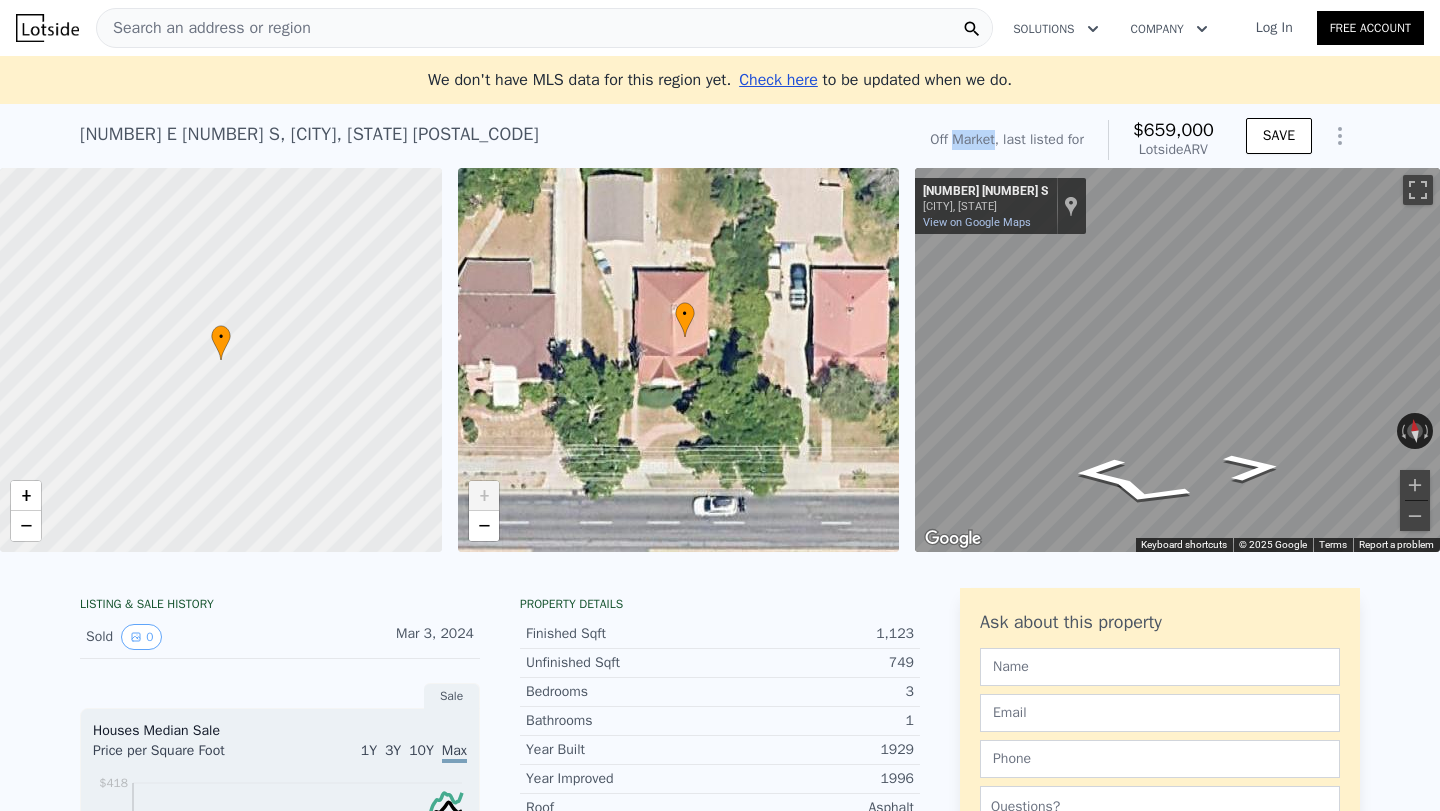 click on "Off Market, last listed for" at bounding box center (1007, 140) 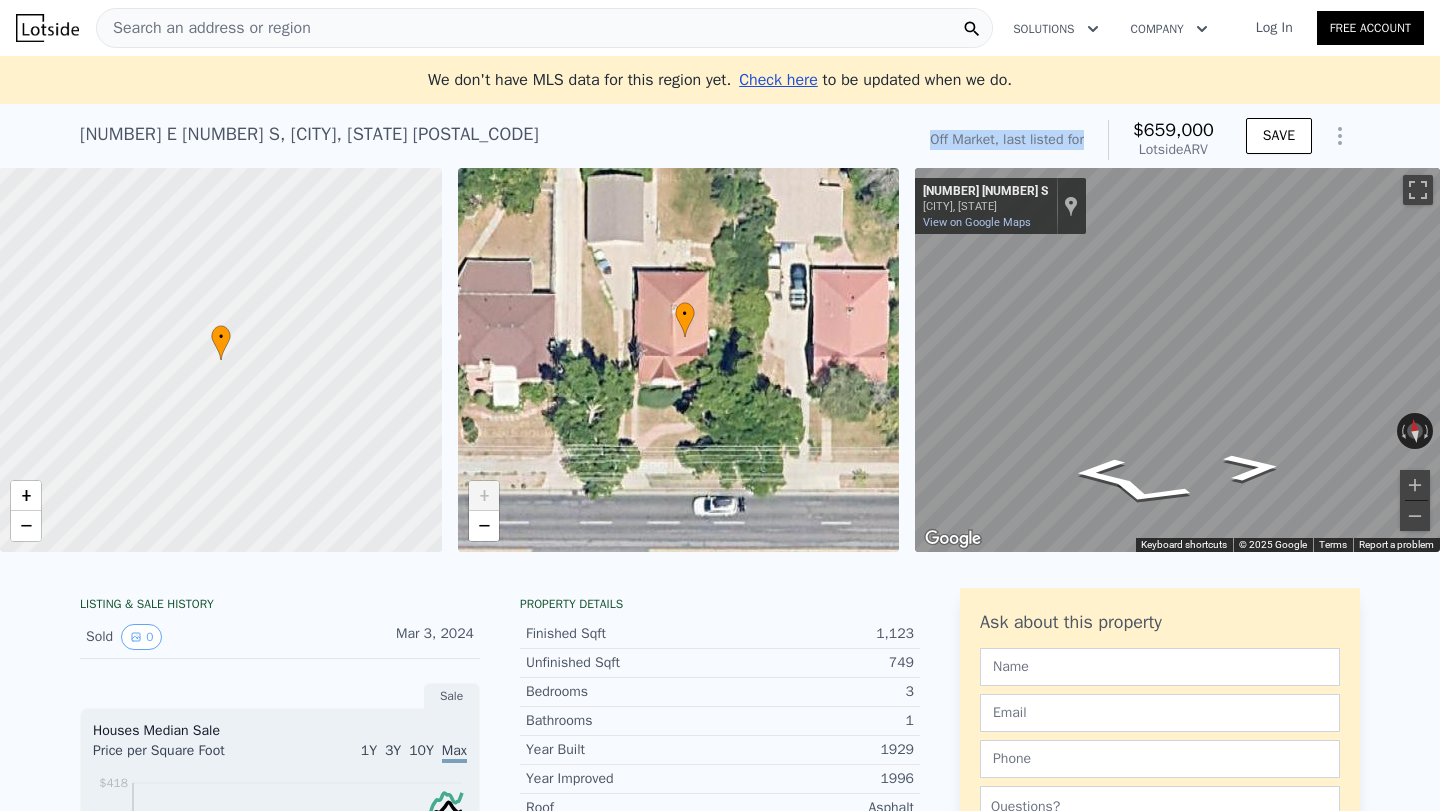 click on "Off Market, last listed for" at bounding box center (1007, 140) 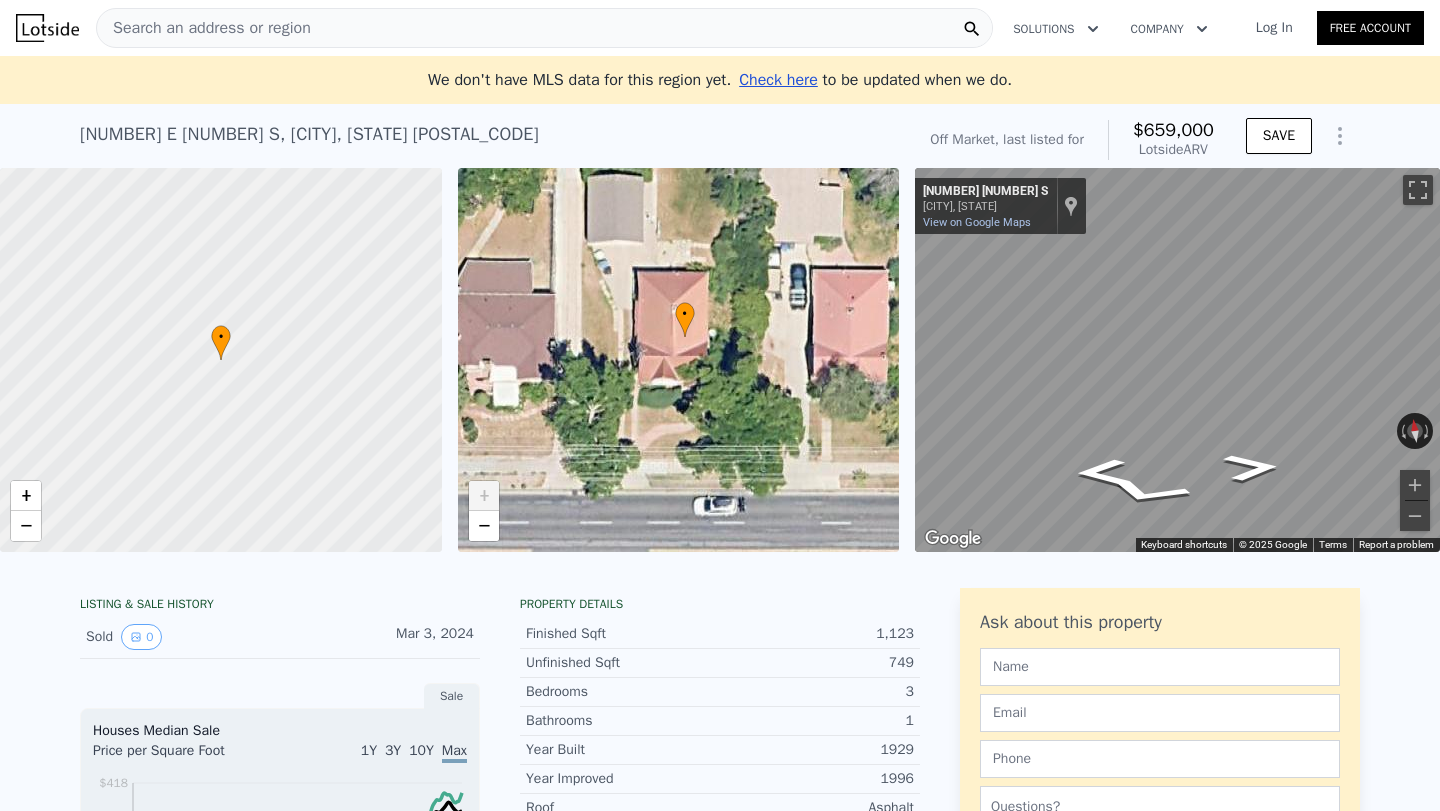 click on "Off Market, last listed for" at bounding box center [1007, 140] 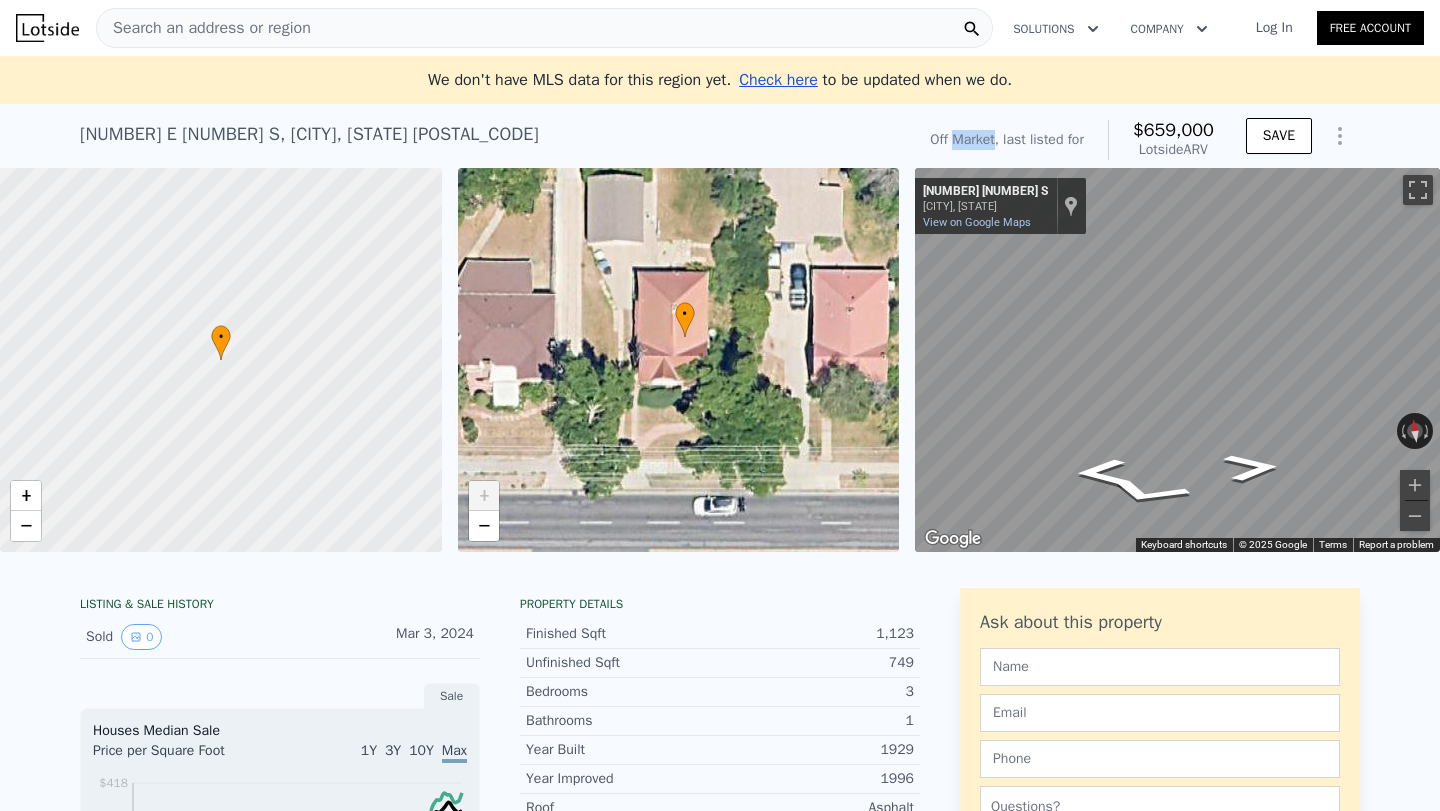 click on "Off Market, last listed for" at bounding box center [1007, 140] 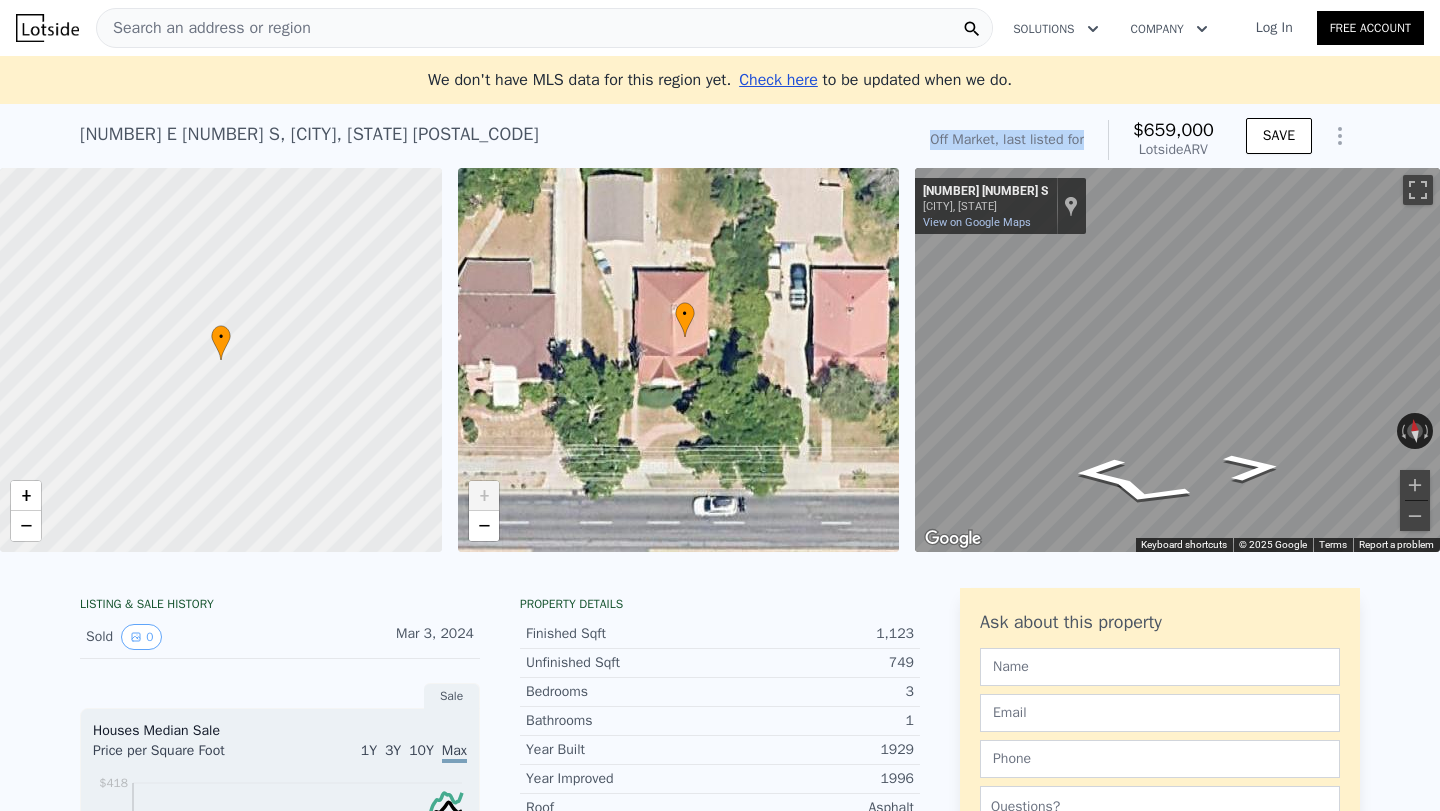 click on "Off Market, last listed for $659,000 Lotside ARV" at bounding box center (1071, 140) 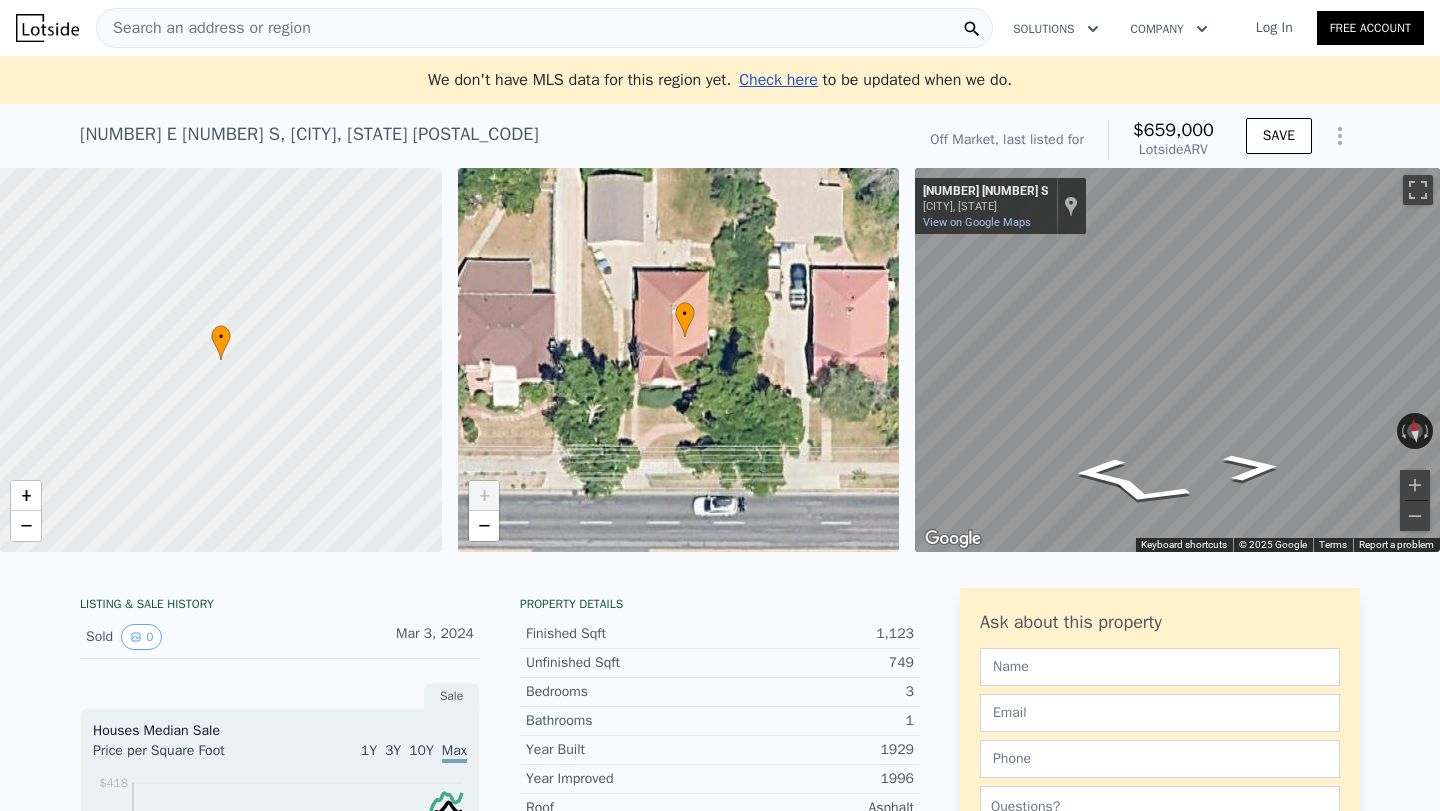 click on "Off Market, last listed for $659,000 Lotside ARV" at bounding box center (1071, 140) 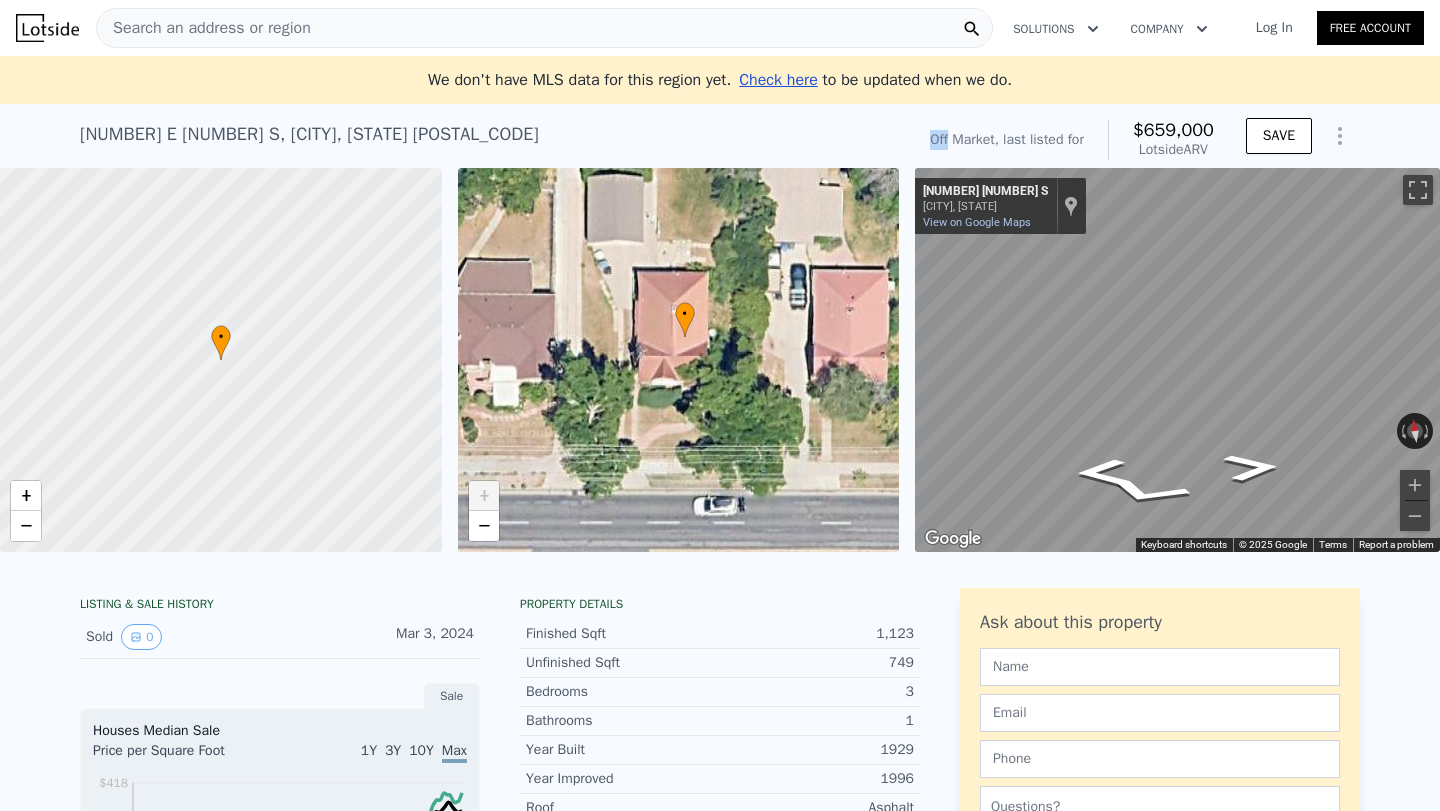 click on "Off Market, last listed for $659,000 Lotside ARV" at bounding box center [1071, 140] 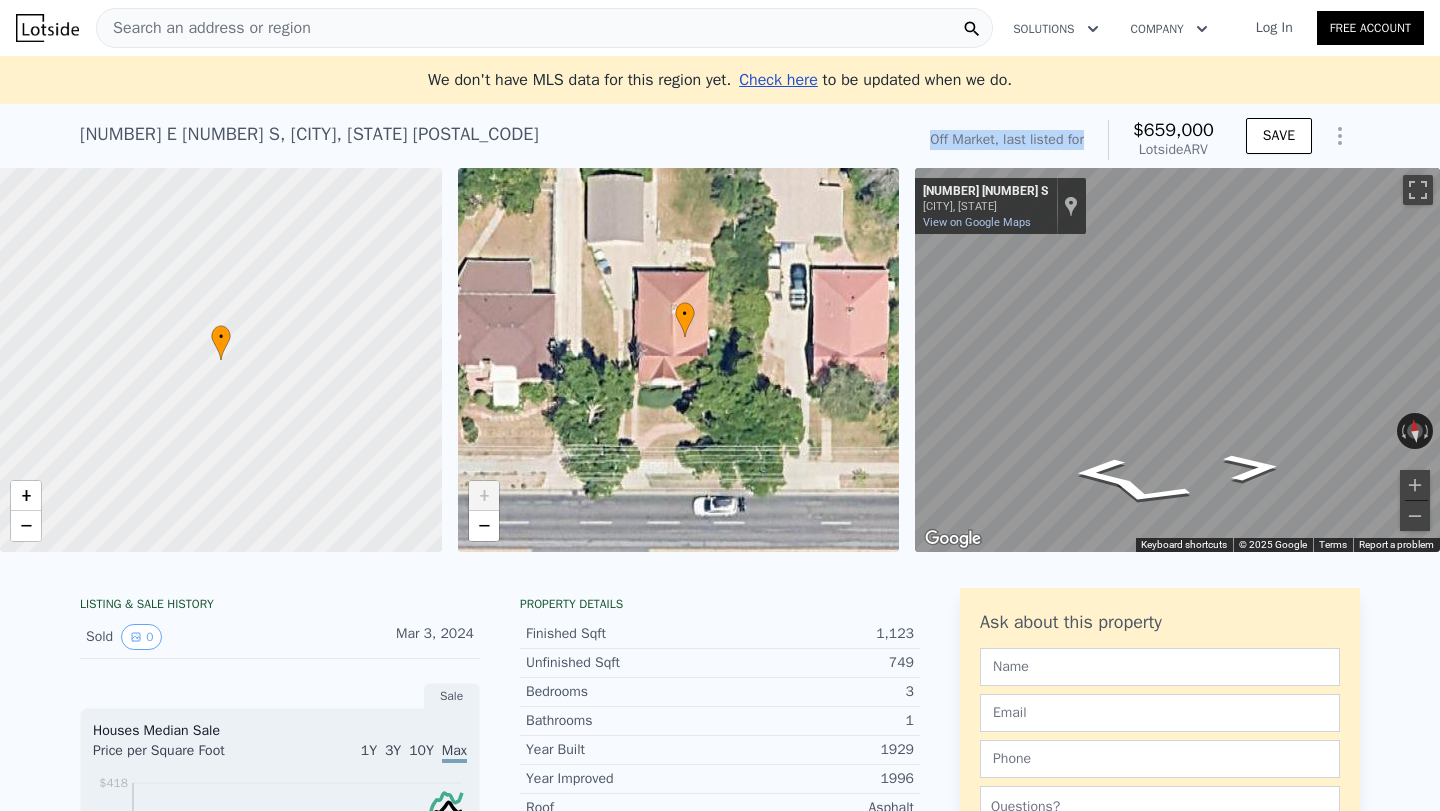 click on "Off Market, last listed for" at bounding box center (1007, 140) 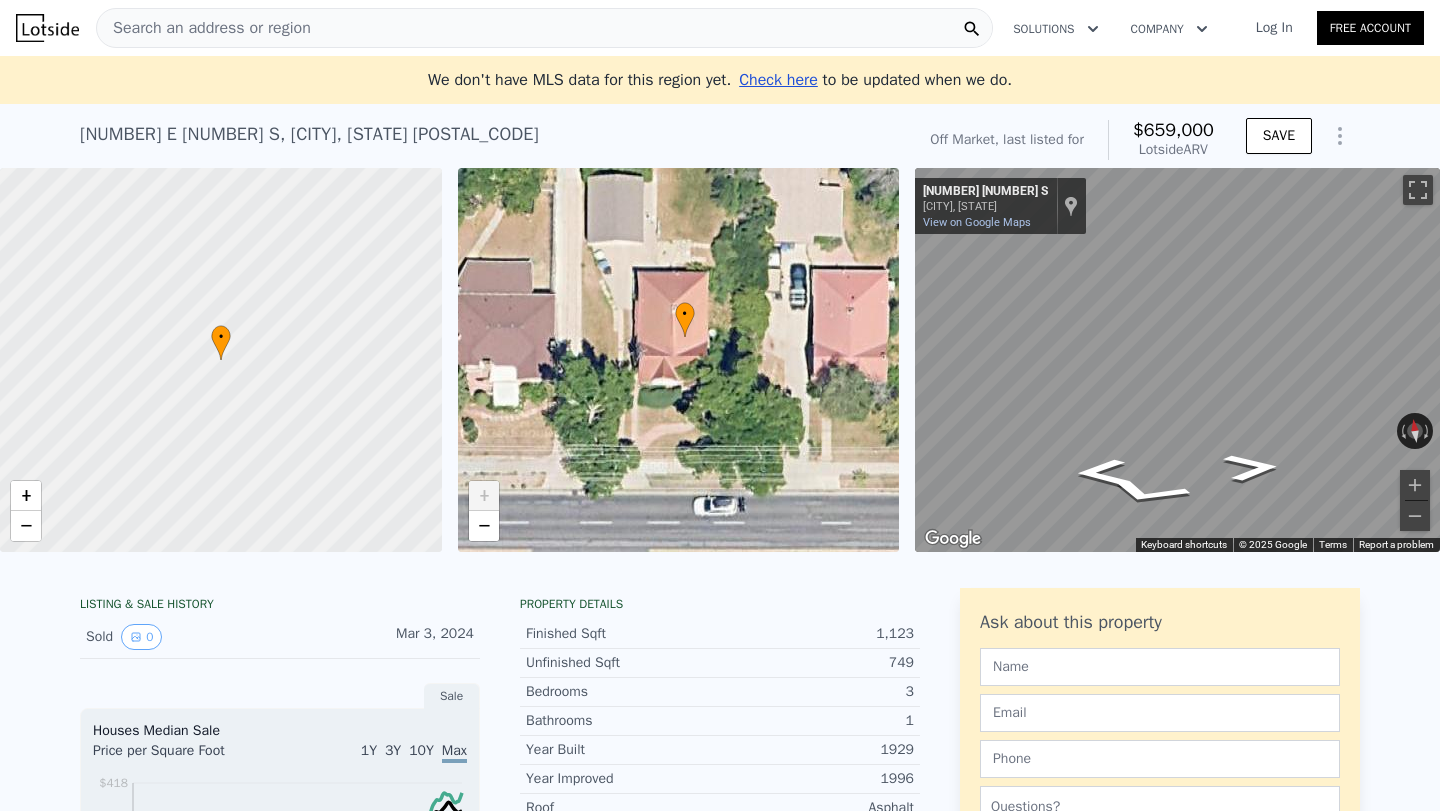 click on "← Move left → Move right ↑ Move up ↓ Move down + Zoom in - Zoom out 1833 2100 S [CITY], [STATE] 1833 2100 S View on Google Maps Custom Imagery This image is no longer available Rotate the view Keyboard shortcuts Map Data © 2025 Google © 2025 Google Terms Report a problem" at bounding box center (1169, 360) 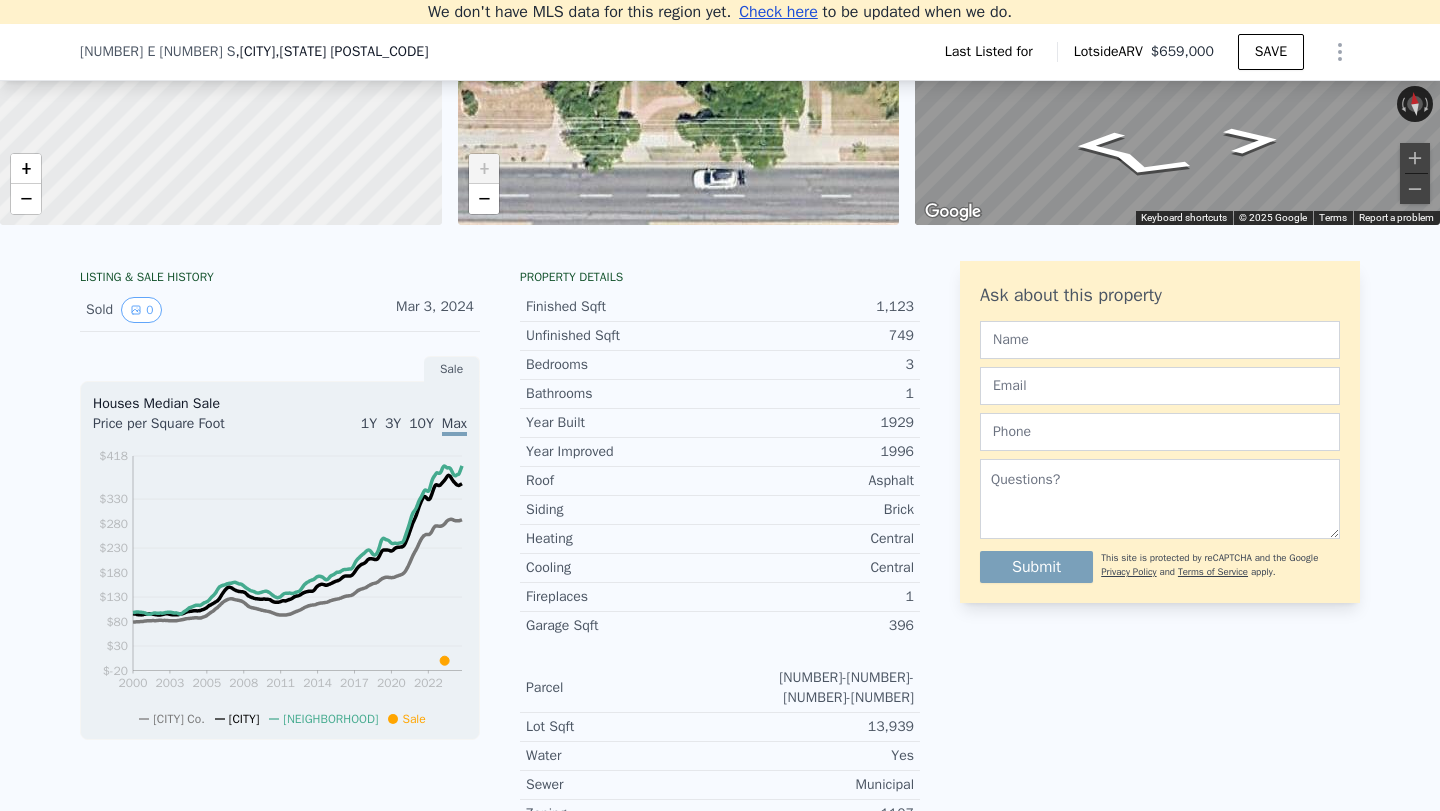 scroll, scrollTop: 299, scrollLeft: 0, axis: vertical 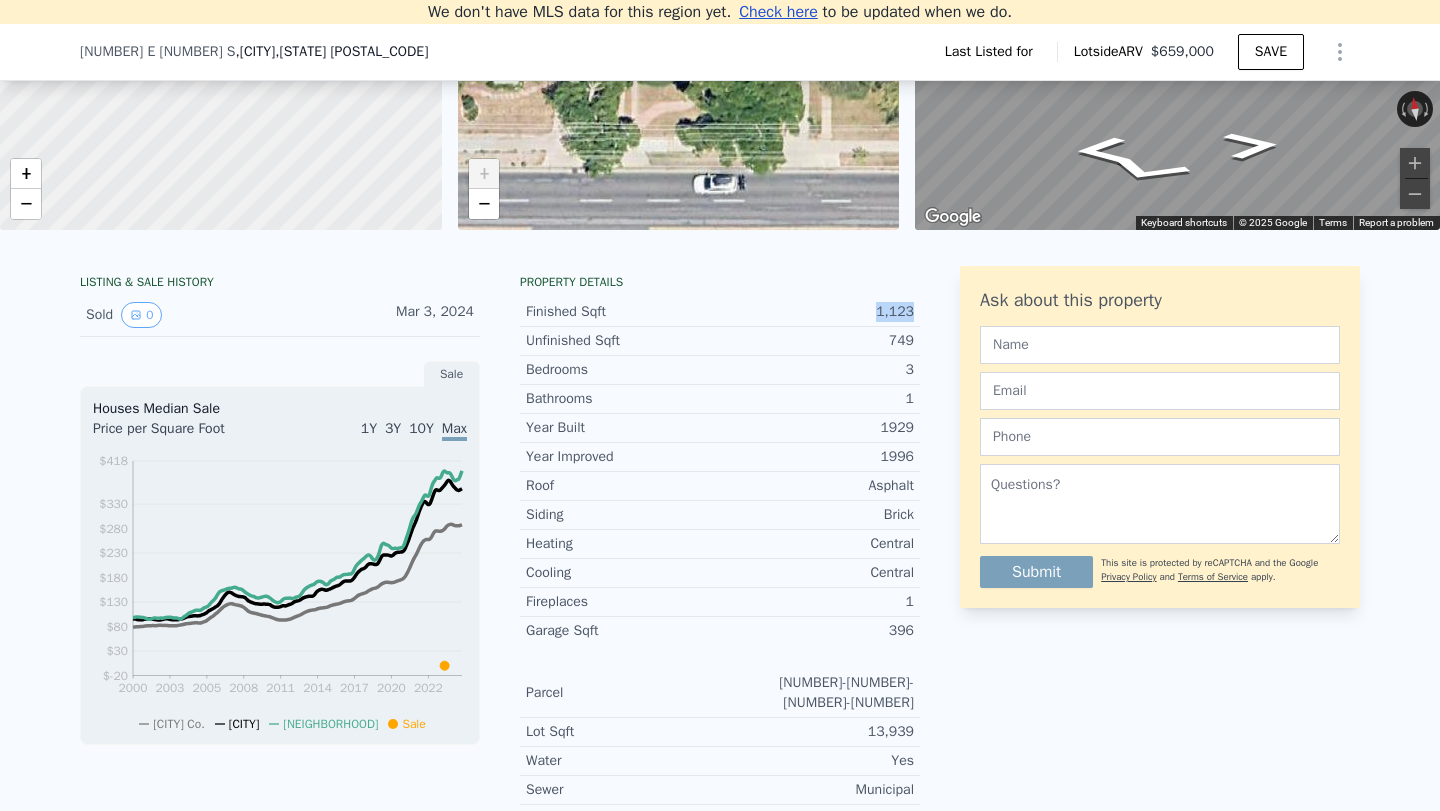 drag, startPoint x: 882, startPoint y: 314, endPoint x: 918, endPoint y: 315, distance: 36.013885 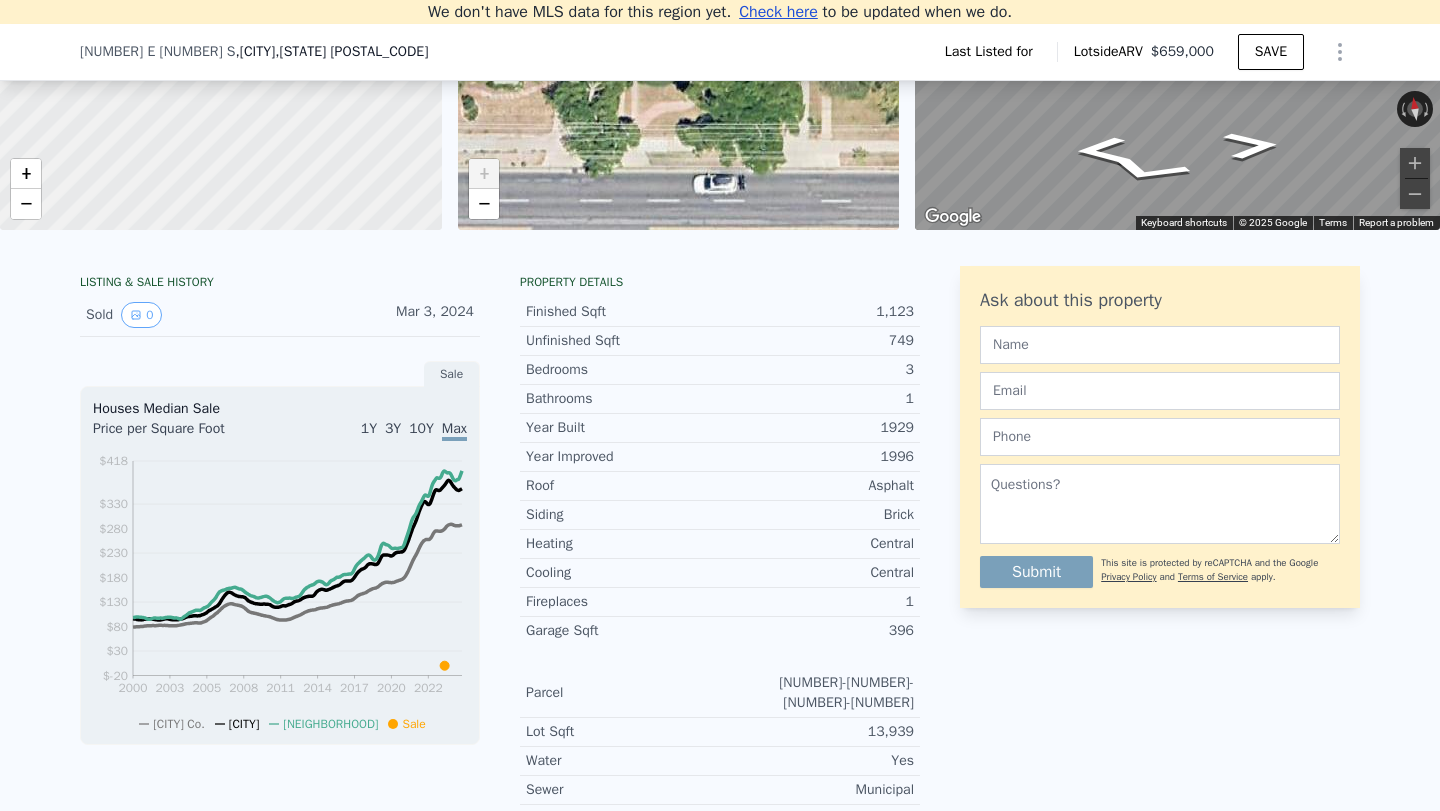 click on "749" at bounding box center [817, 341] 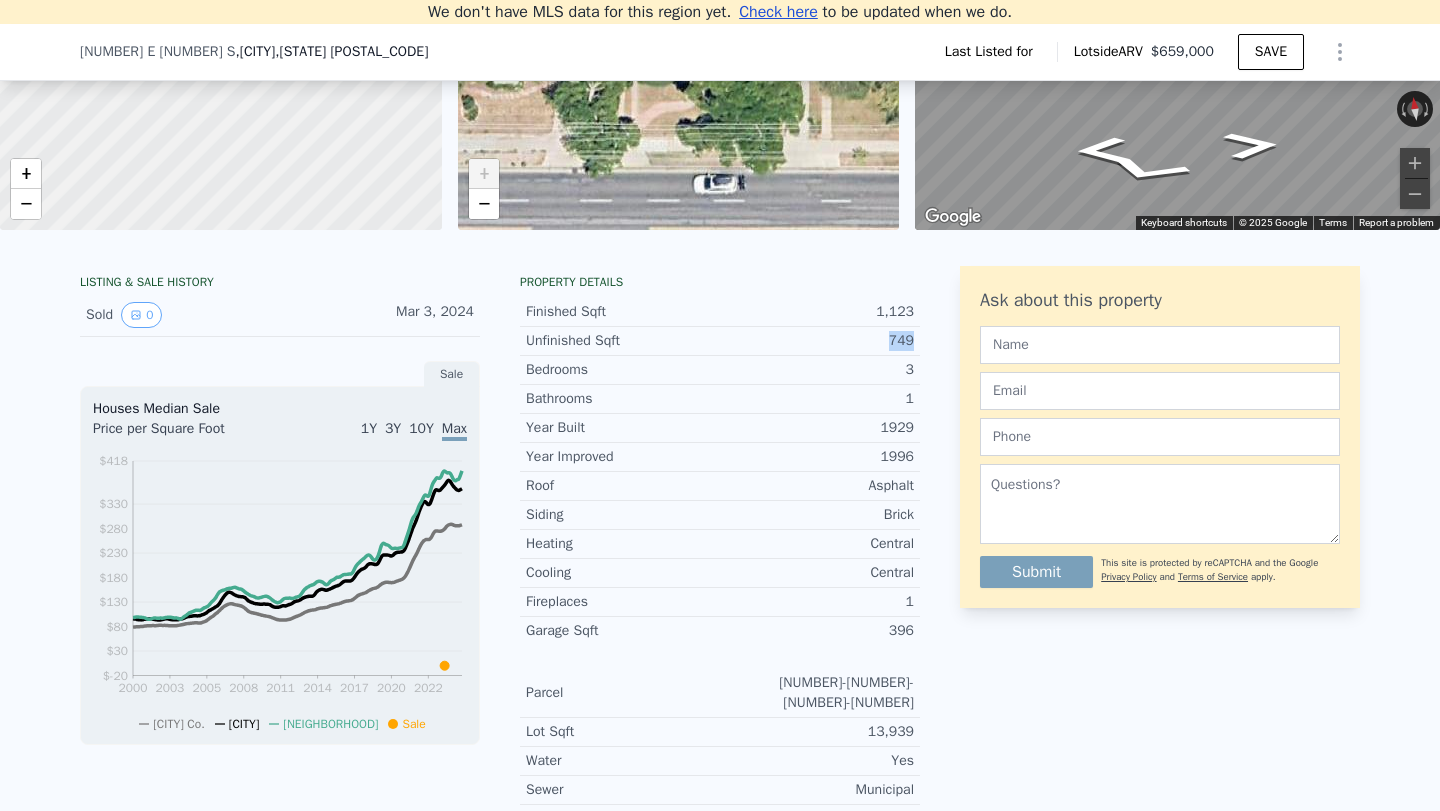 click on "749" at bounding box center (817, 341) 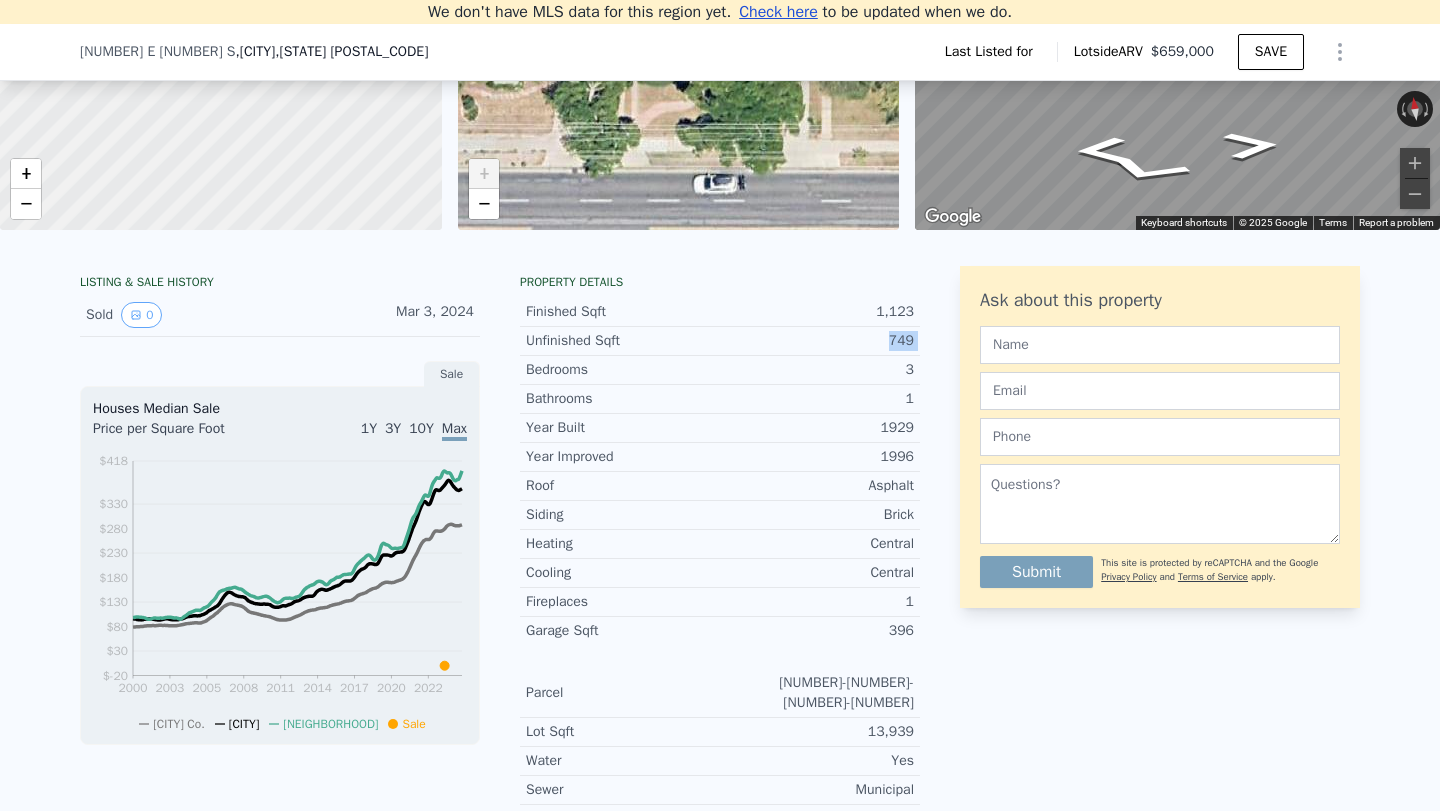 click on "749" at bounding box center (817, 341) 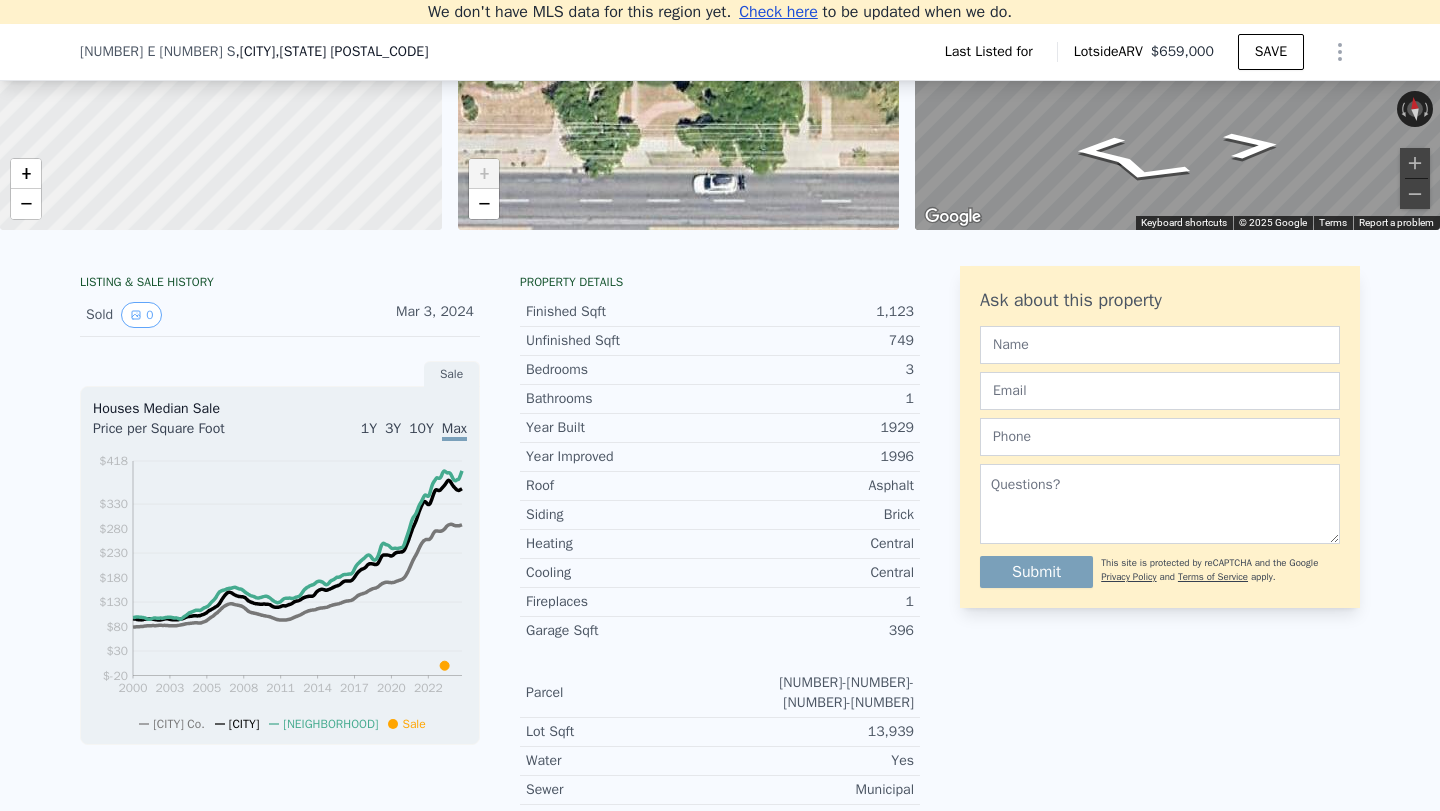 click on "749" at bounding box center (817, 341) 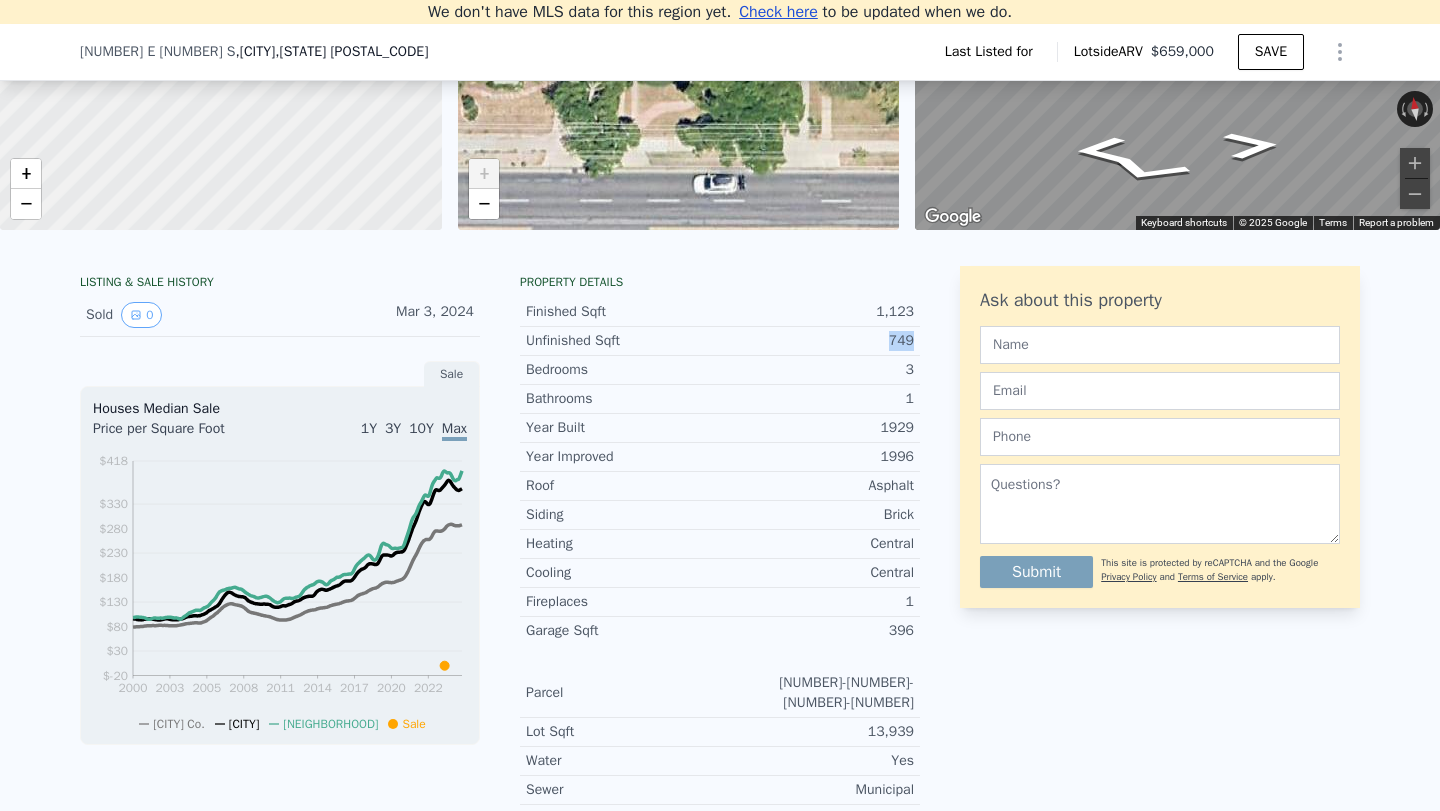 click on "749" at bounding box center [817, 341] 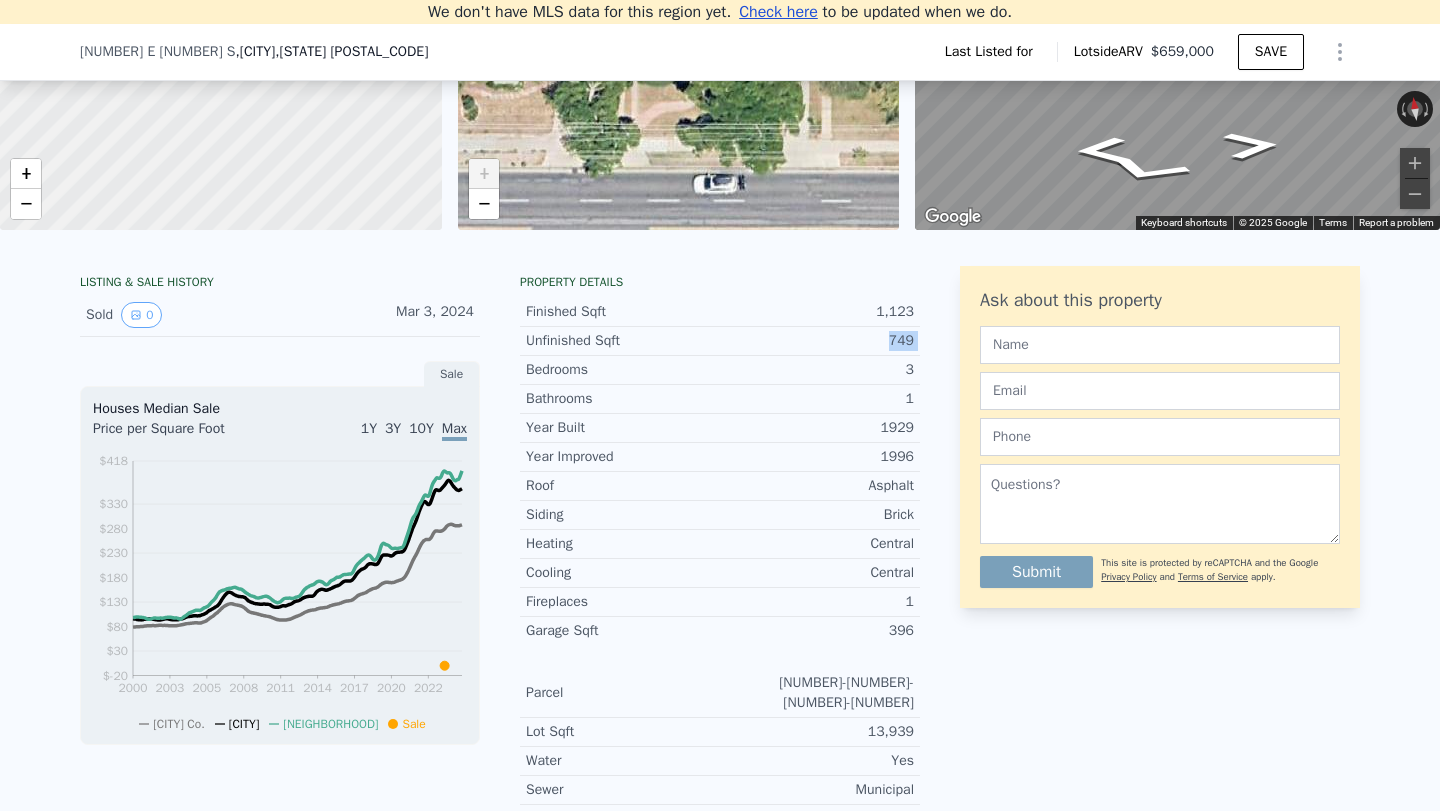 click on "1,123" at bounding box center (817, 312) 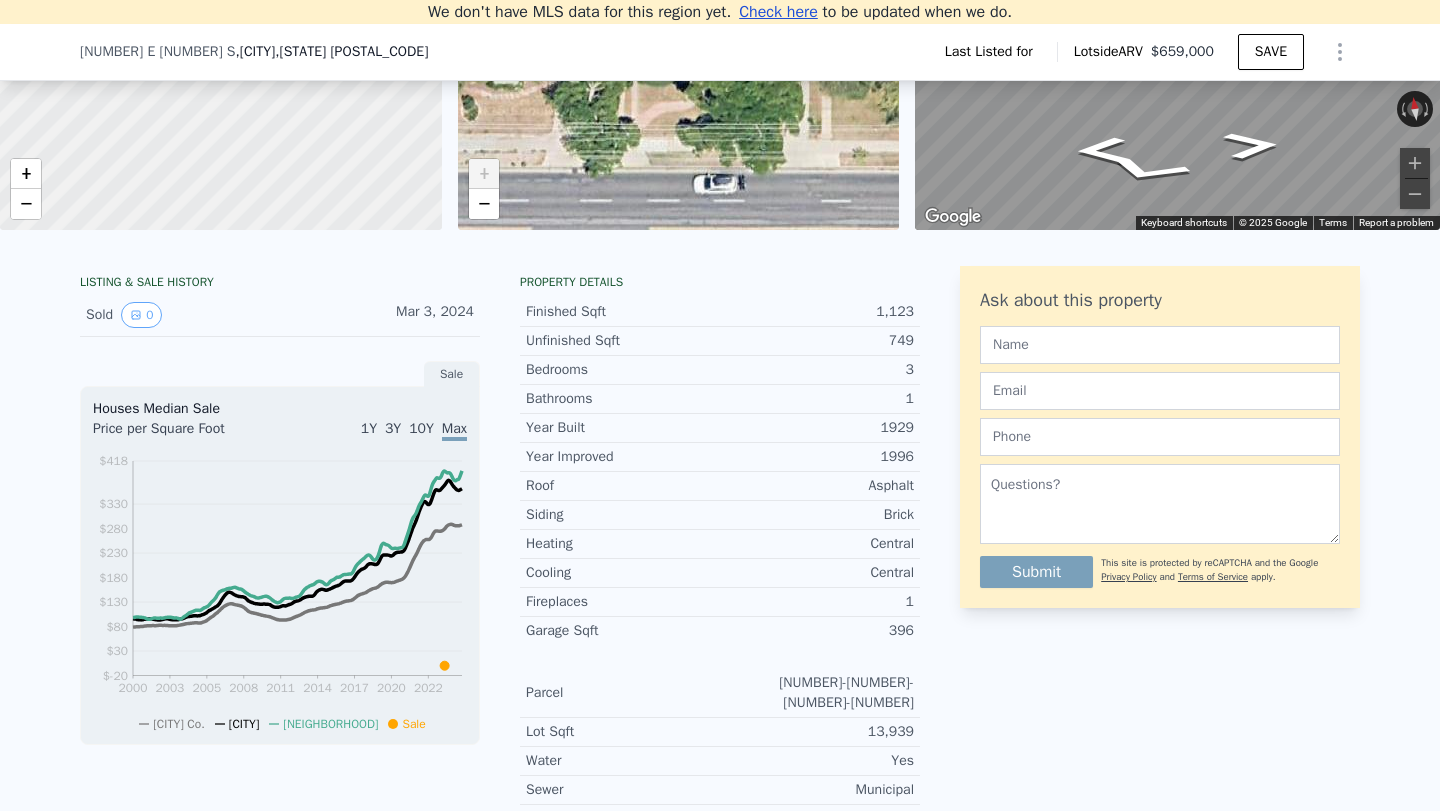 click on "1,123" at bounding box center [817, 312] 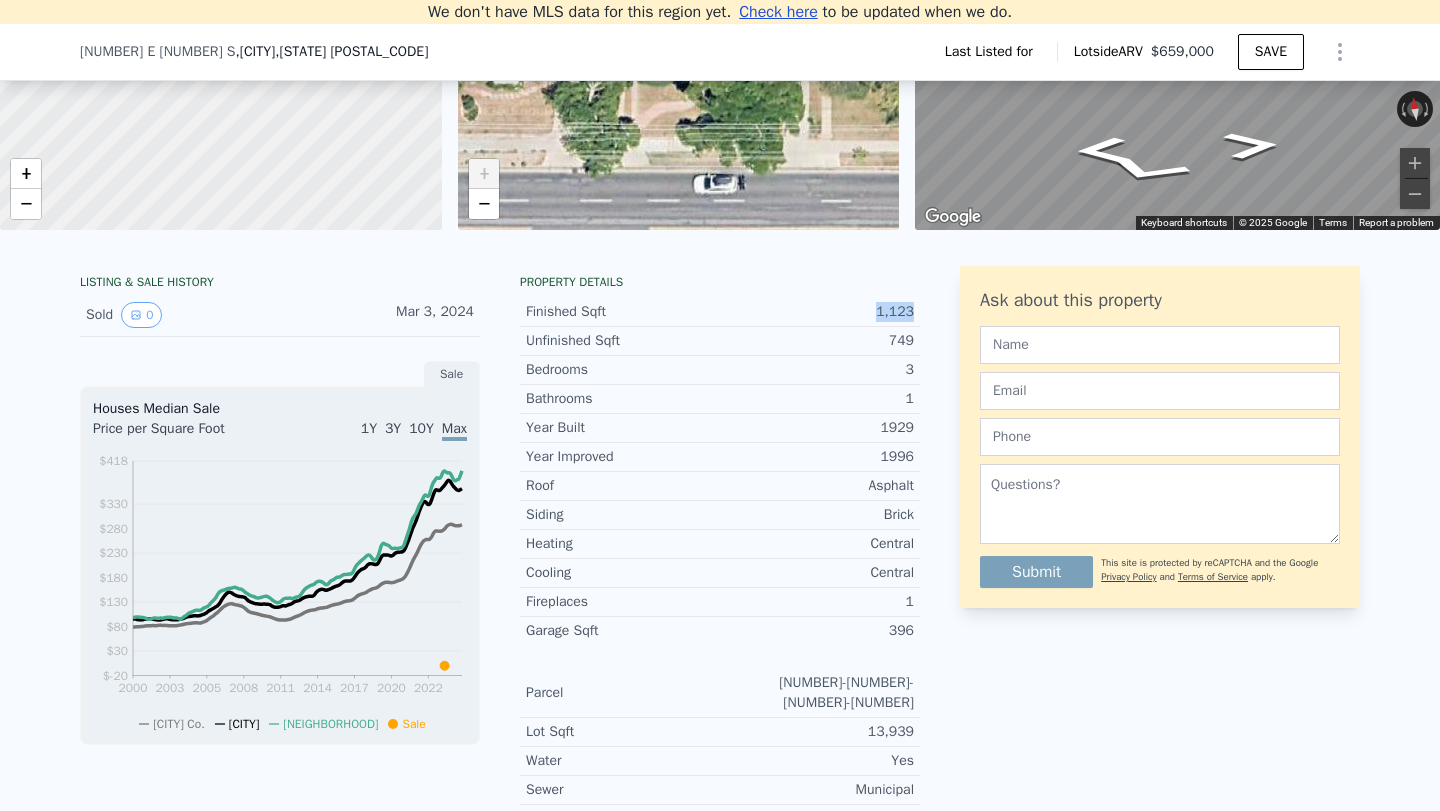 click on "1,123" at bounding box center [817, 312] 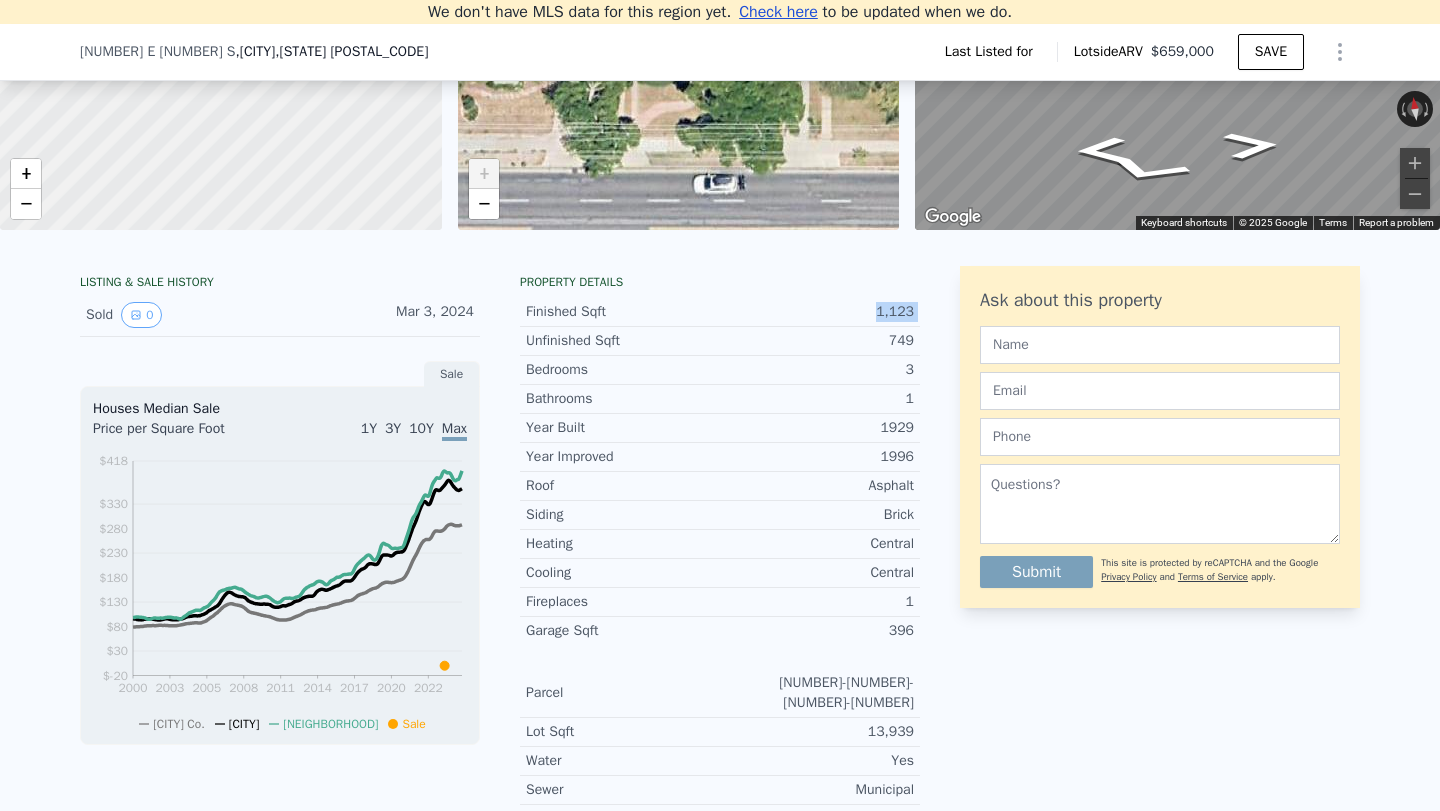 click on "1,123" at bounding box center (817, 312) 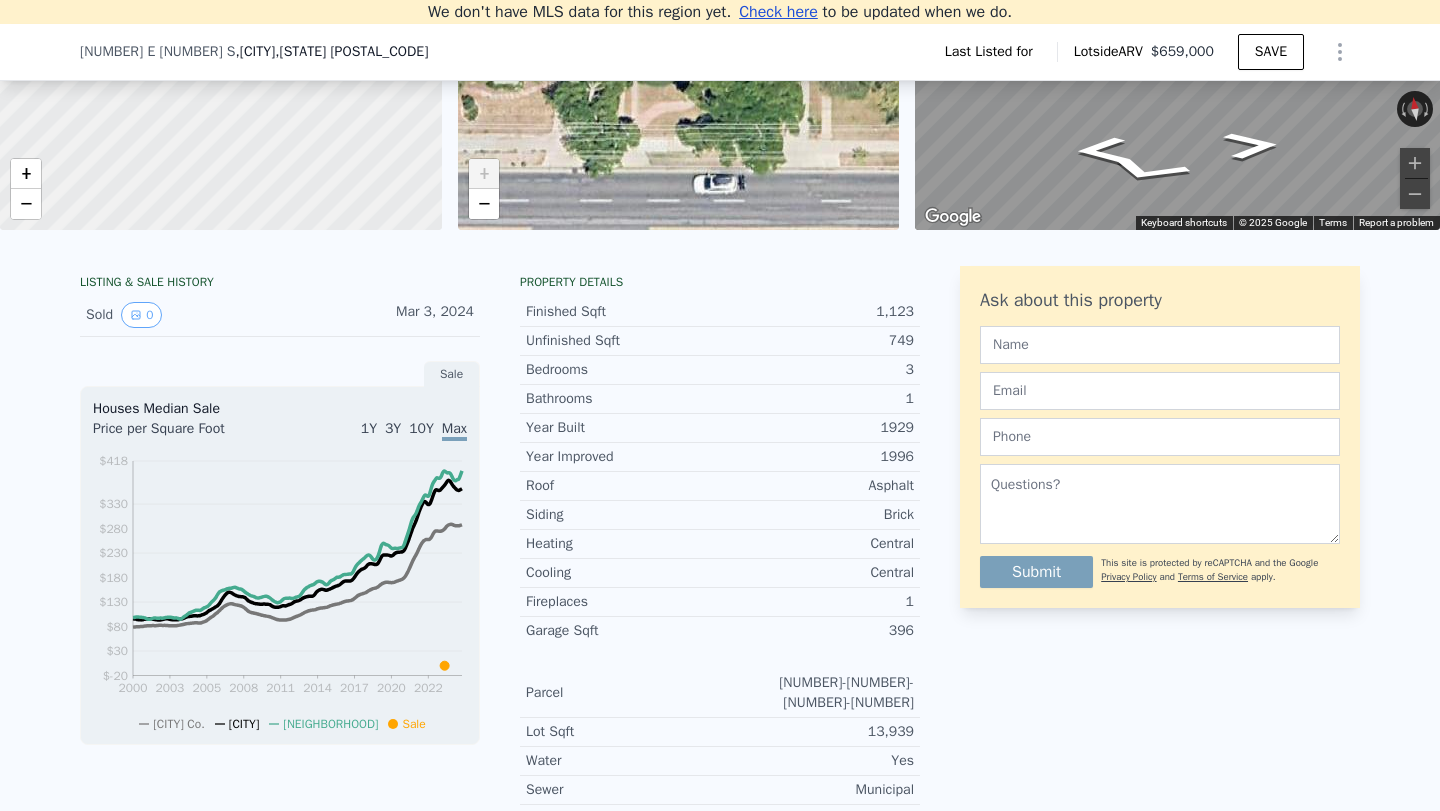 click on "1,123" at bounding box center [817, 312] 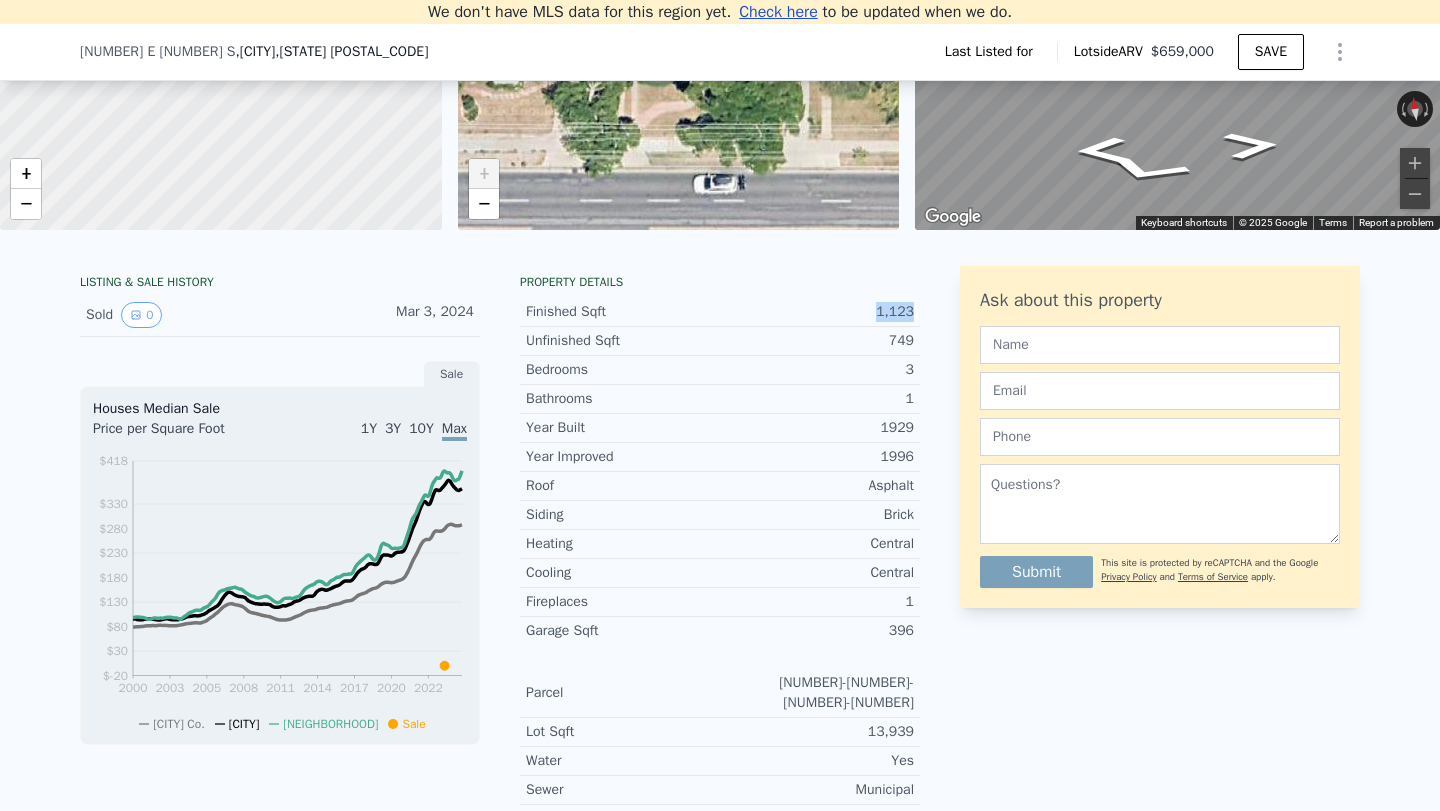 click on "1,123" at bounding box center [817, 312] 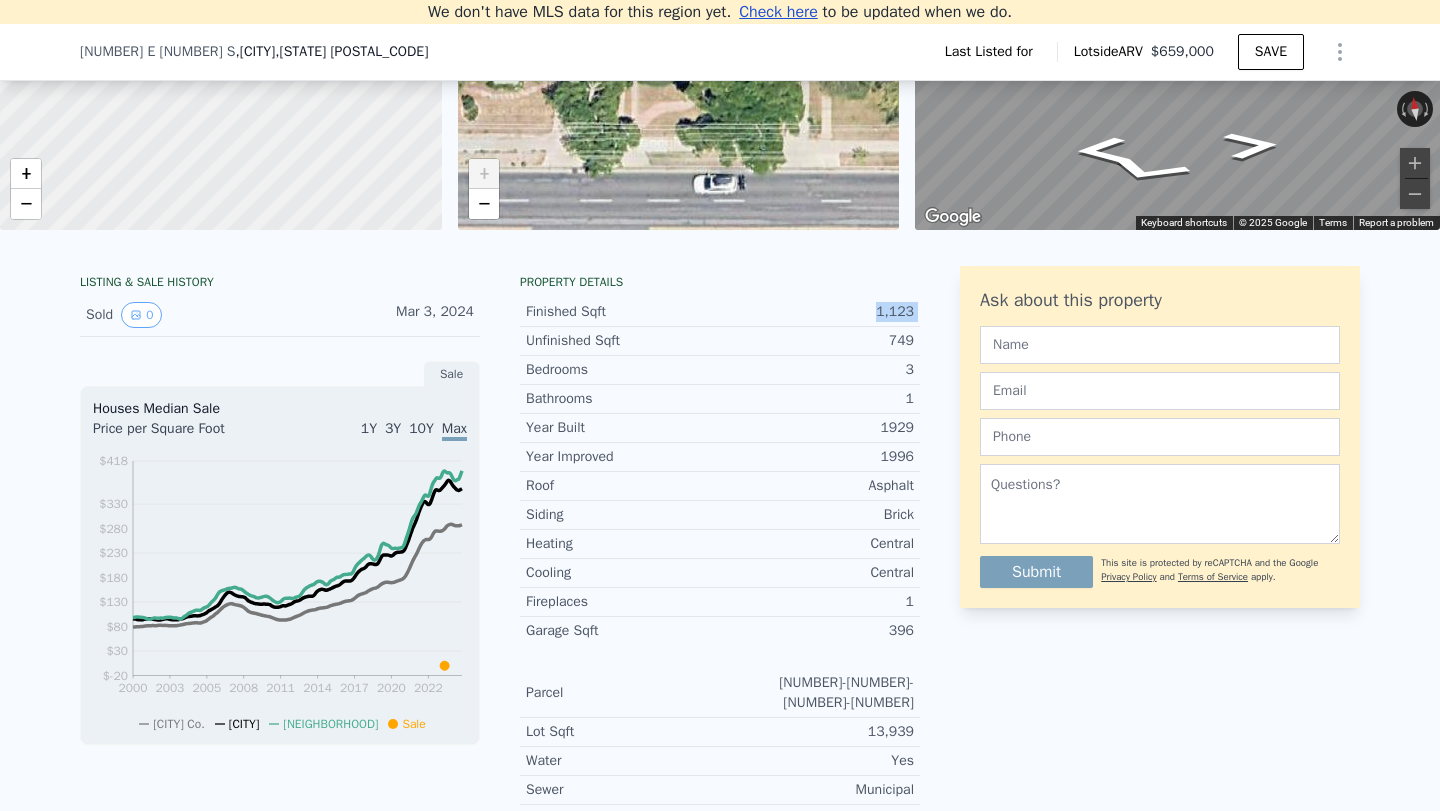 click on "1,123" at bounding box center [817, 312] 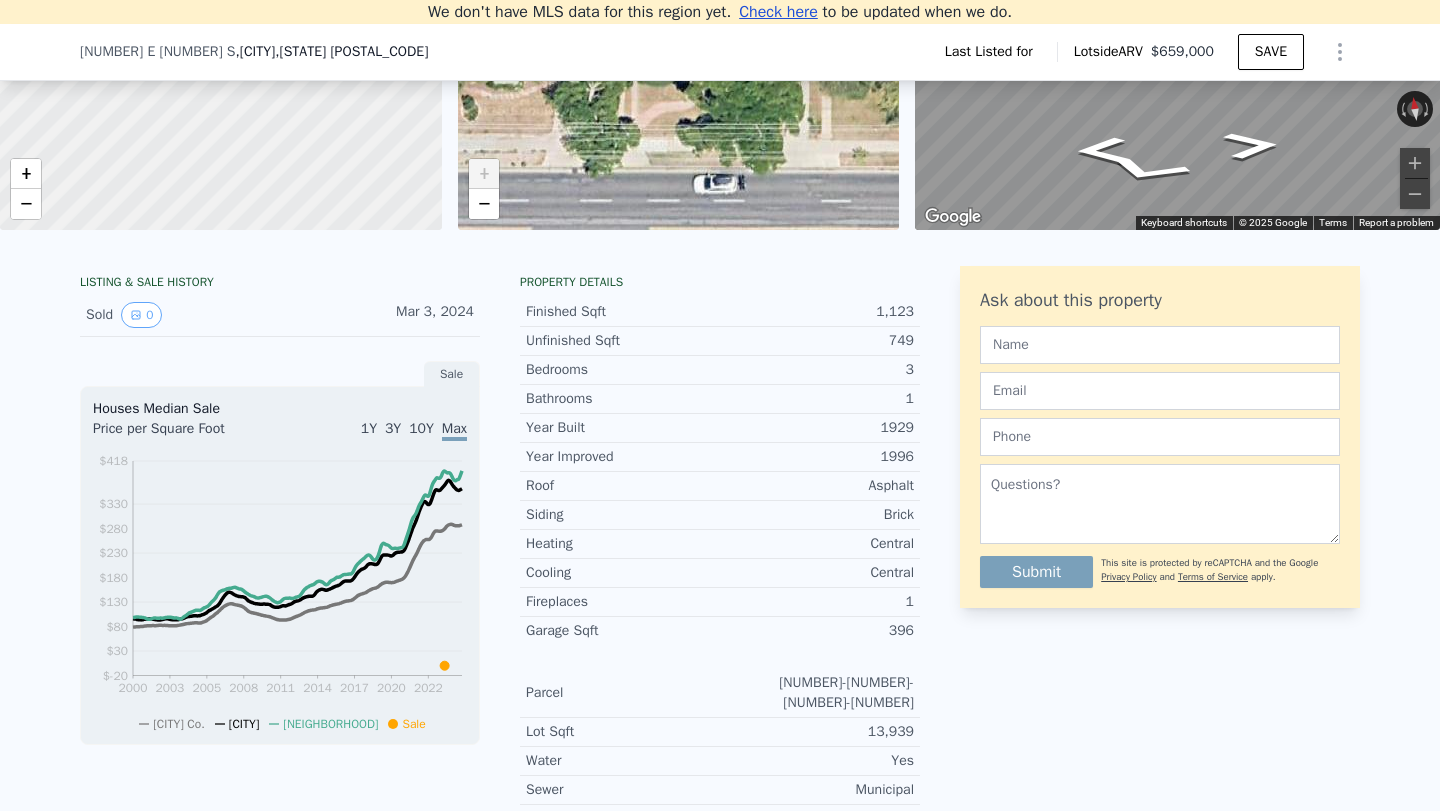 click on "1,123" at bounding box center [817, 312] 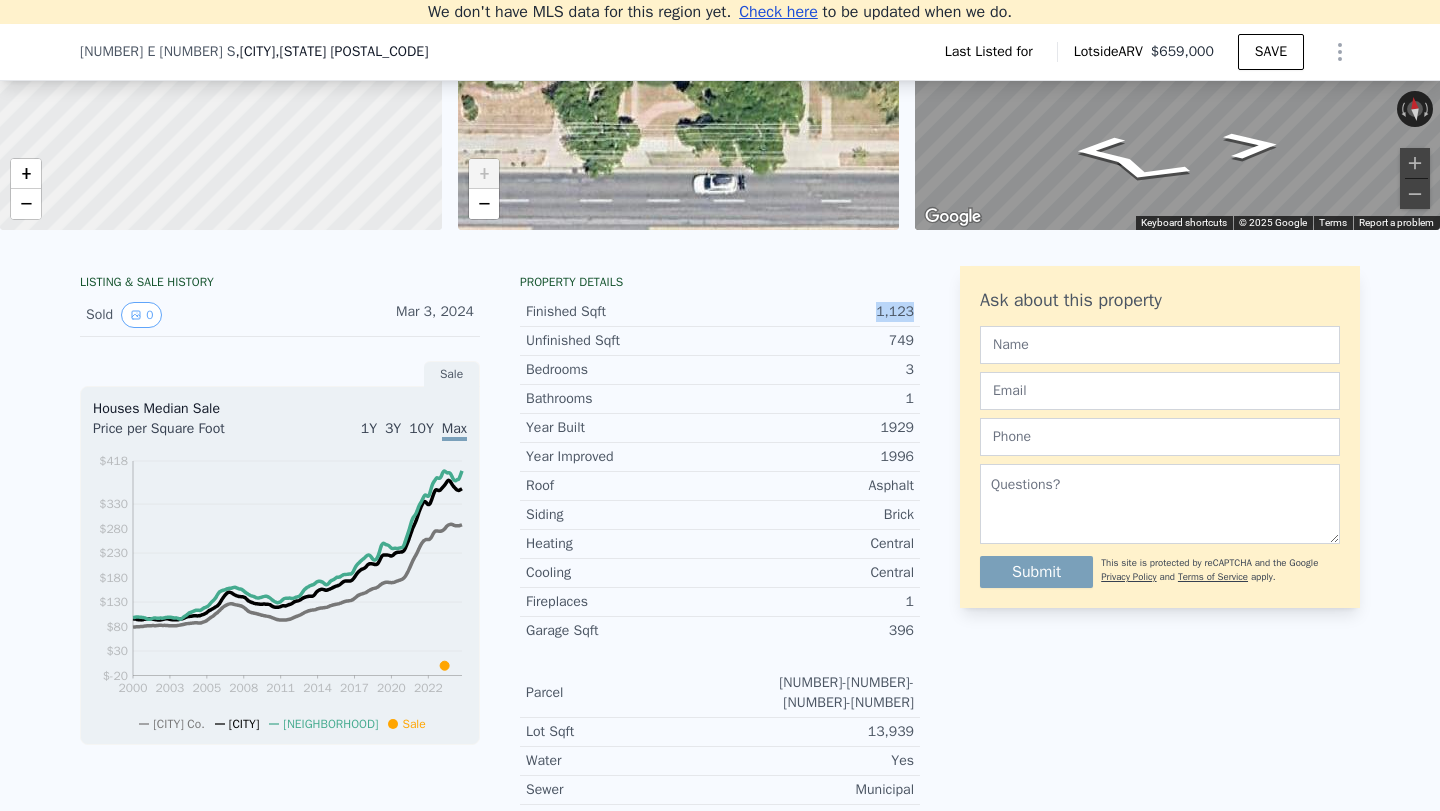 click on "1,123" at bounding box center [817, 312] 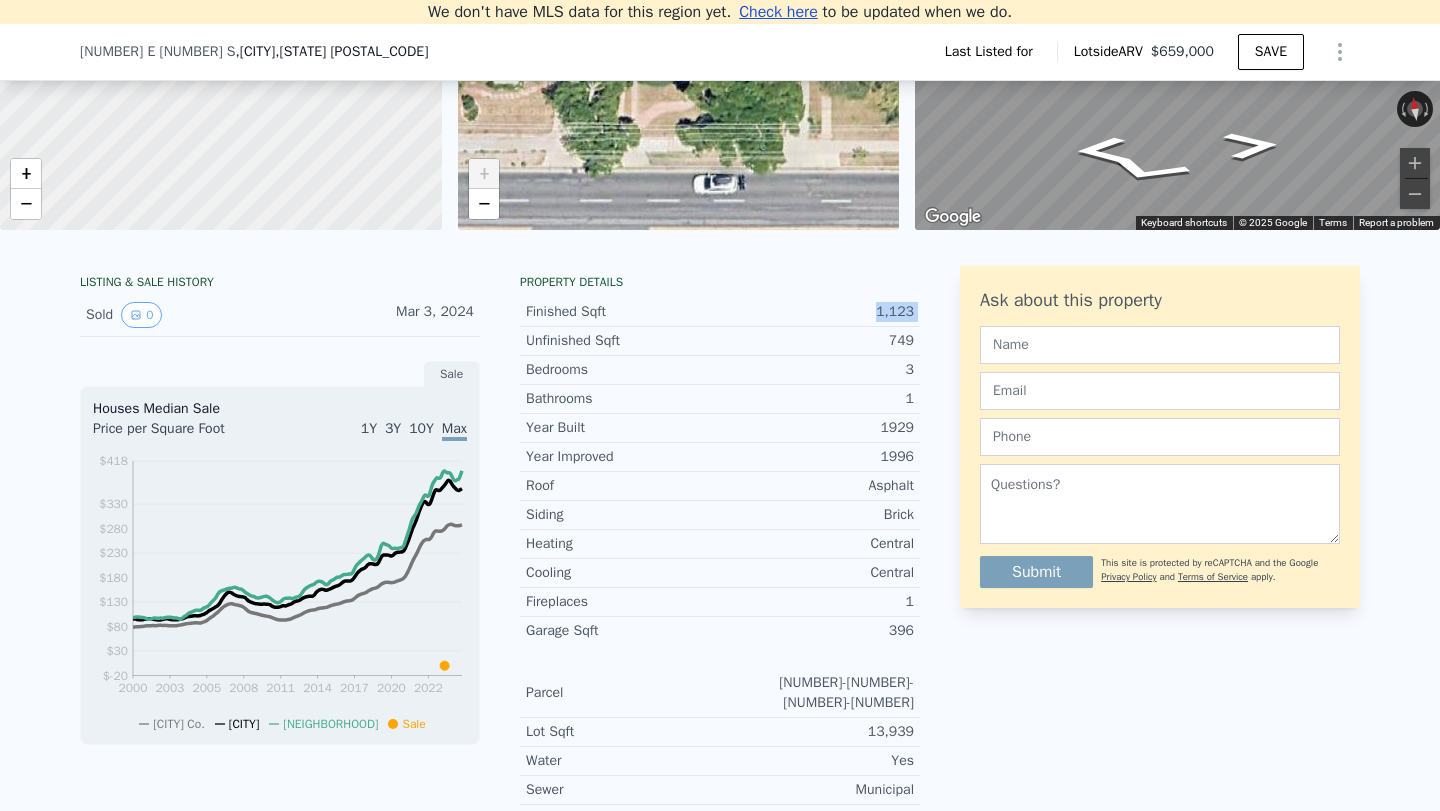 click on "1,123" at bounding box center [817, 312] 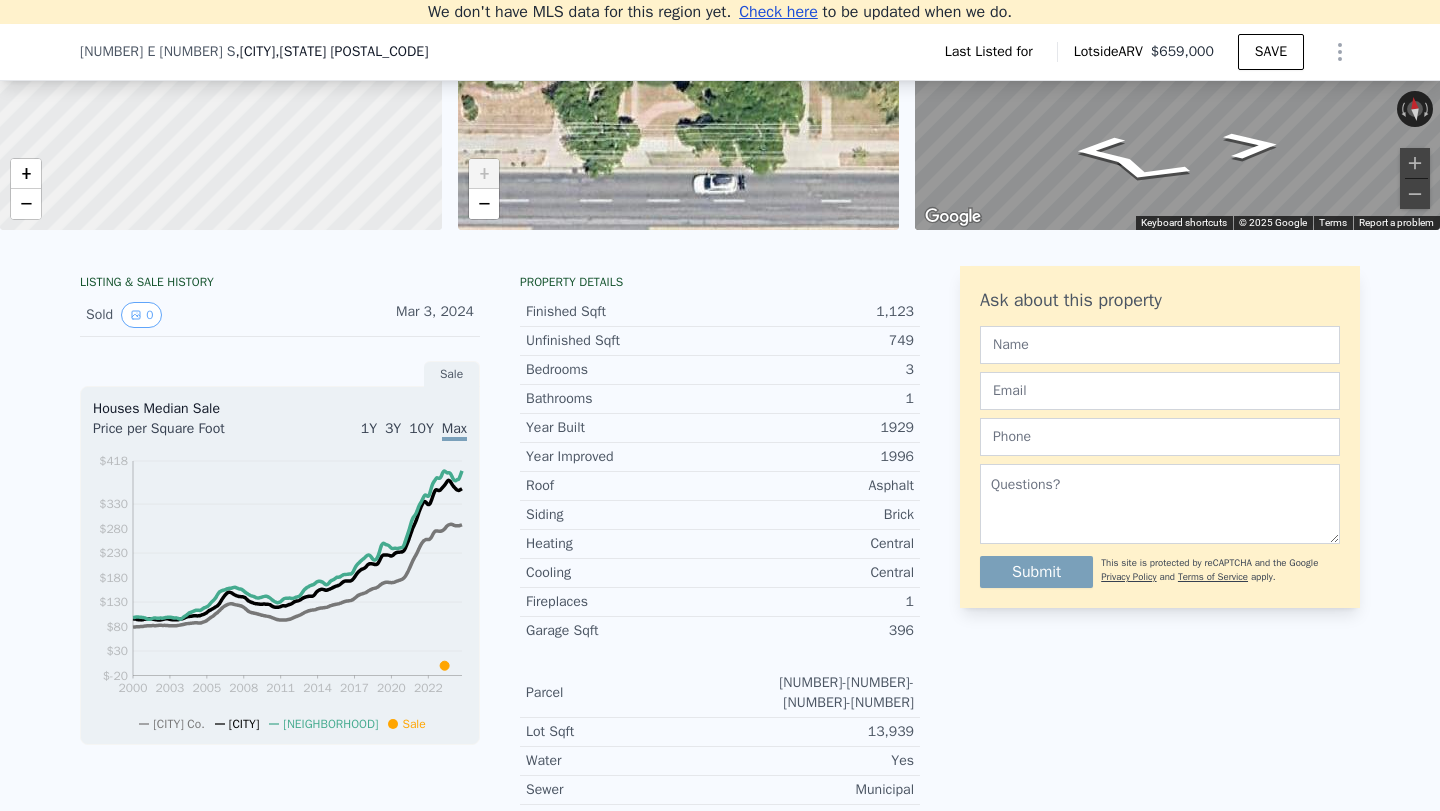 click on "1,123" at bounding box center (817, 312) 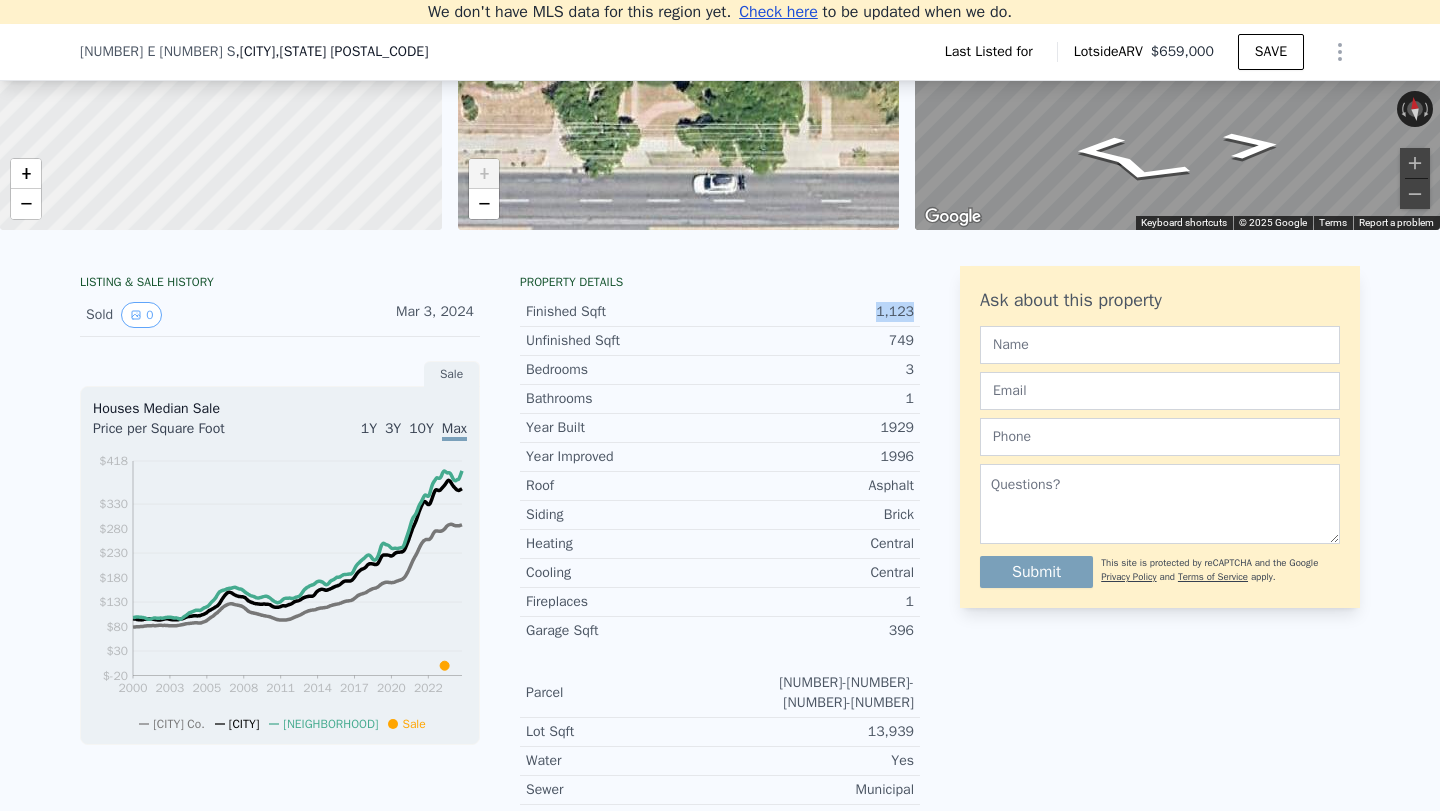 click on "1,123" at bounding box center [817, 312] 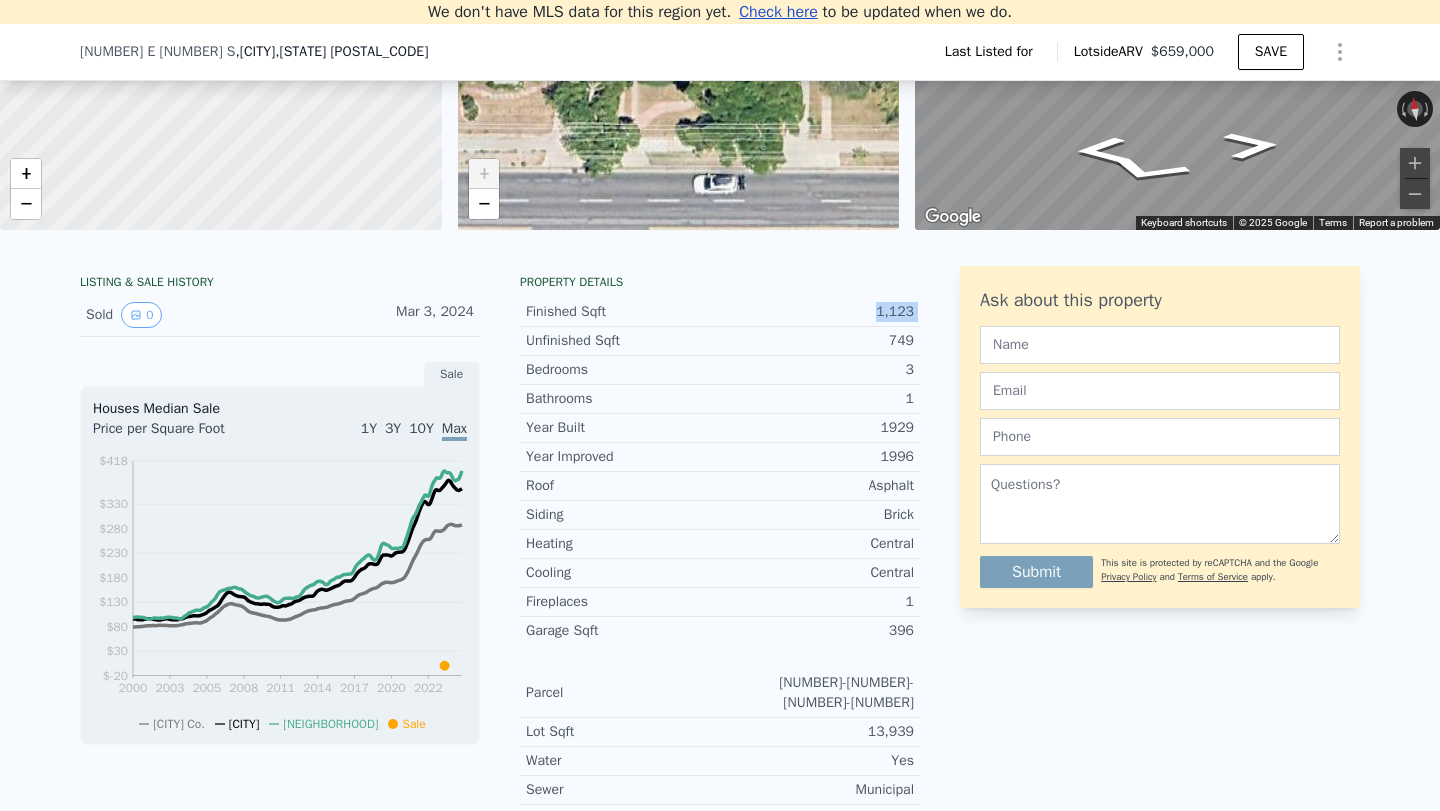 click on "1,123" at bounding box center (817, 312) 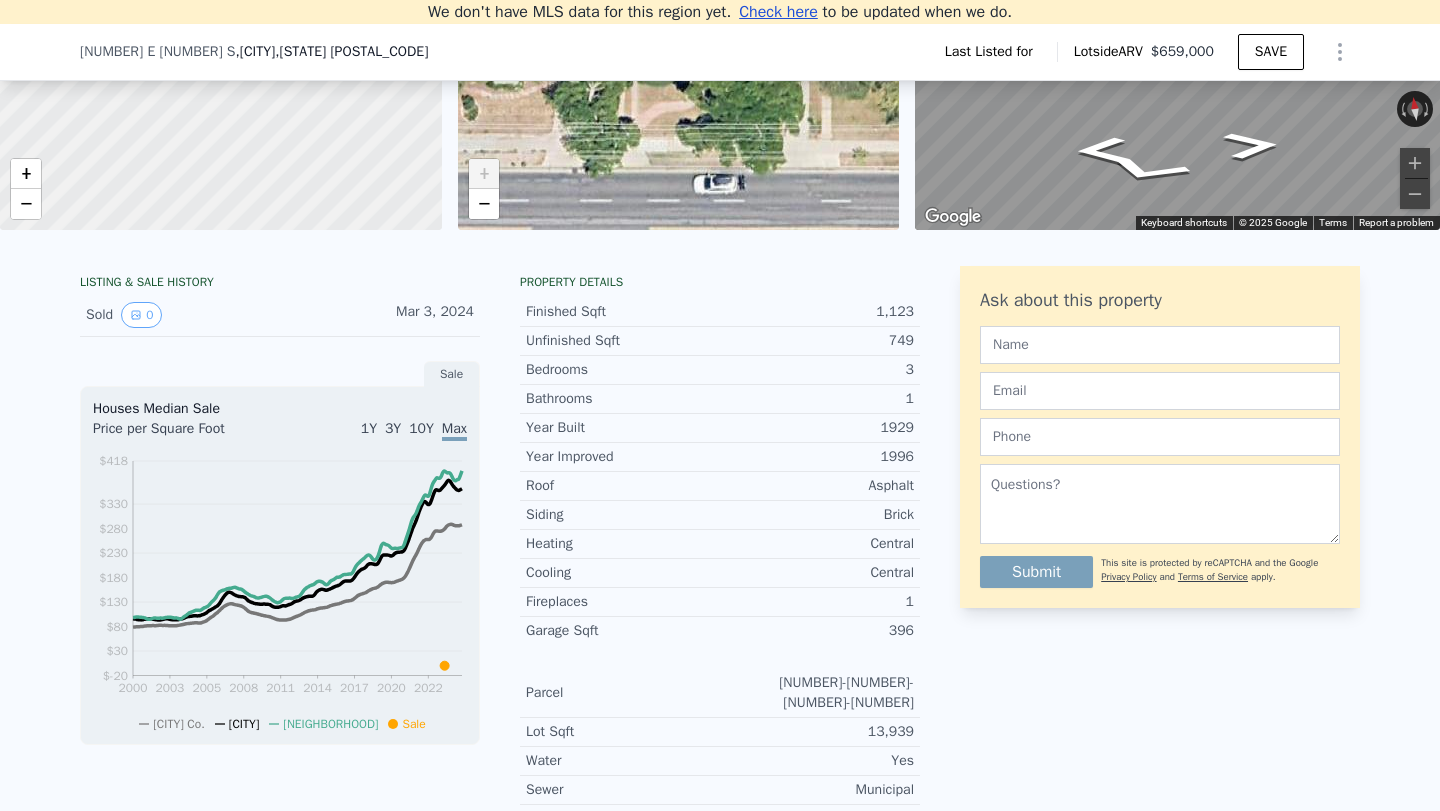 click on "1,123" at bounding box center (817, 312) 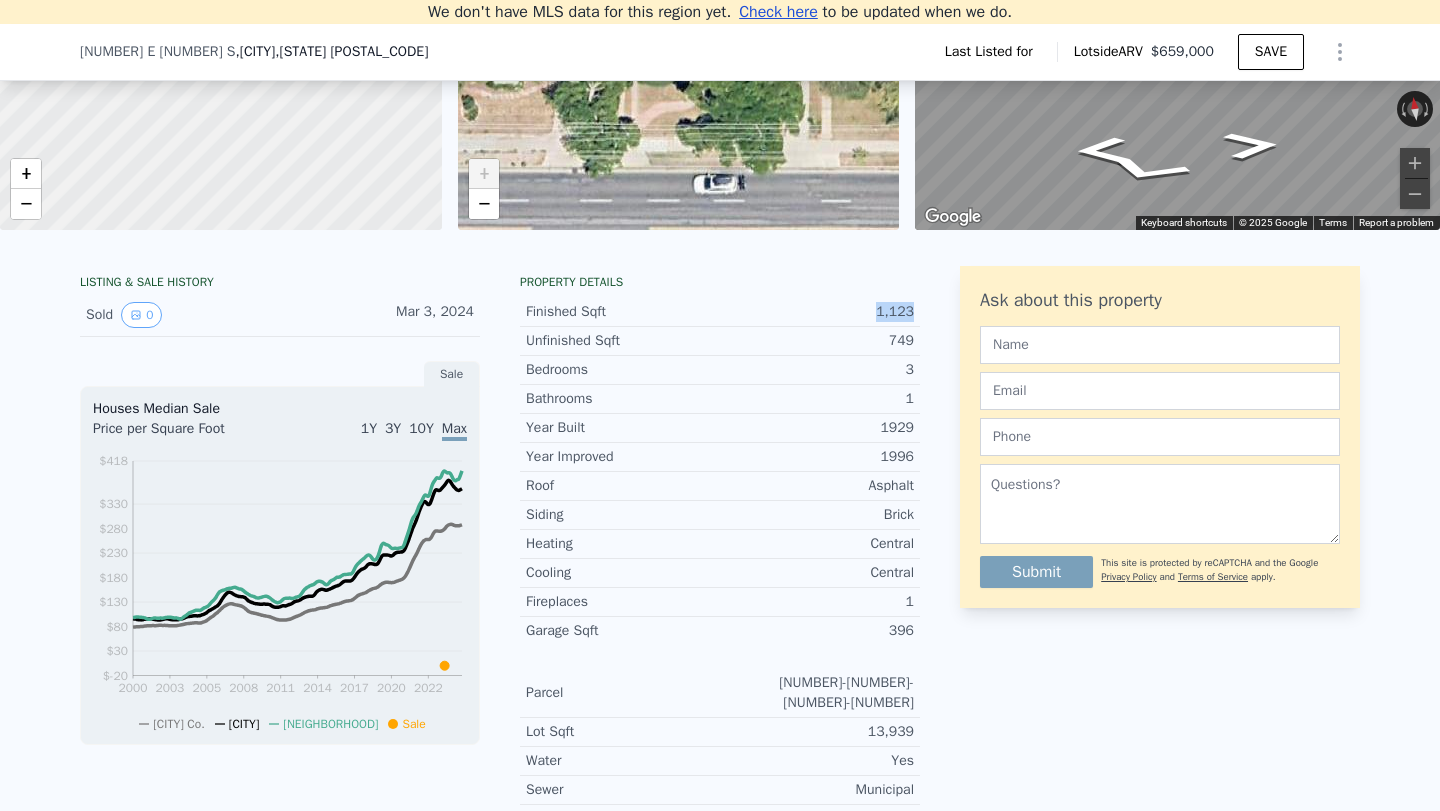 click on "1,123" at bounding box center (817, 312) 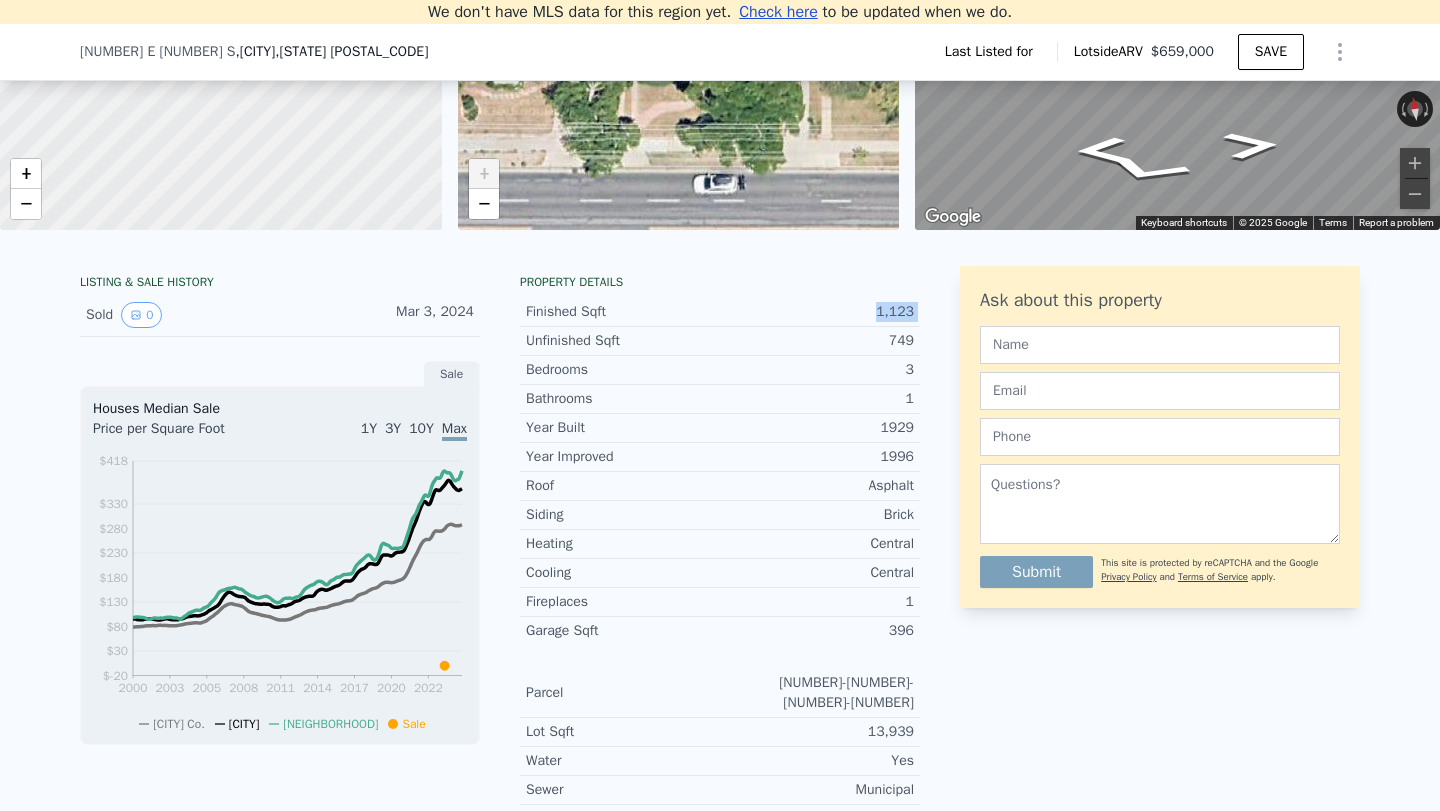 click on "749" at bounding box center (817, 341) 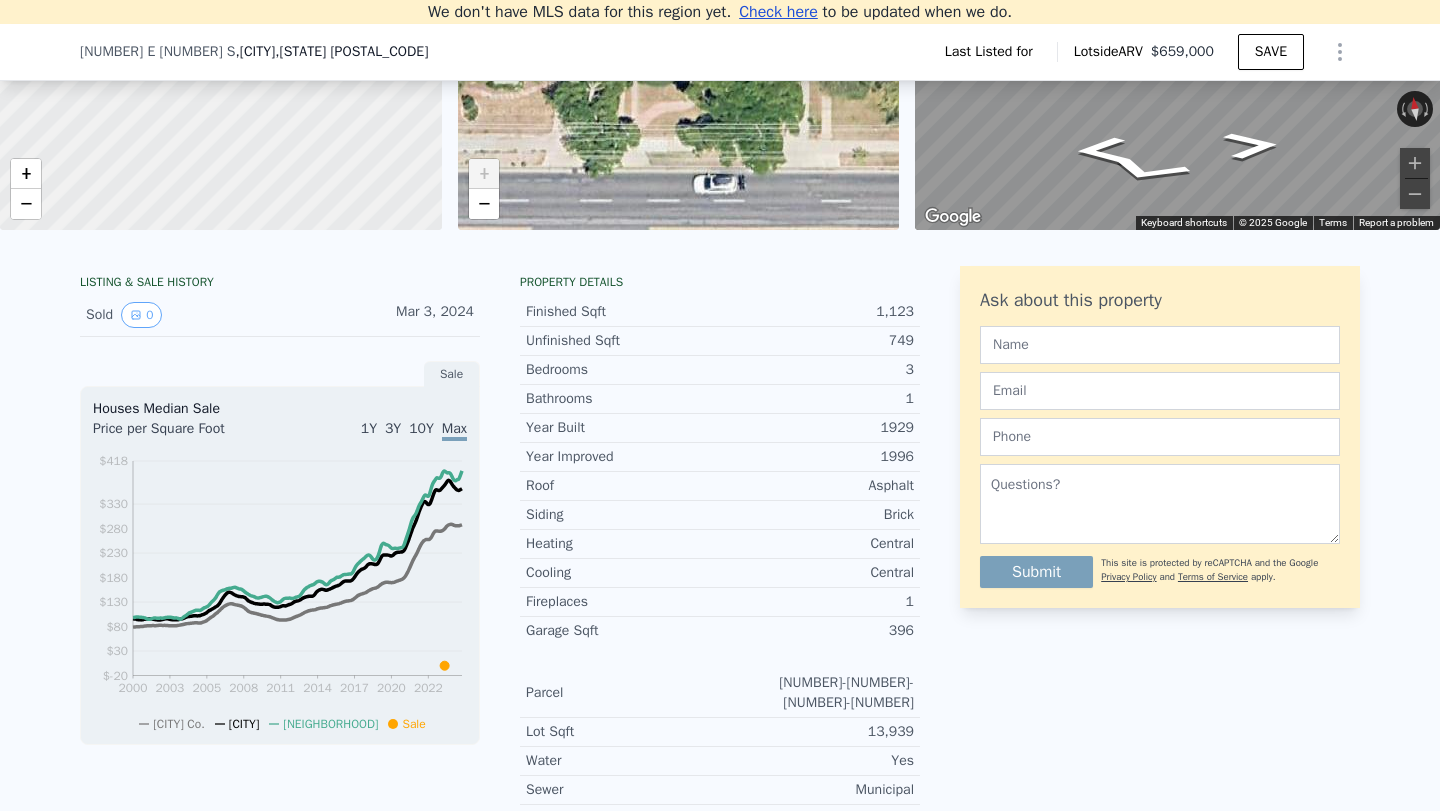click on "749" at bounding box center (817, 341) 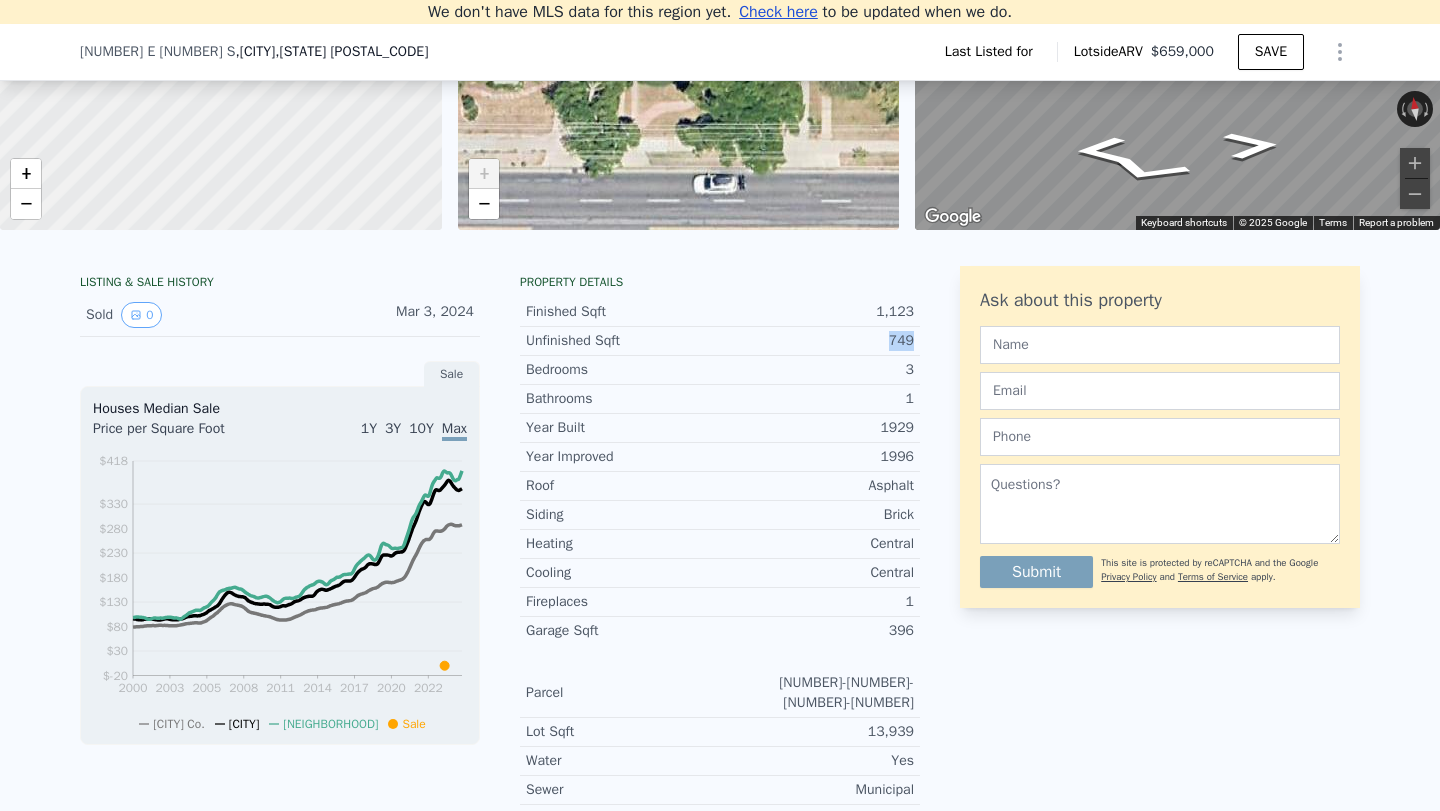click on "749" at bounding box center (817, 341) 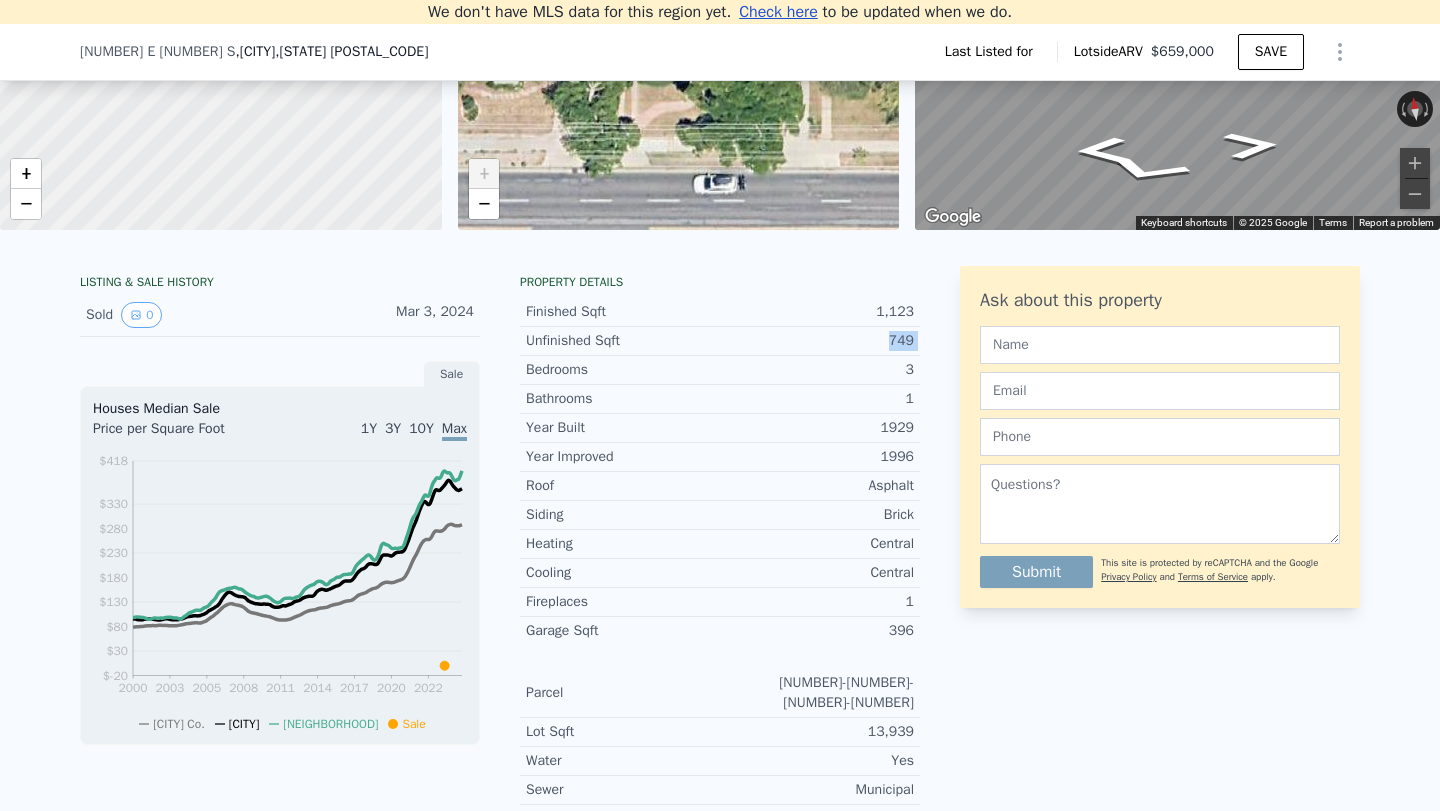 click on "749" at bounding box center (817, 341) 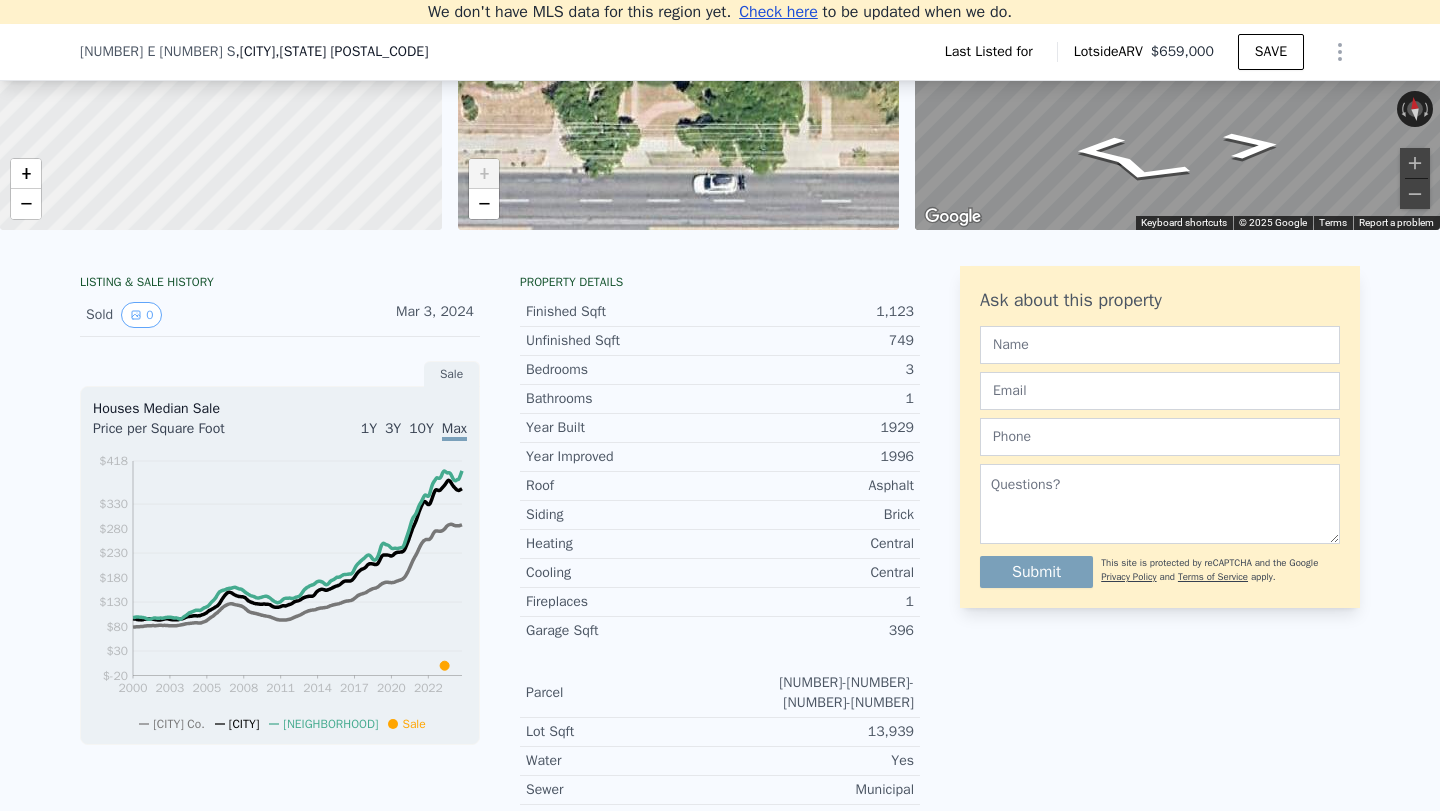 click on "749" at bounding box center [817, 341] 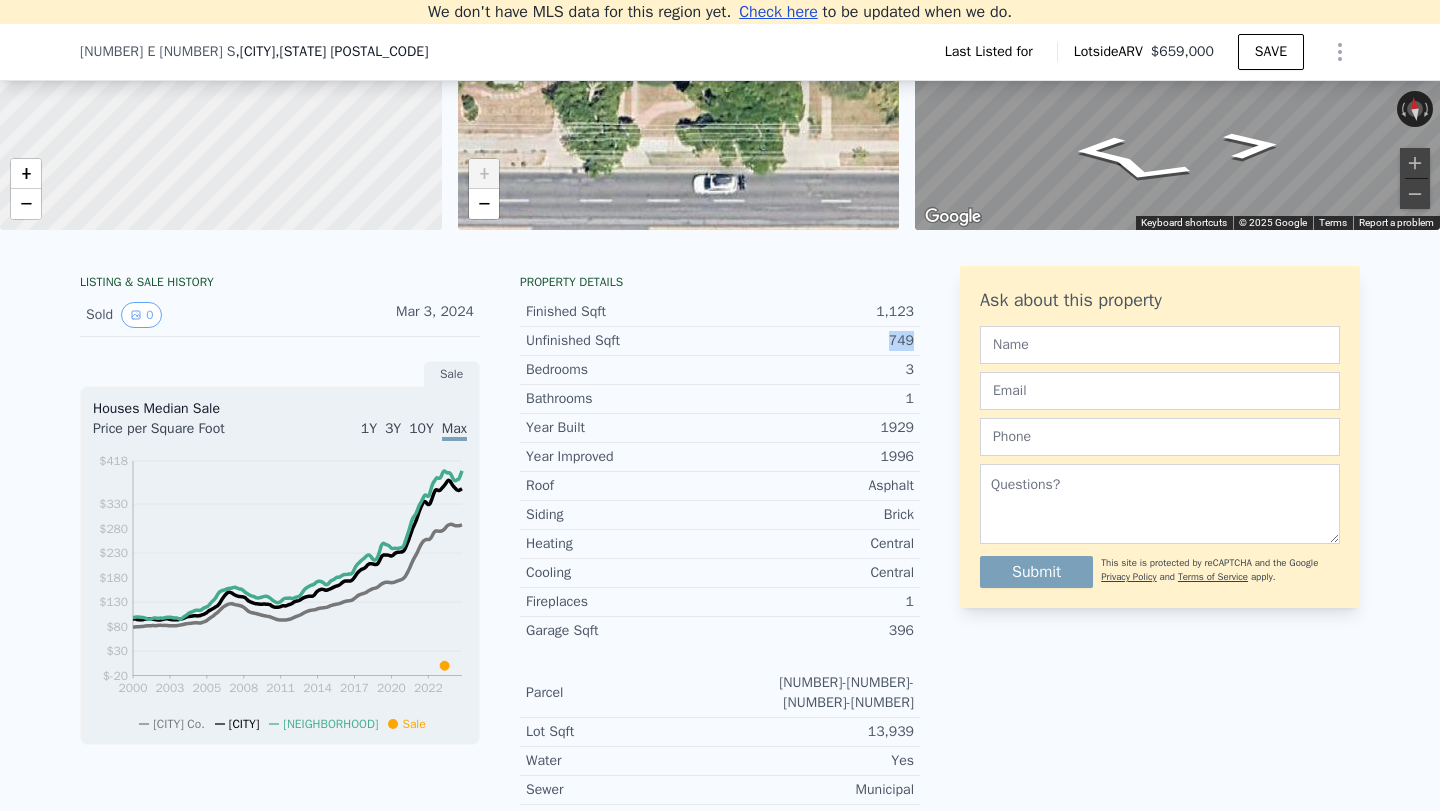 click on "749" at bounding box center [817, 341] 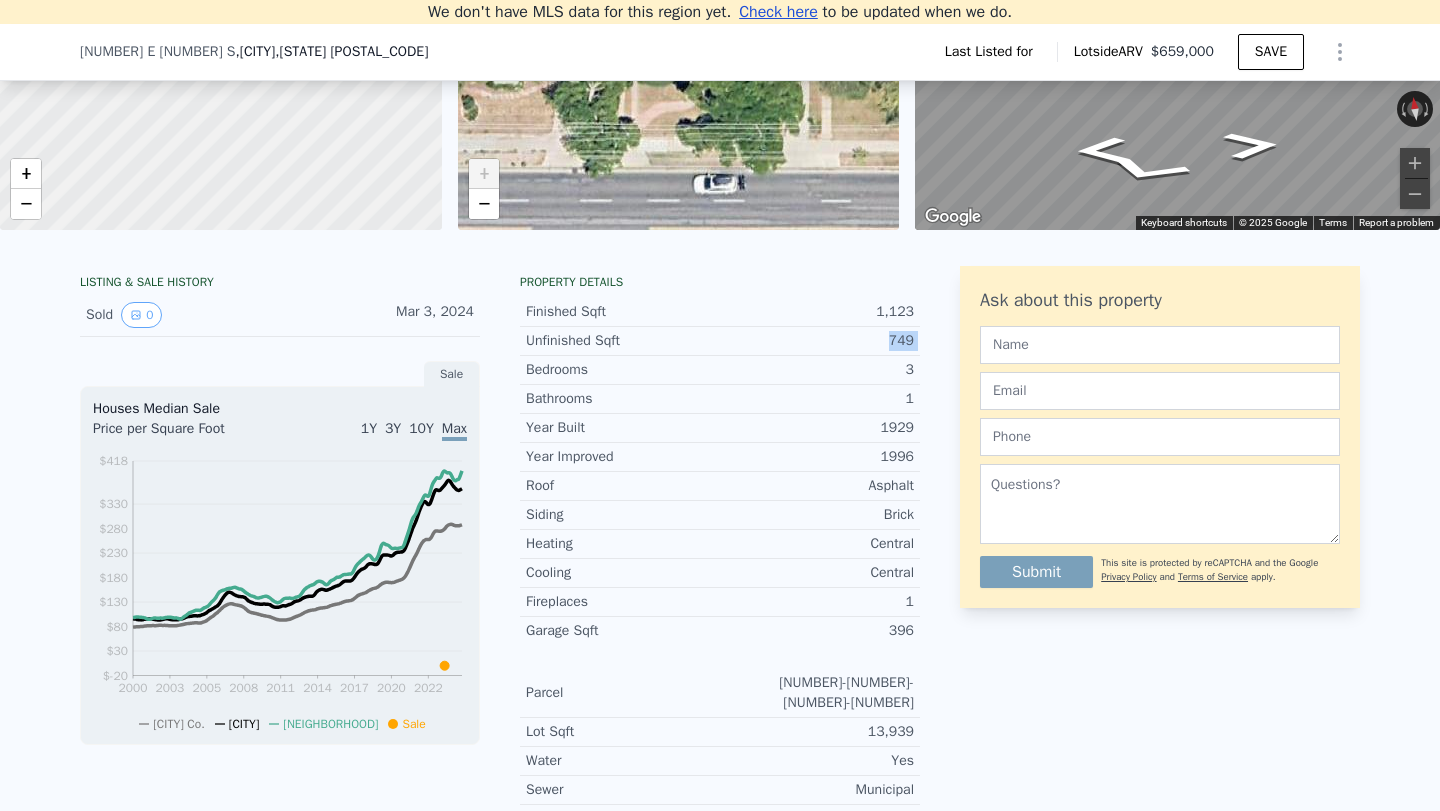 click on "1,123" at bounding box center (817, 312) 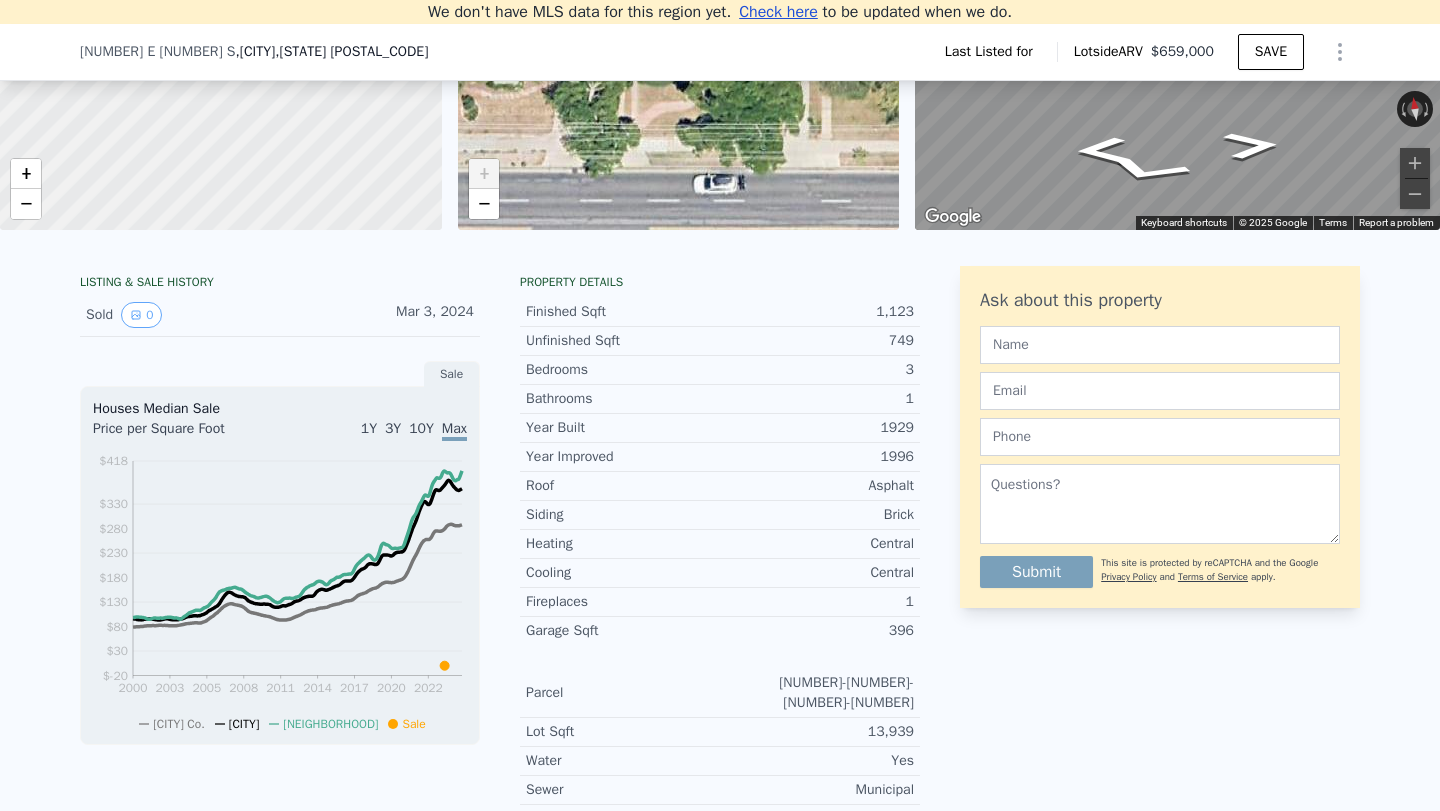 click on "1,123" at bounding box center [817, 312] 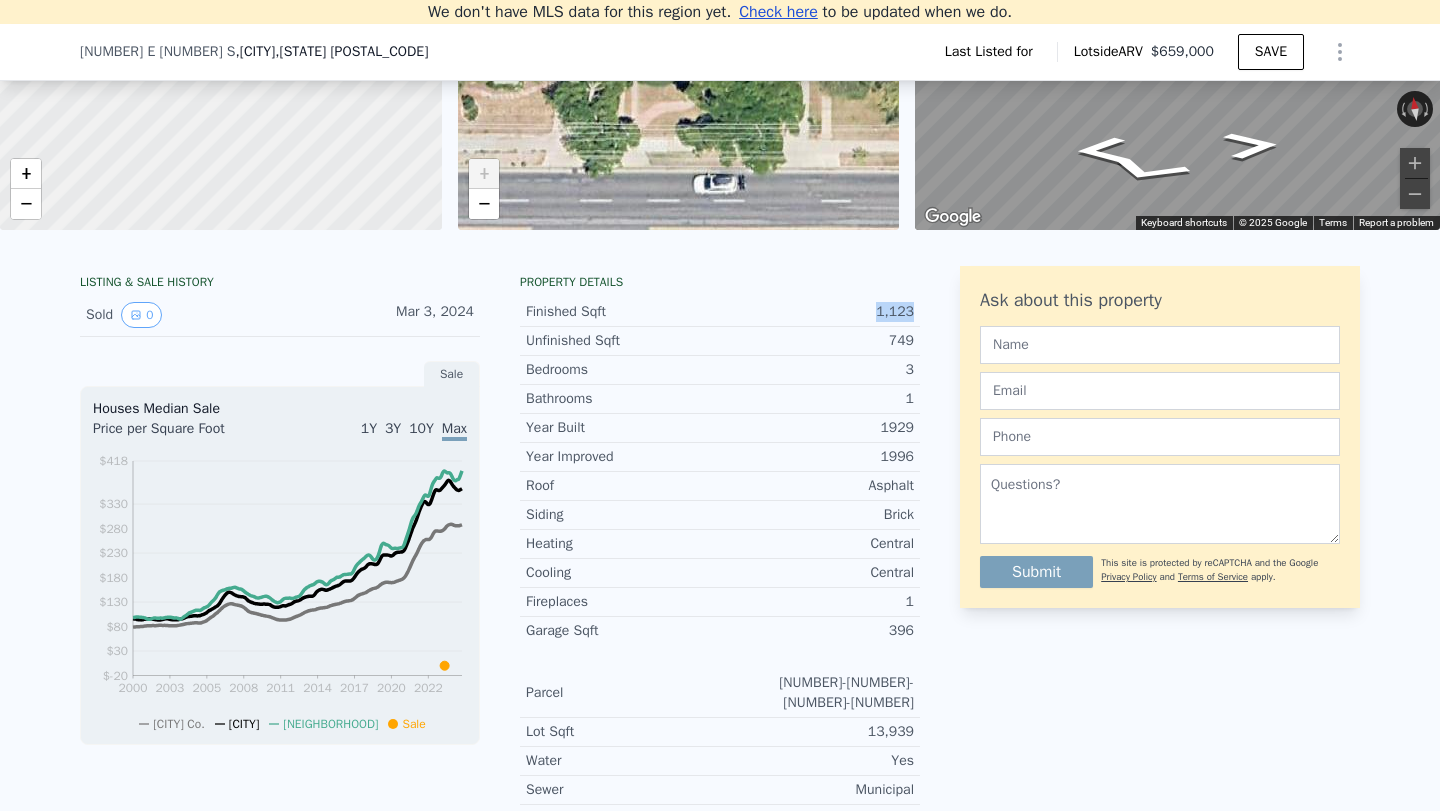 click on "1,123" at bounding box center (817, 312) 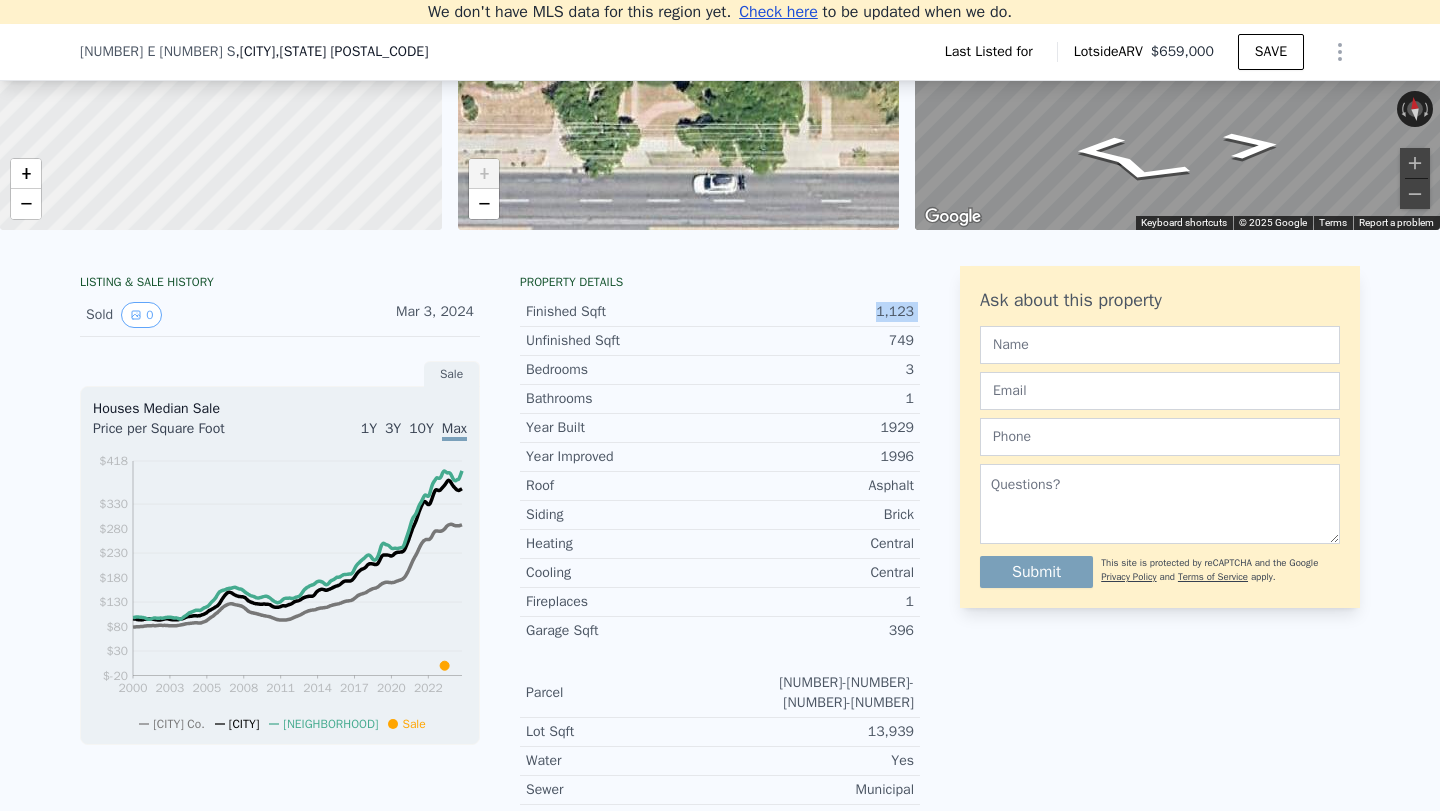 click on "1,123" at bounding box center [817, 312] 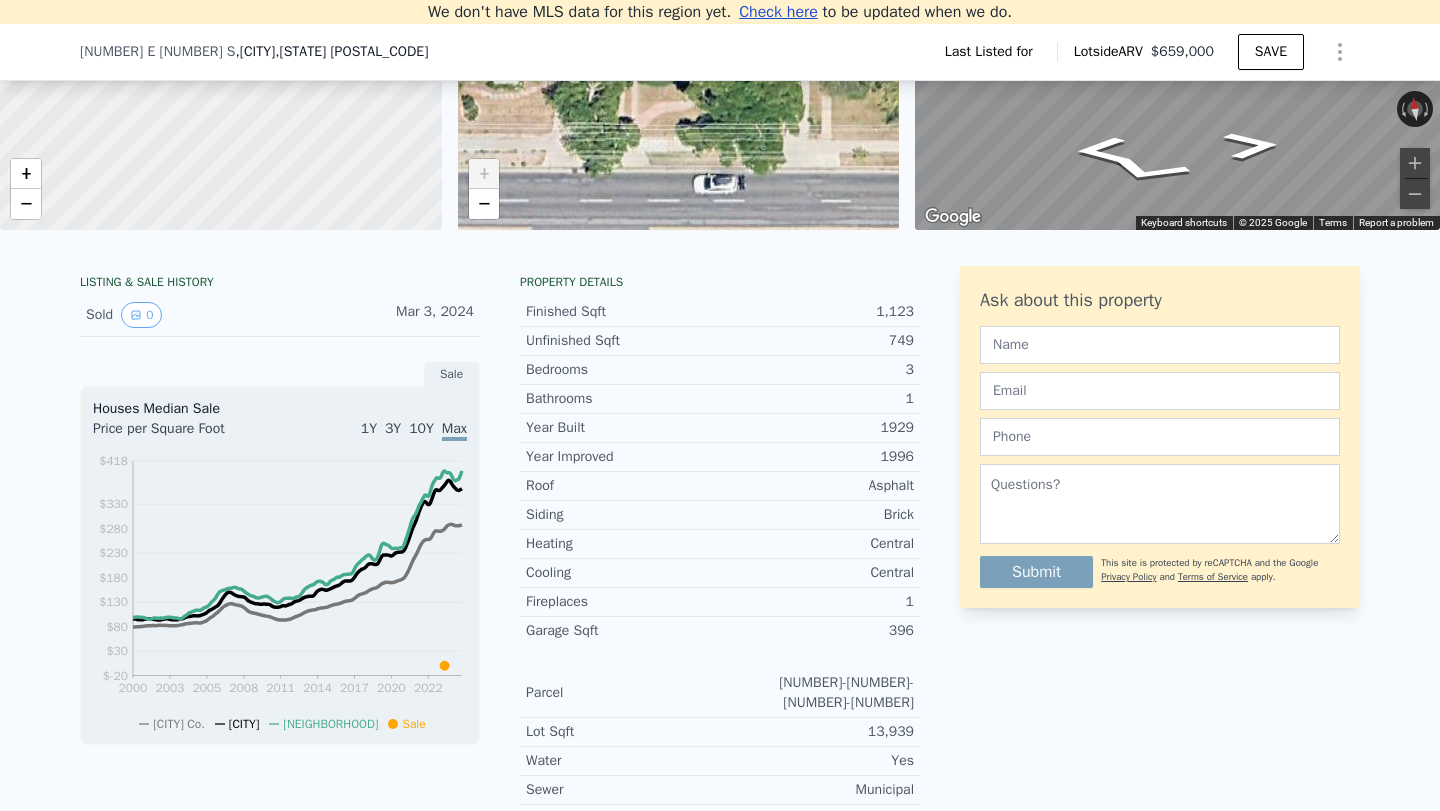 click on "1,123" at bounding box center [817, 312] 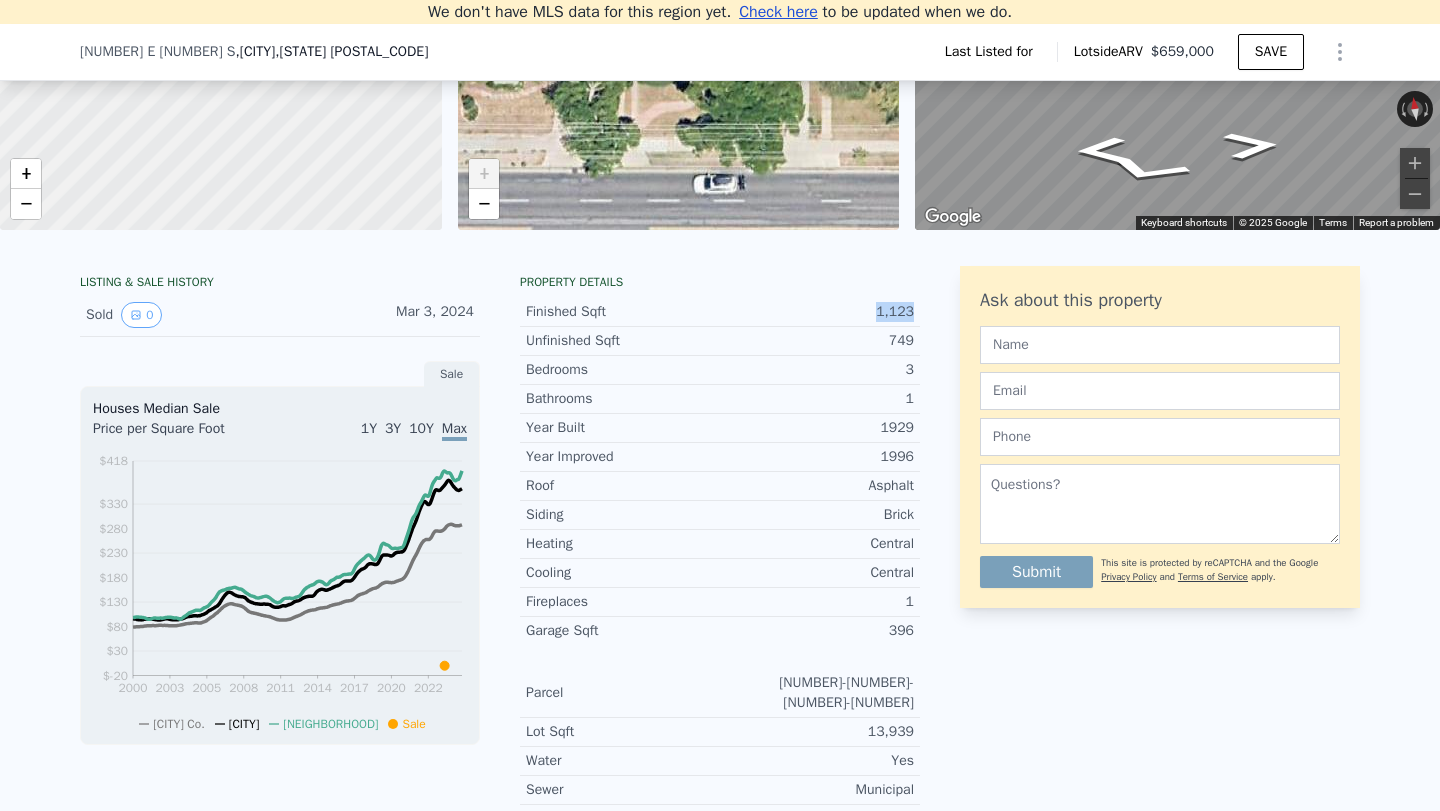 click on "1,123" at bounding box center [817, 312] 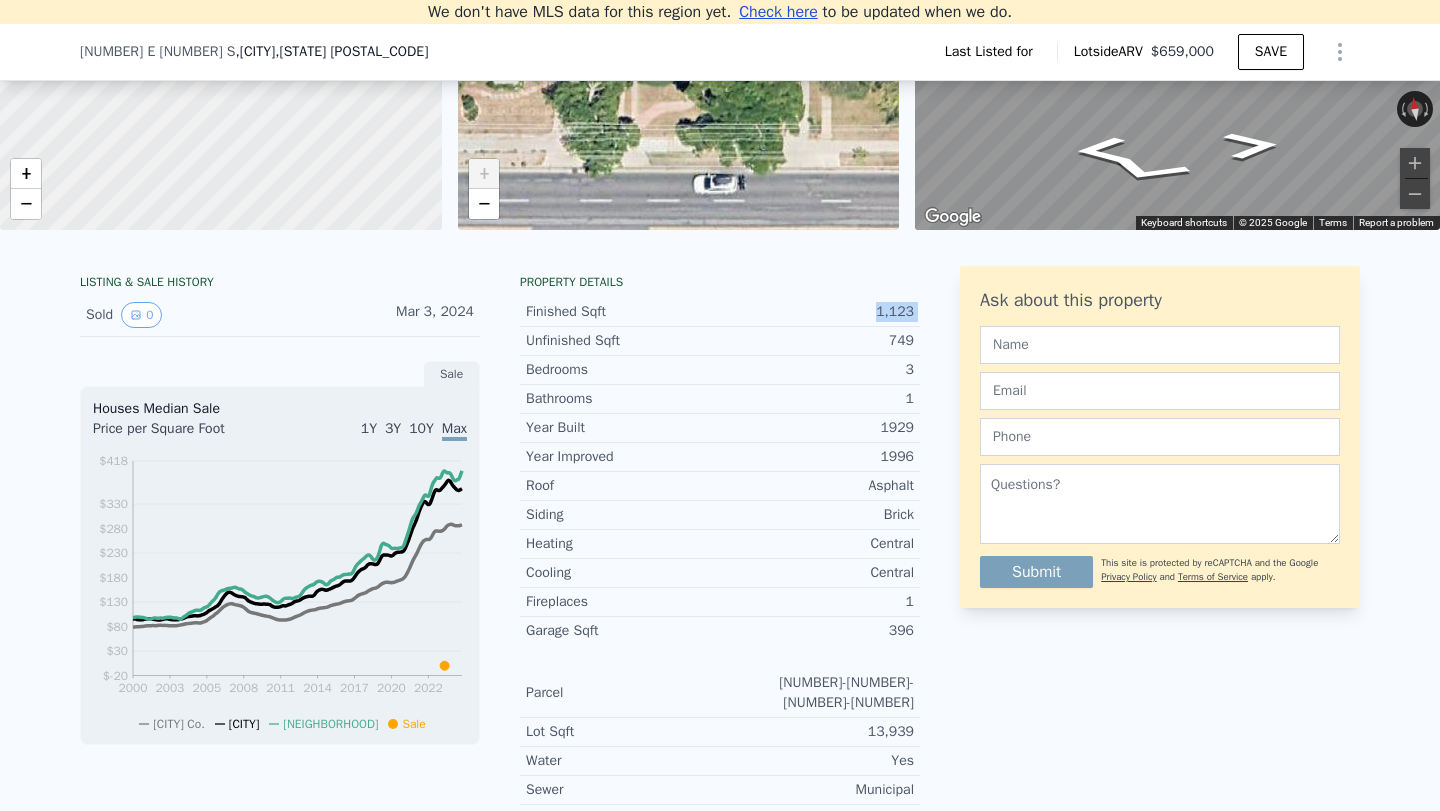 click on "749" at bounding box center [817, 341] 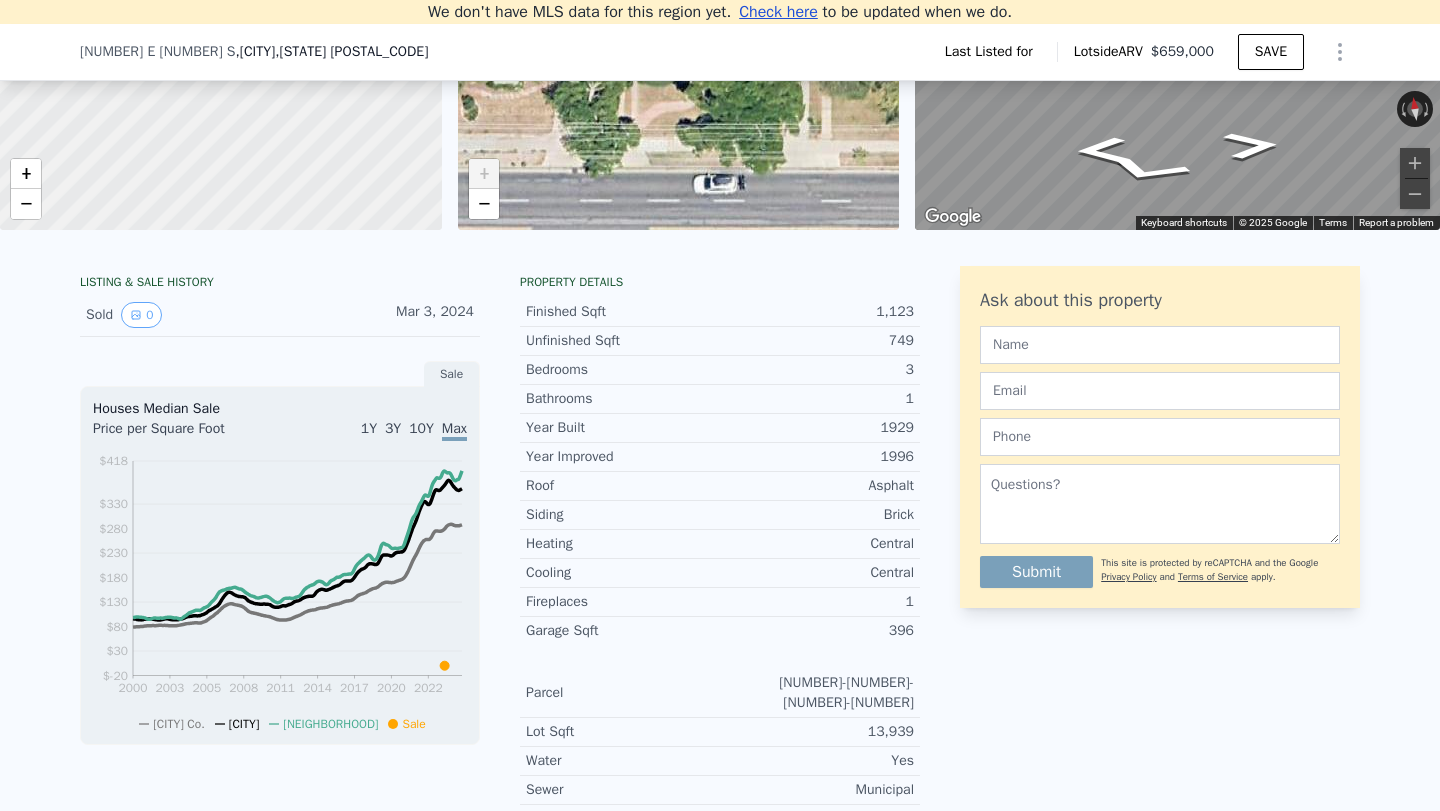 click on "749" at bounding box center (817, 341) 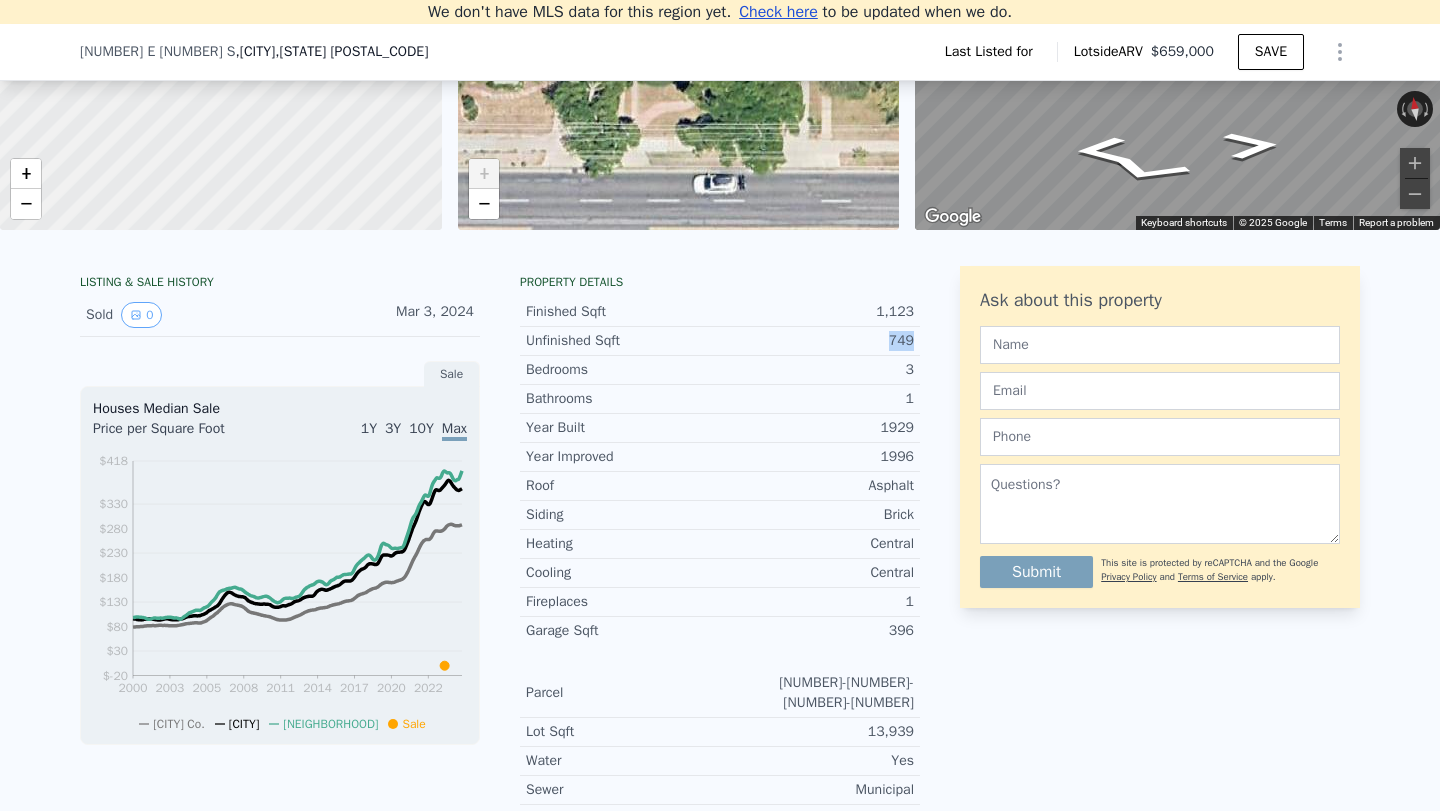 click on "749" at bounding box center [817, 341] 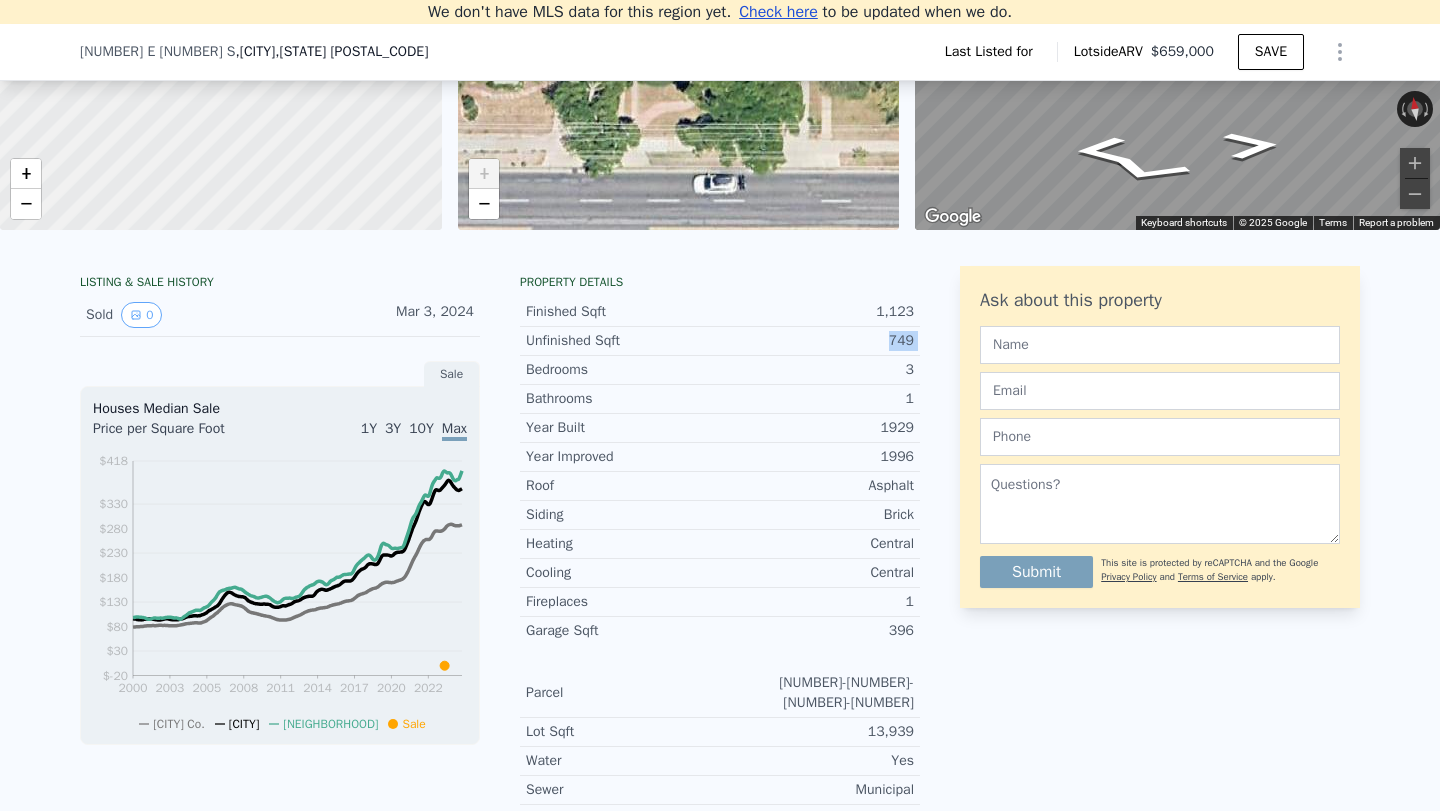 click on "749" at bounding box center (817, 341) 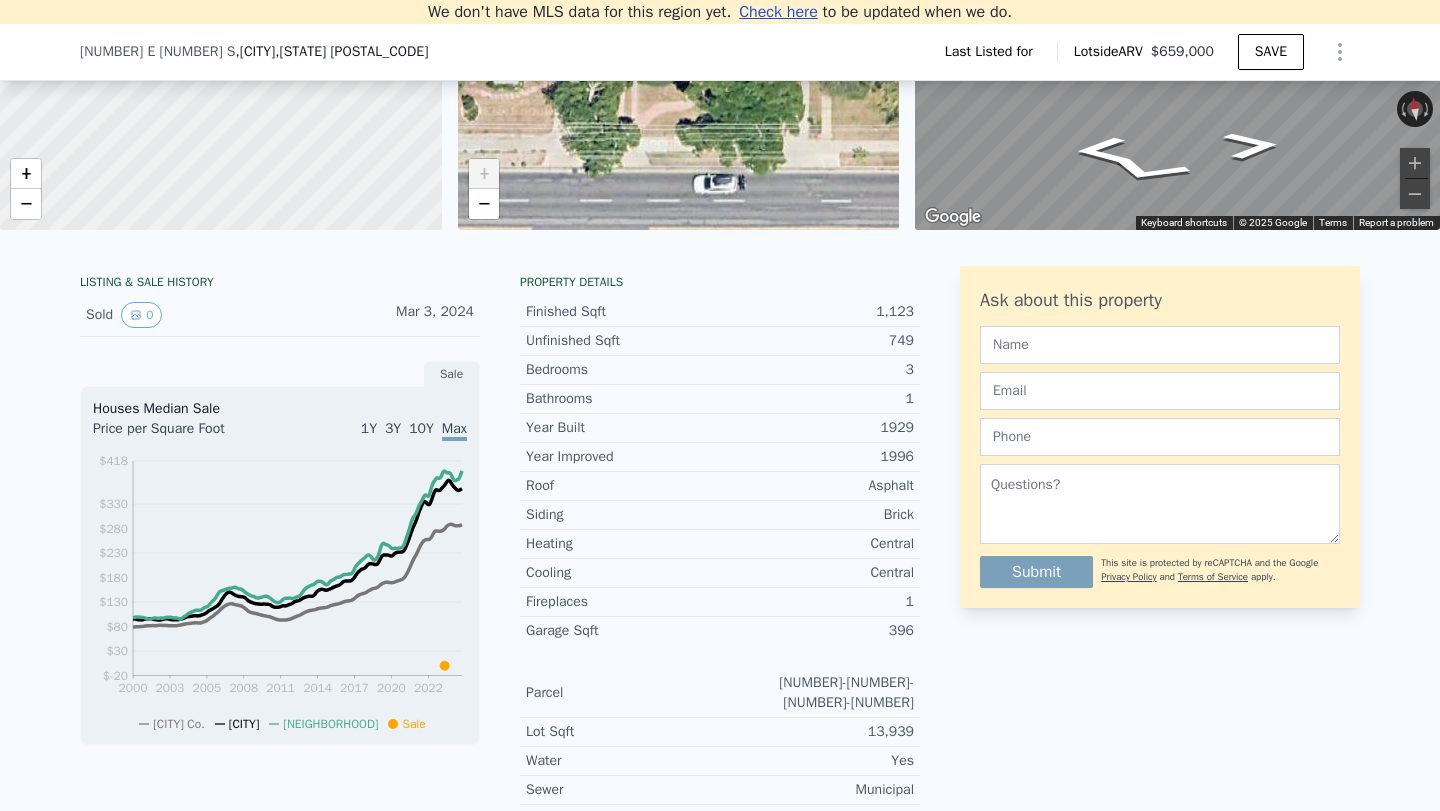click on "749" at bounding box center [817, 341] 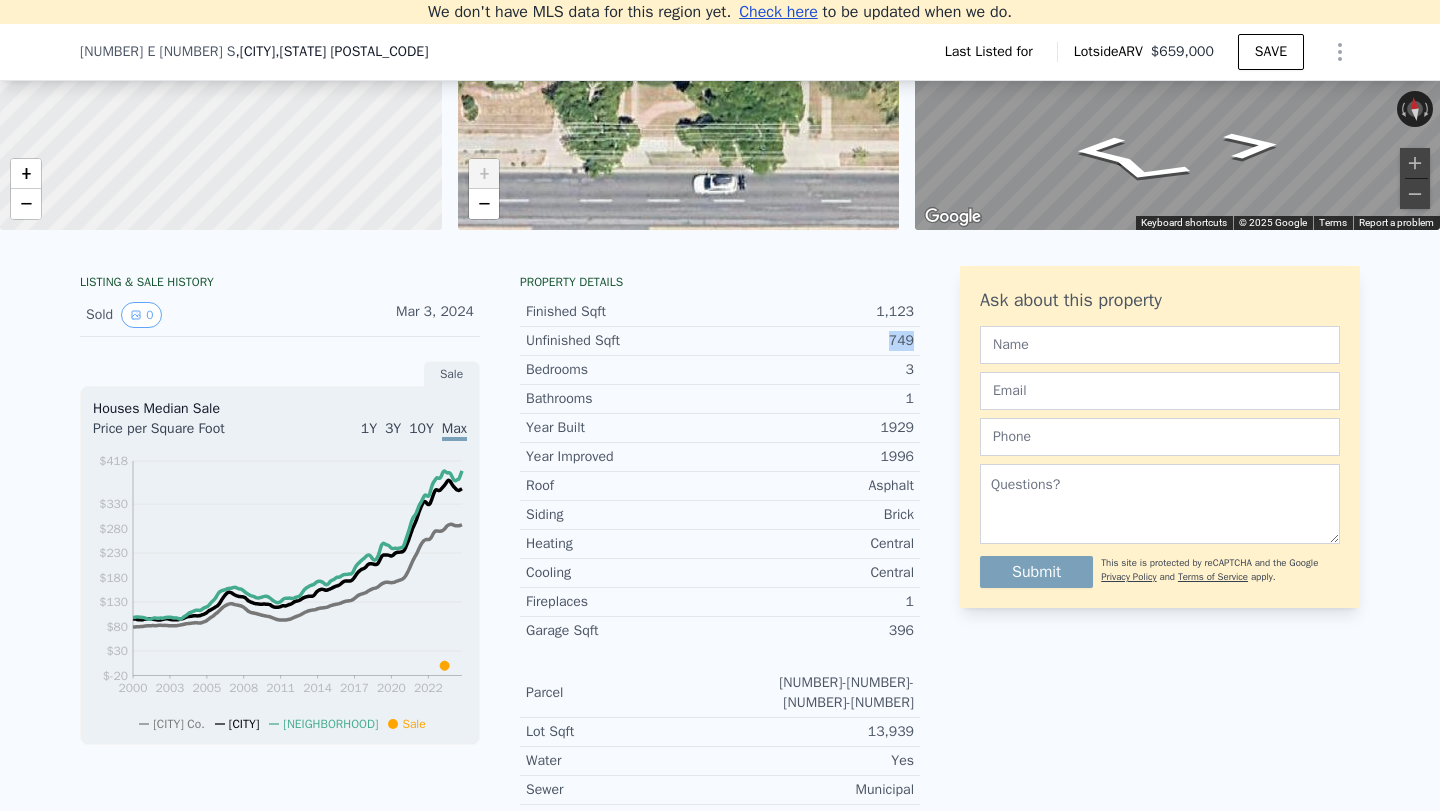click on "749" at bounding box center (817, 341) 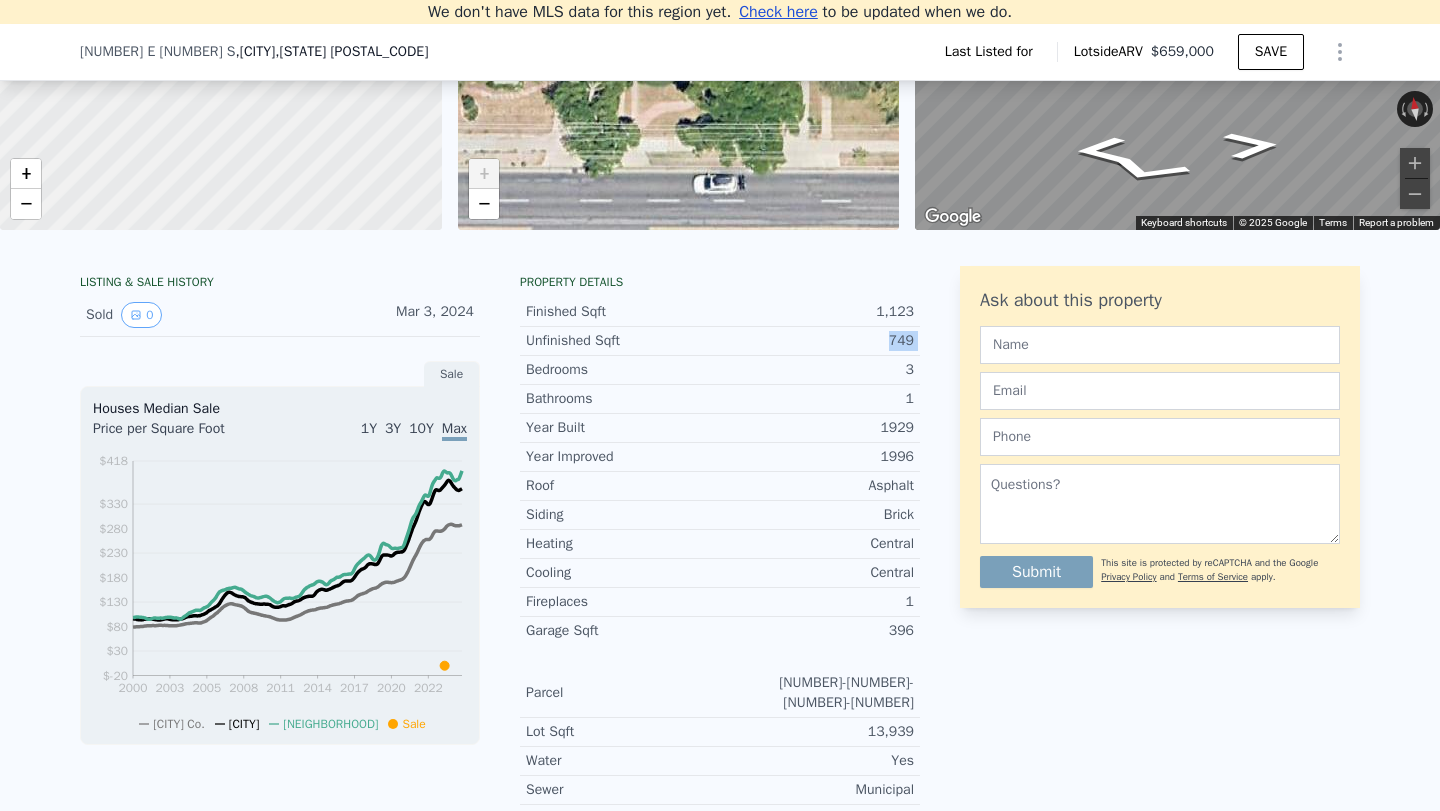 click on "749" at bounding box center (817, 341) 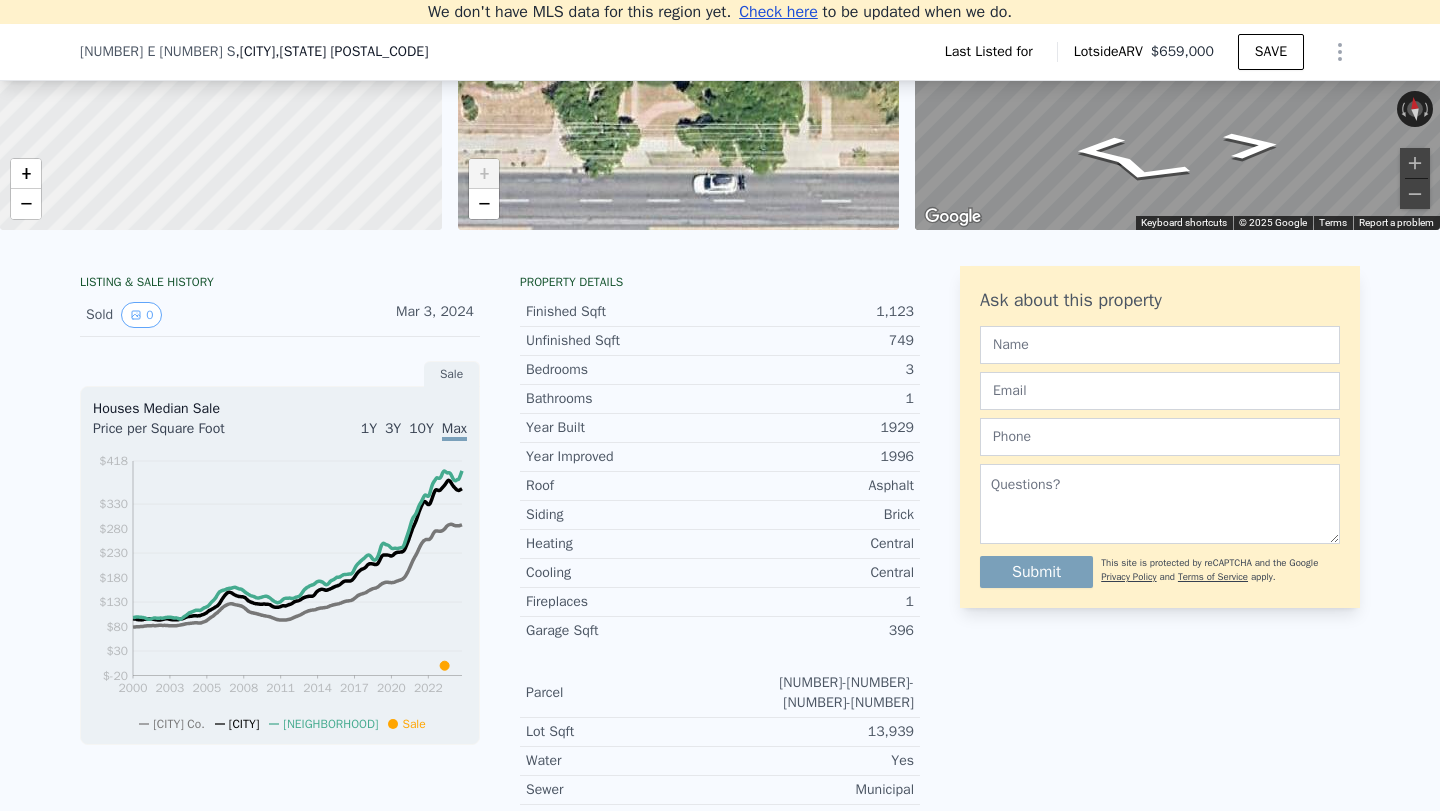click on "749" at bounding box center [817, 341] 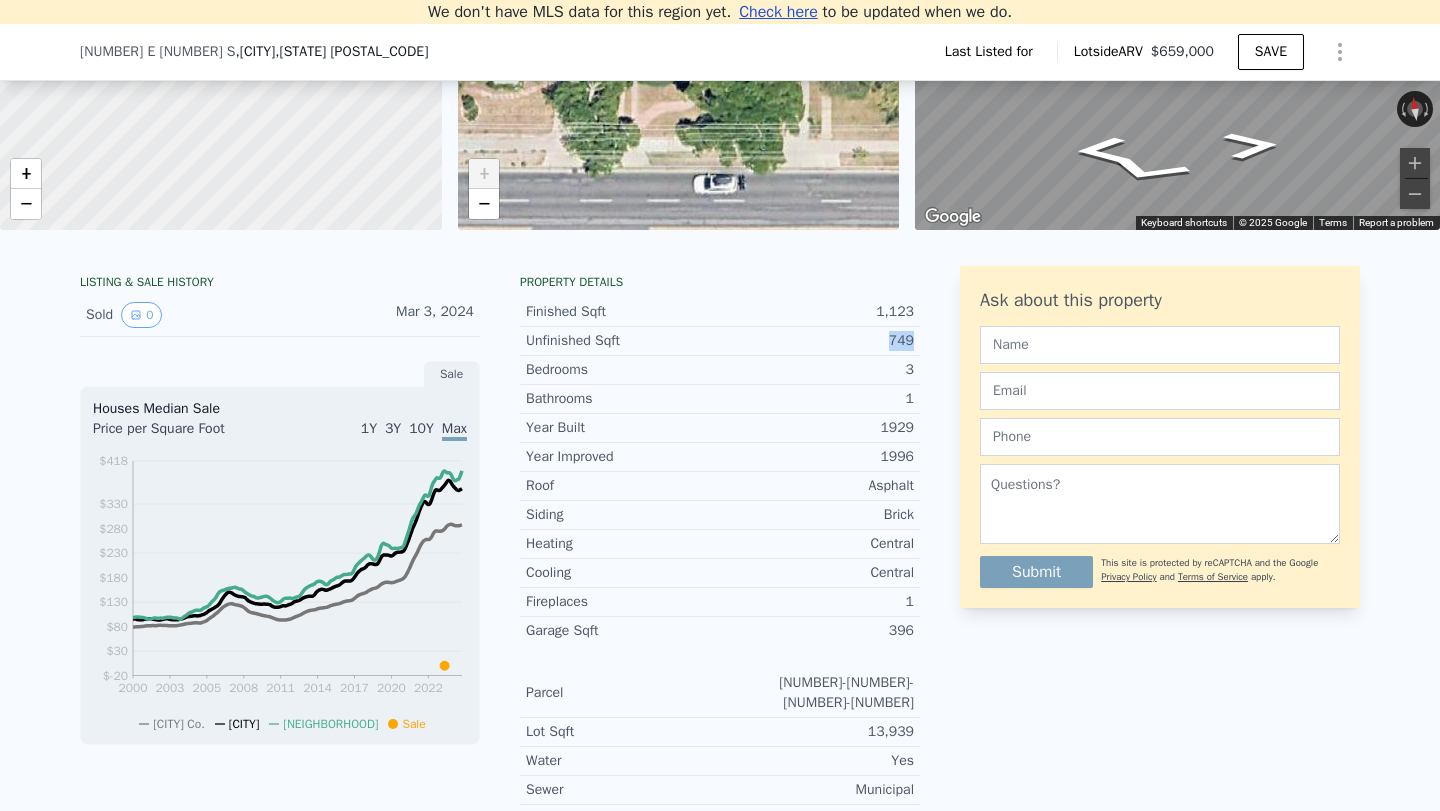 click on "749" at bounding box center [817, 341] 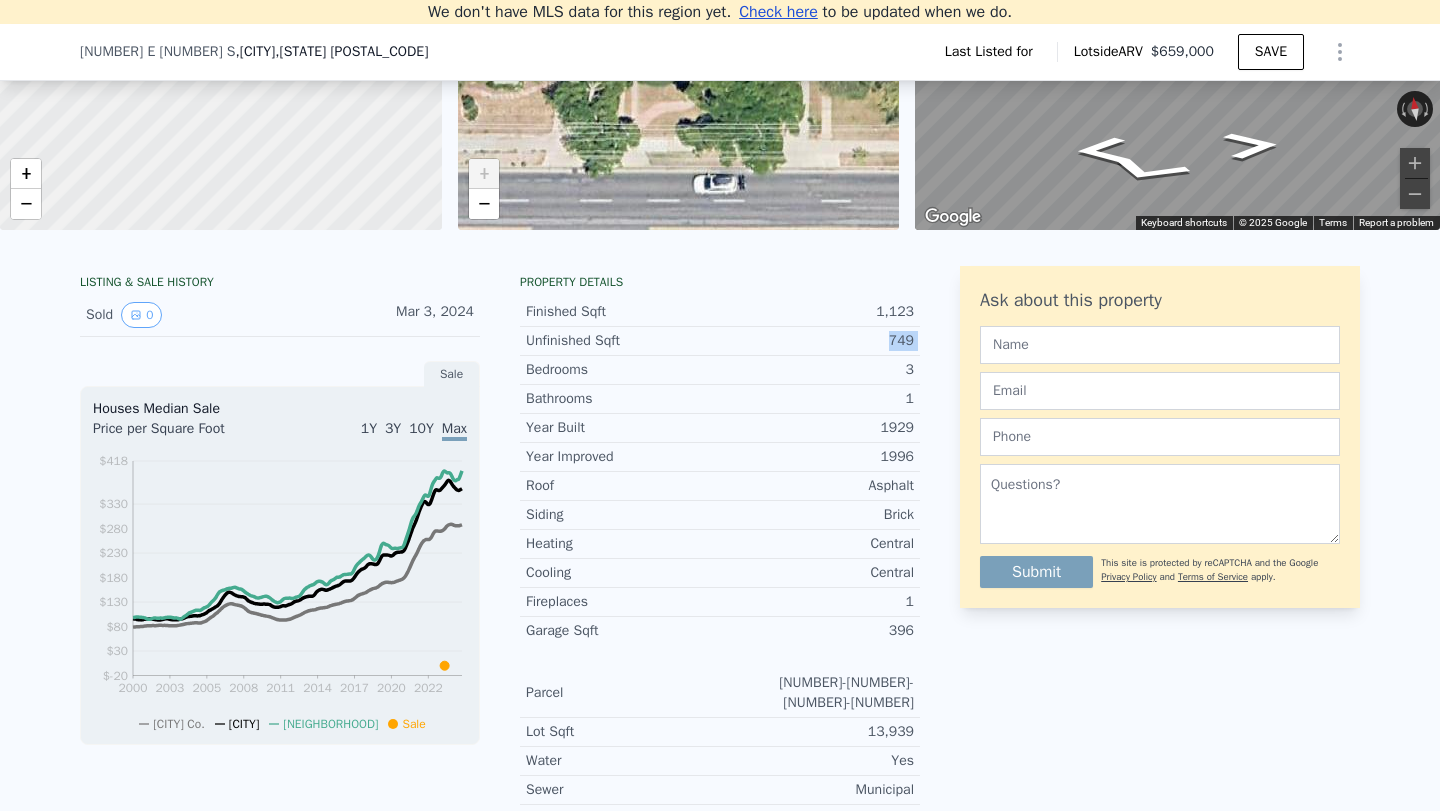 click on "749" at bounding box center (817, 341) 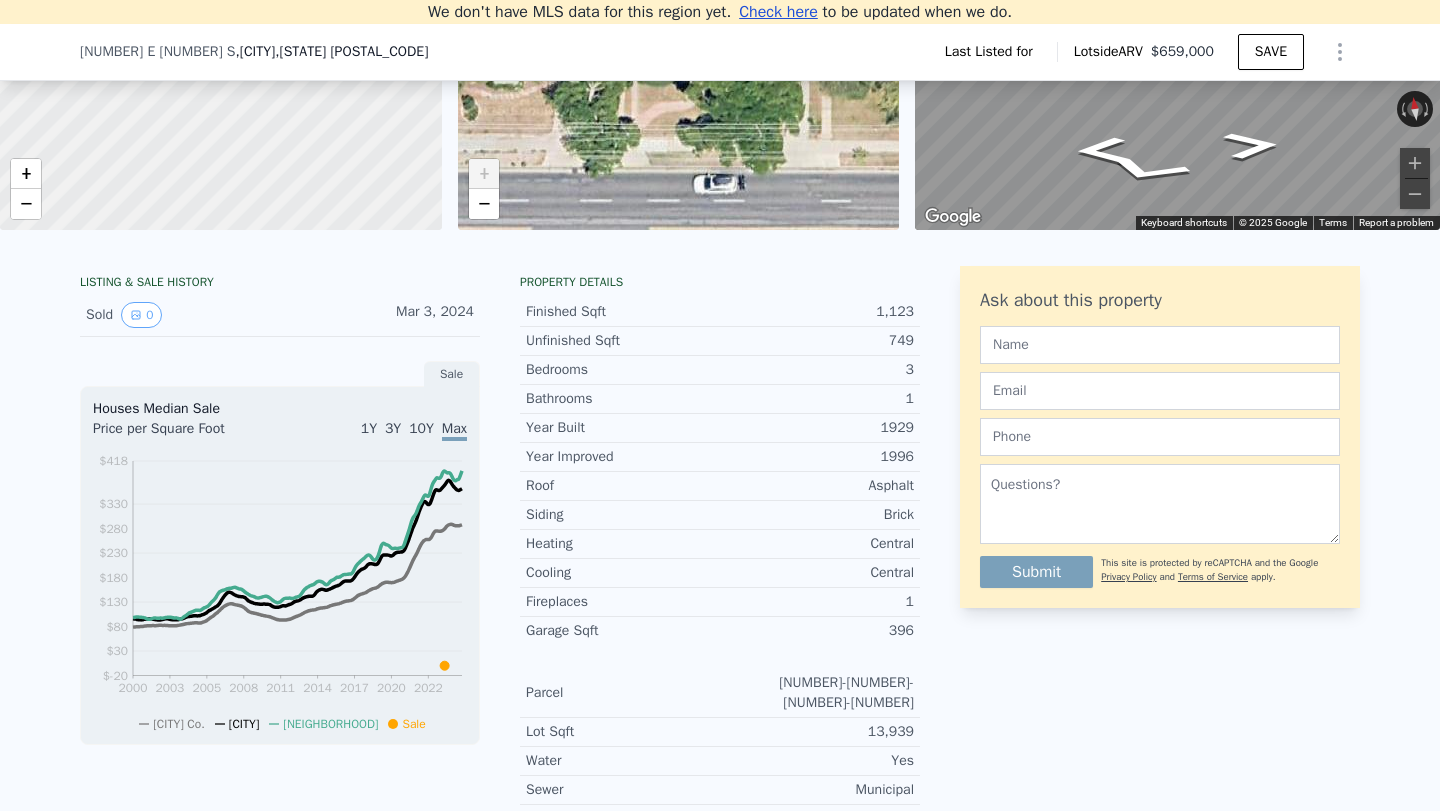 click on "749" at bounding box center (817, 341) 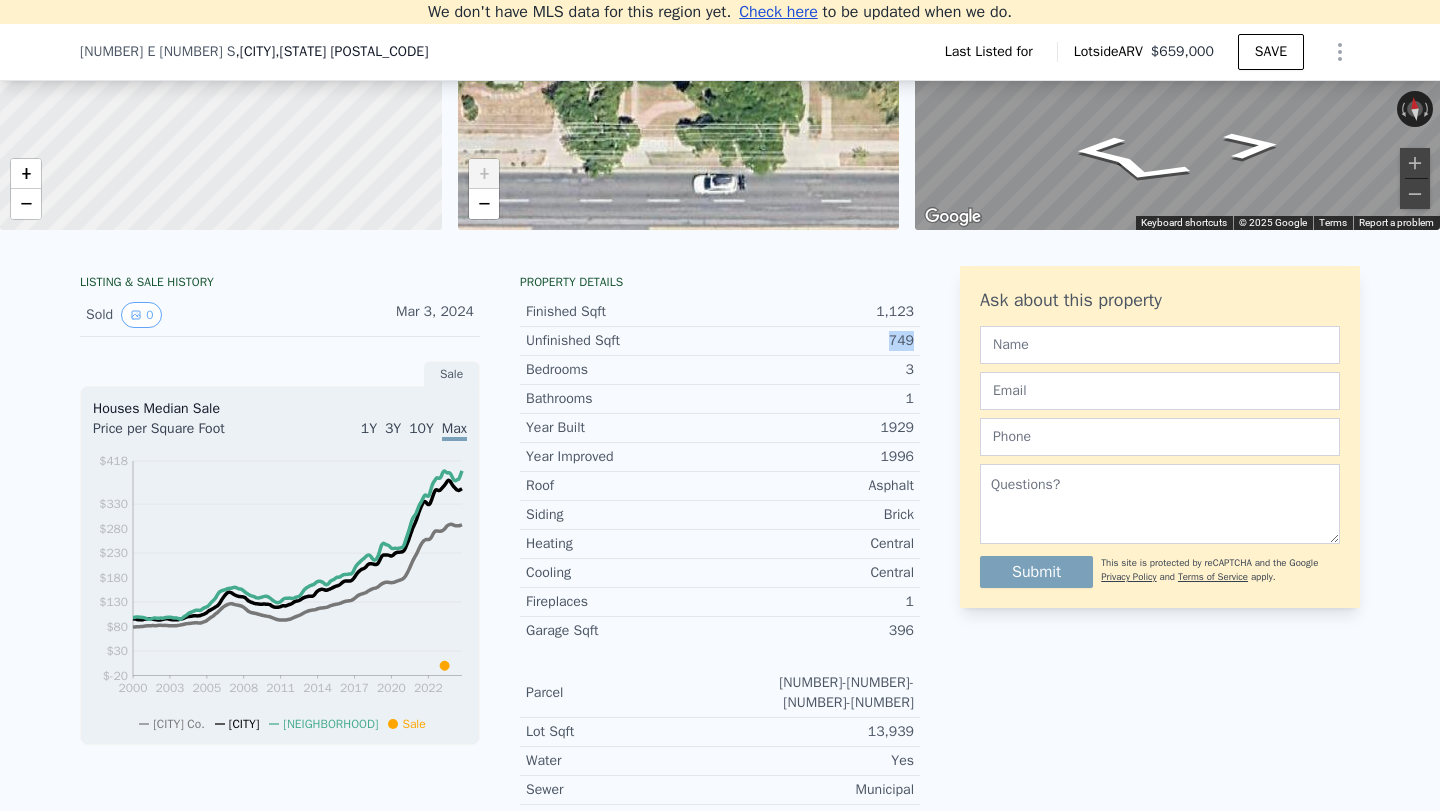 click on "749" at bounding box center (817, 341) 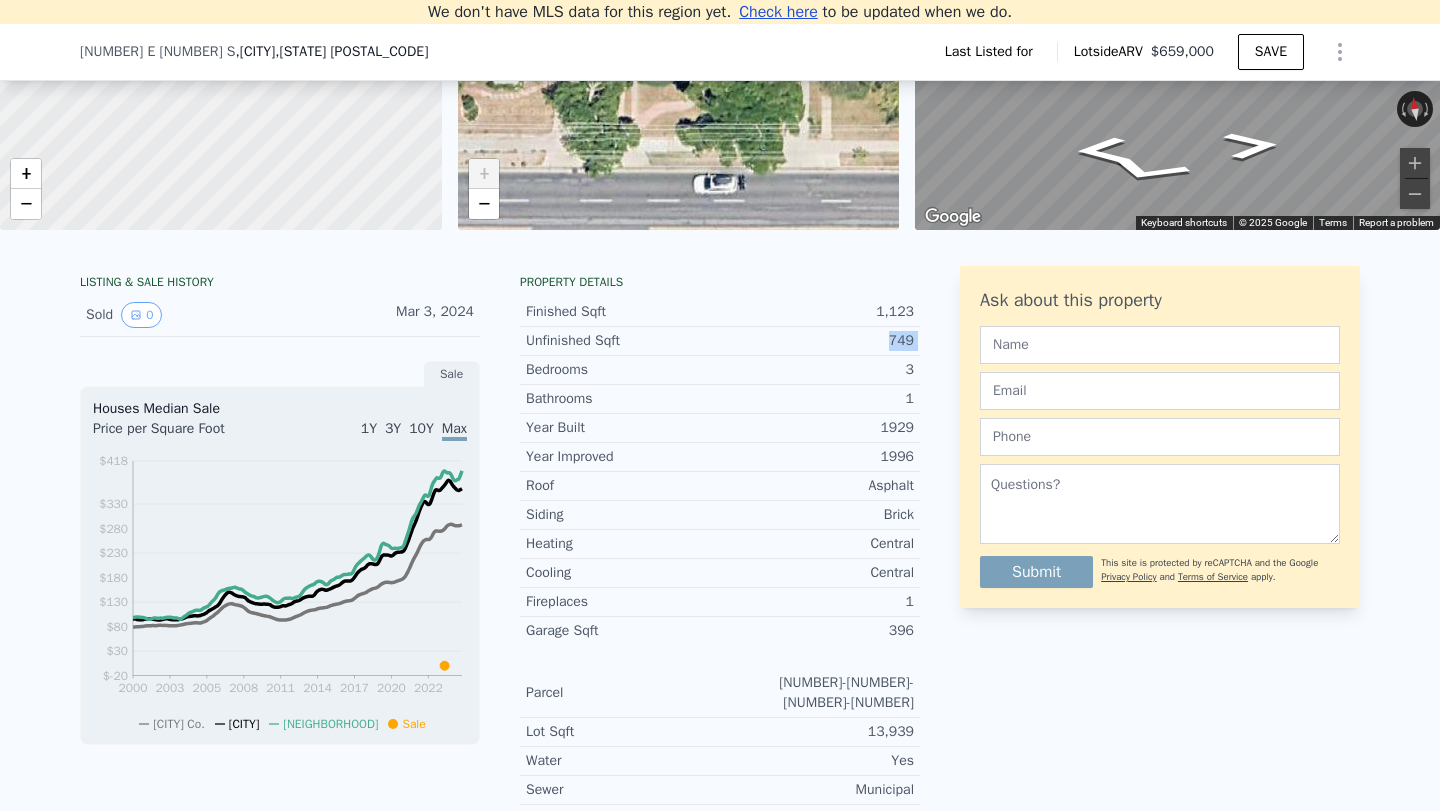 click on "749" at bounding box center [817, 341] 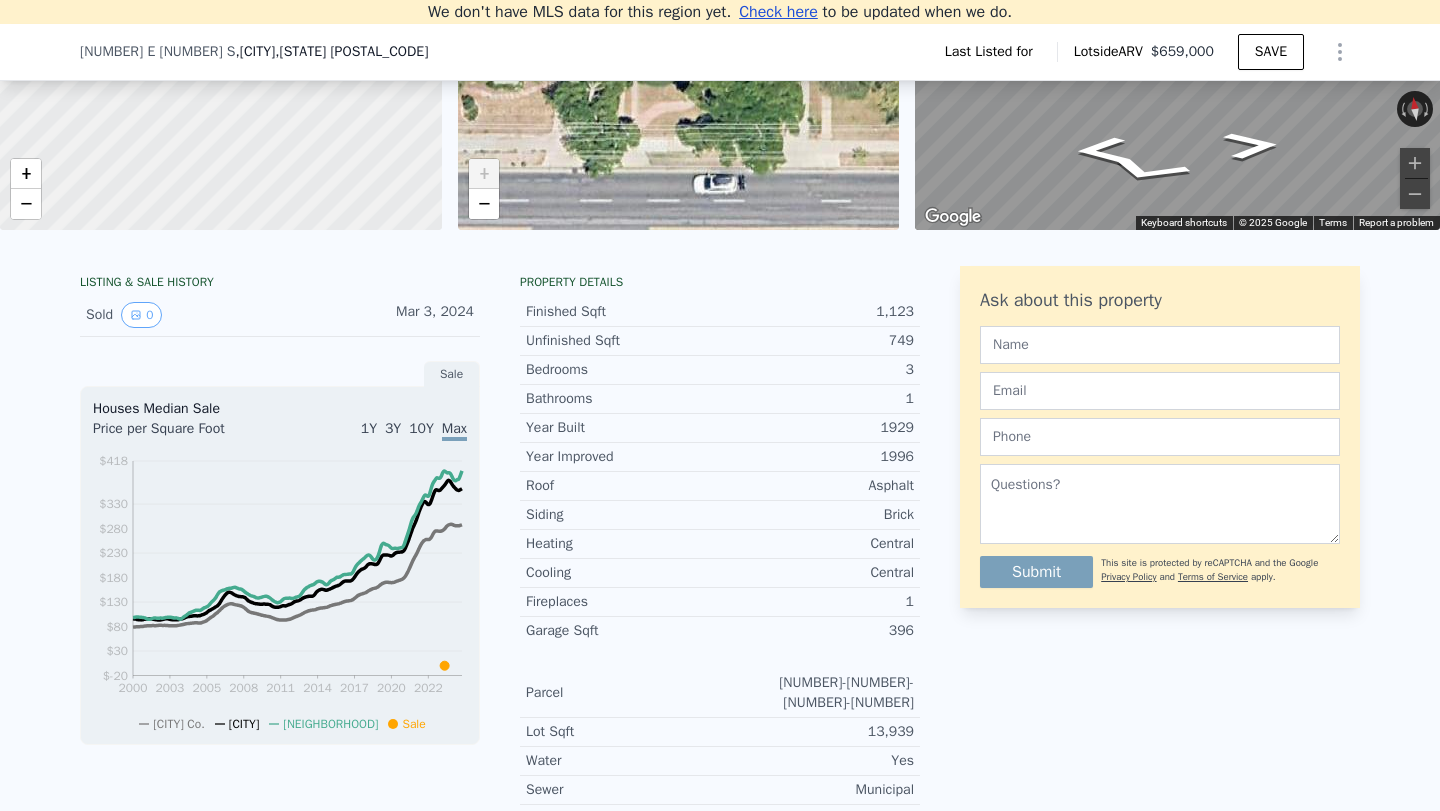 click on "749" at bounding box center (817, 341) 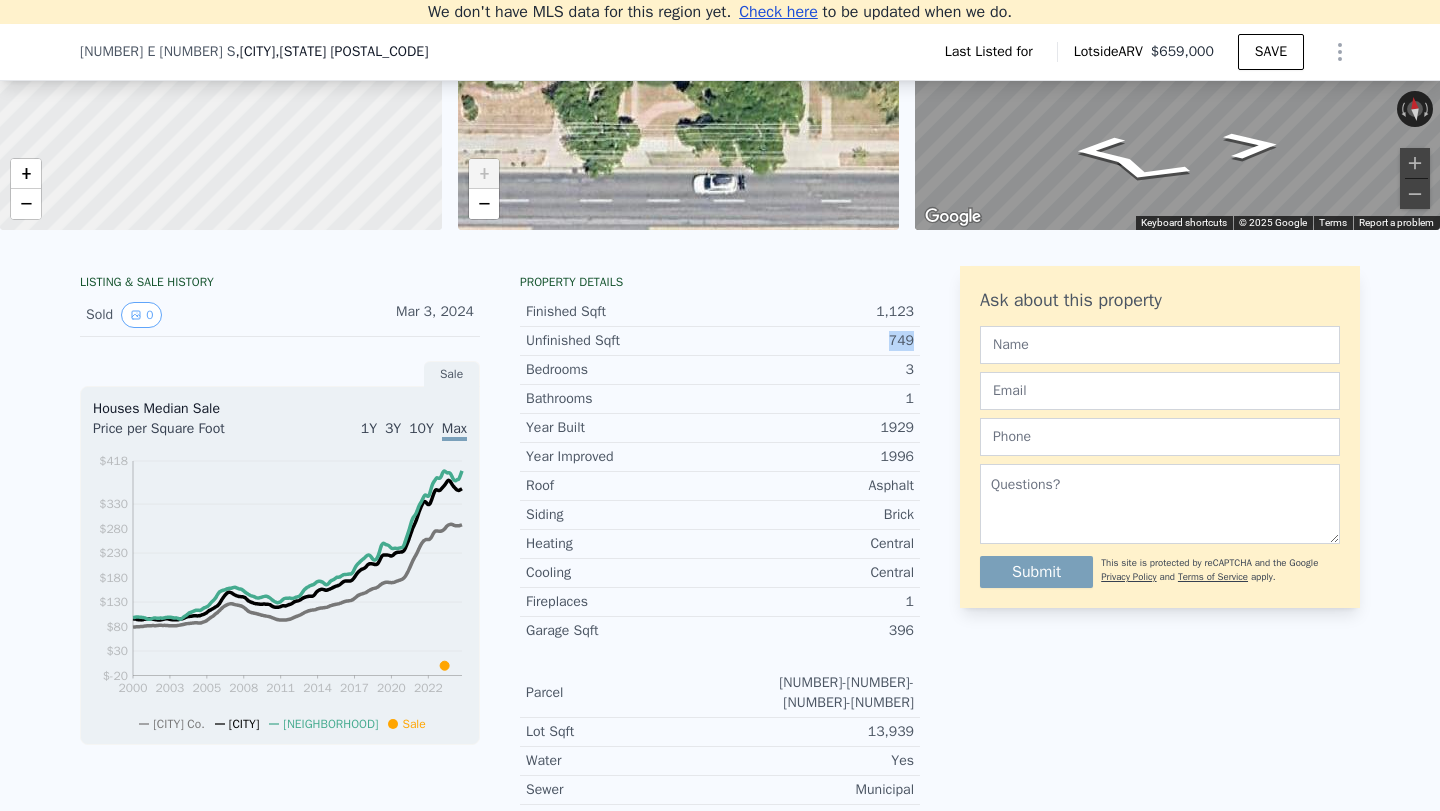 click on "749" at bounding box center (817, 341) 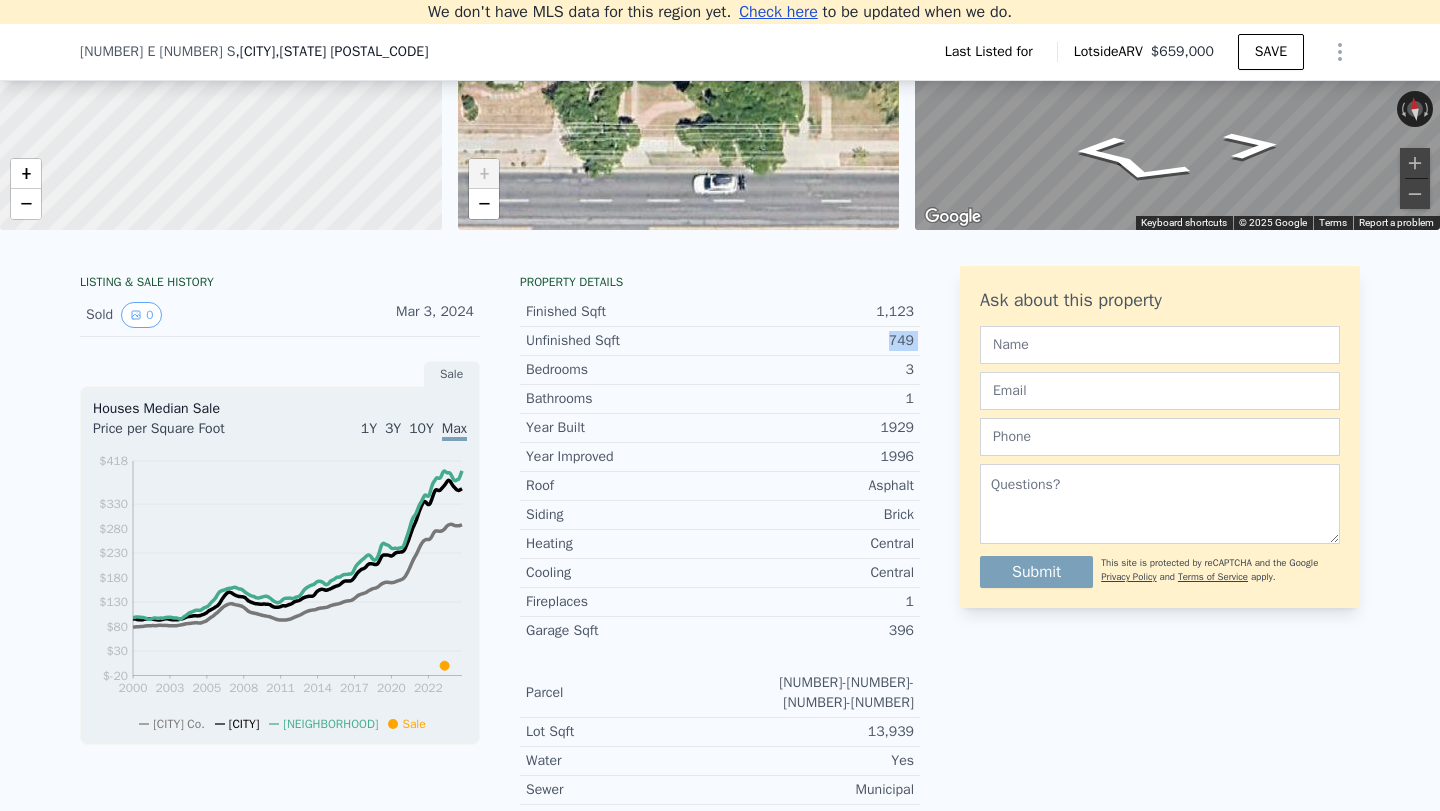 click on "1,123" at bounding box center [817, 312] 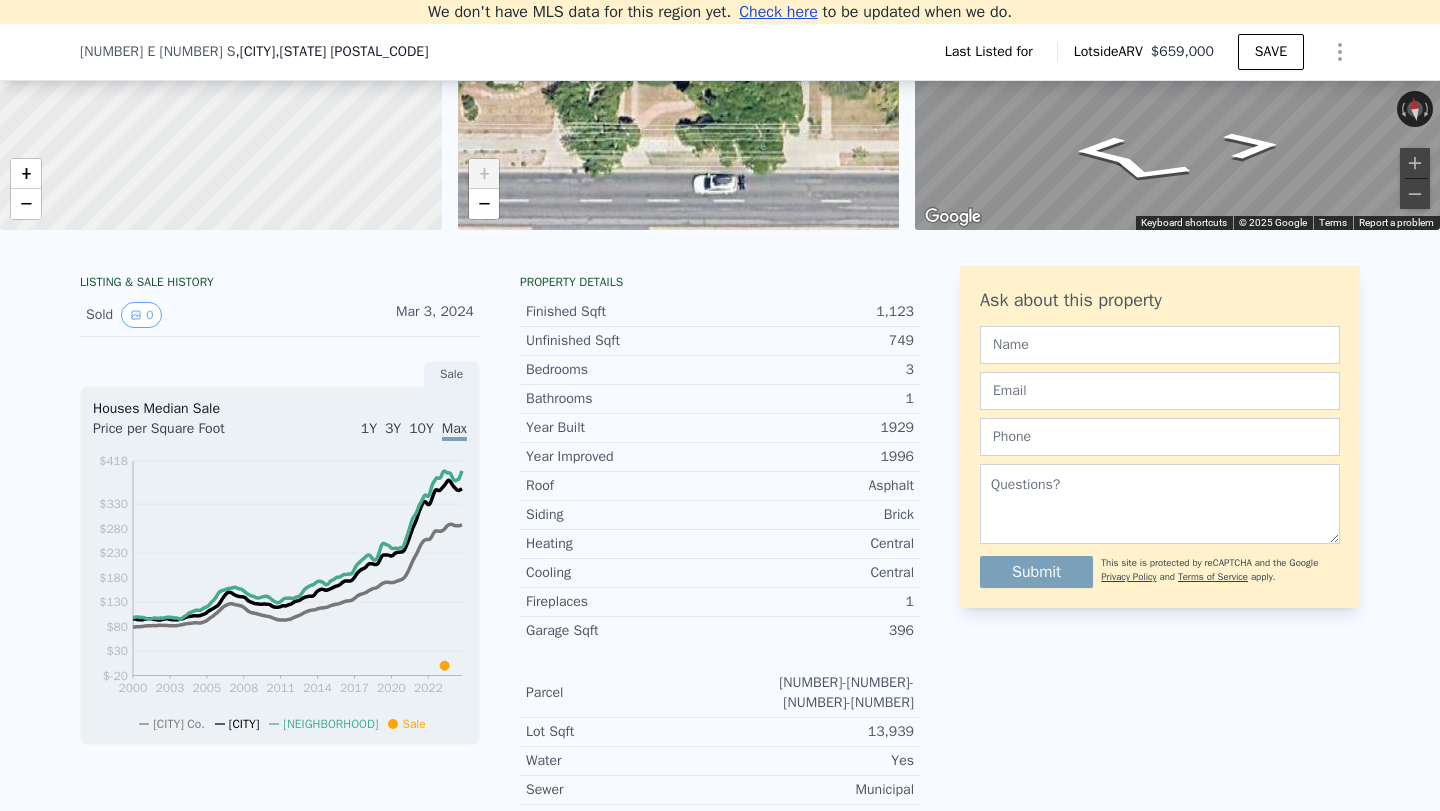 click on "1,123" at bounding box center [817, 312] 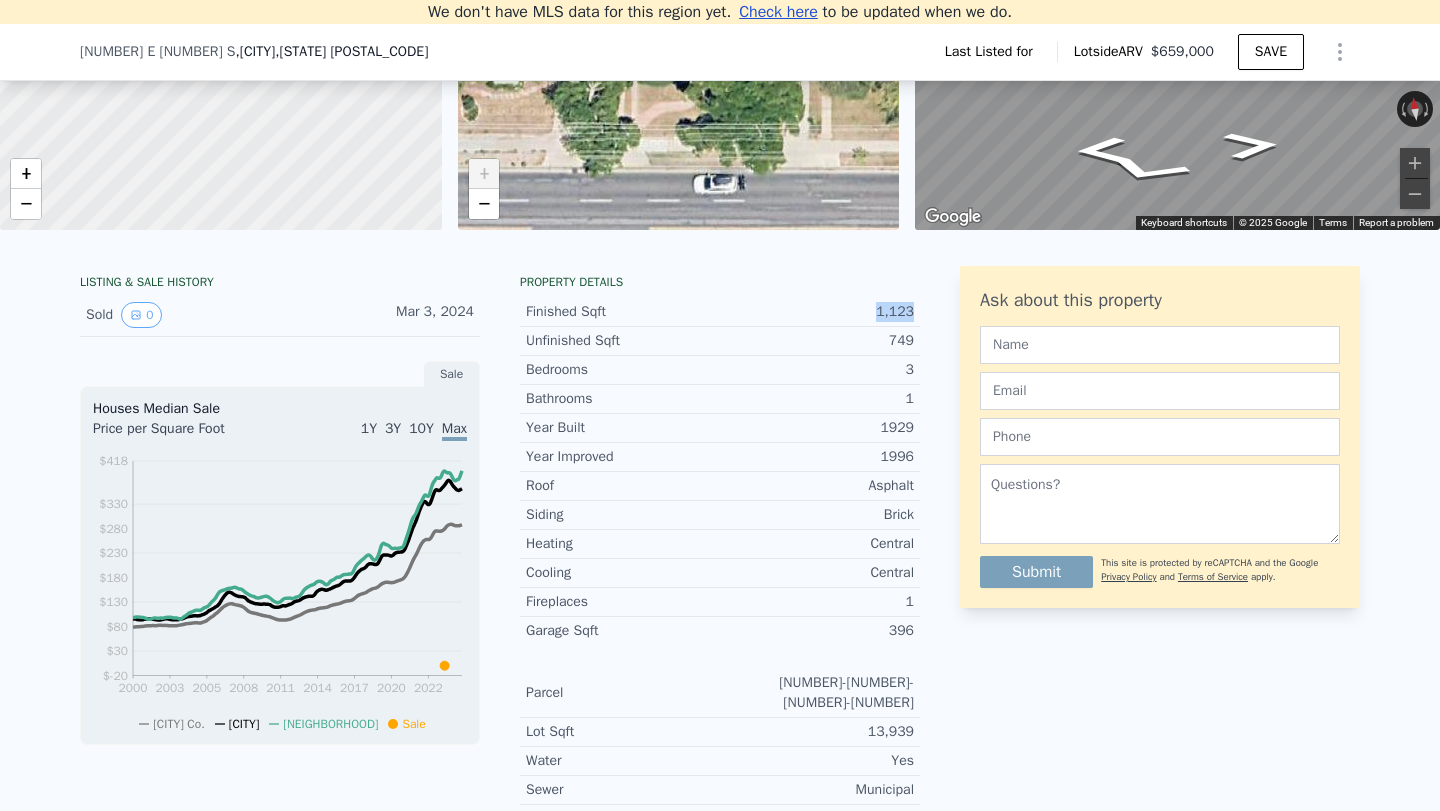 click on "1,123" at bounding box center [817, 312] 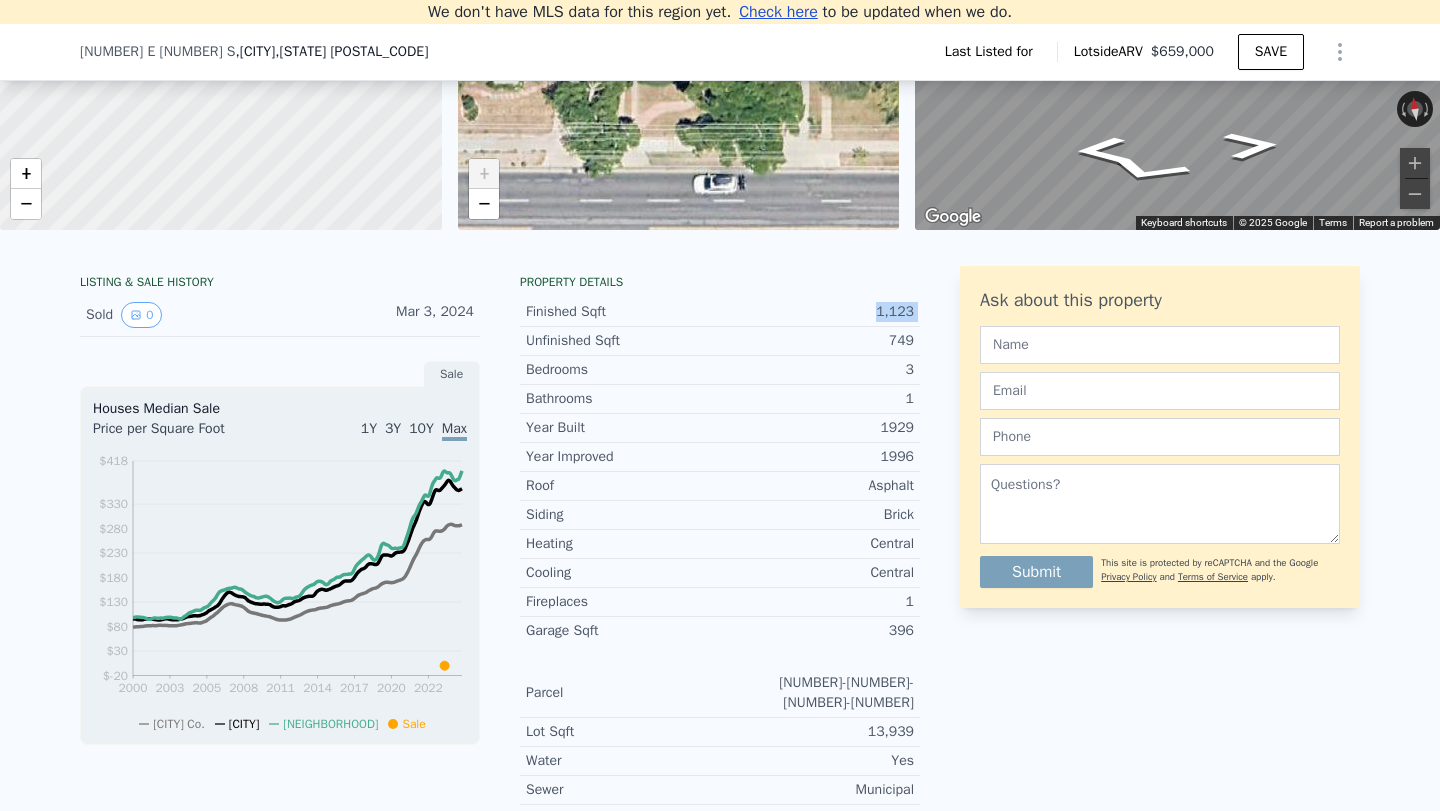 click on "1,123" at bounding box center [817, 312] 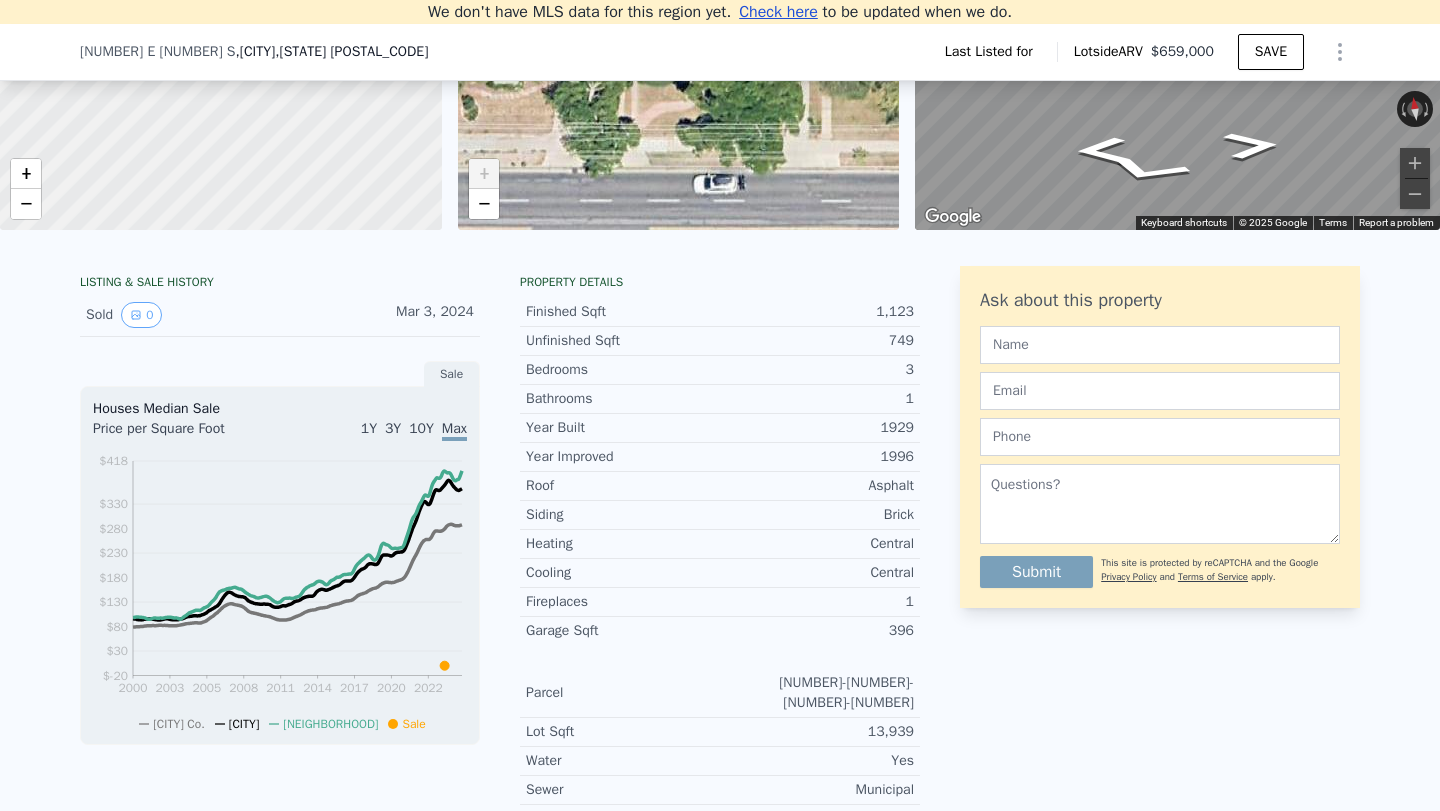 click on "1,123" at bounding box center [817, 312] 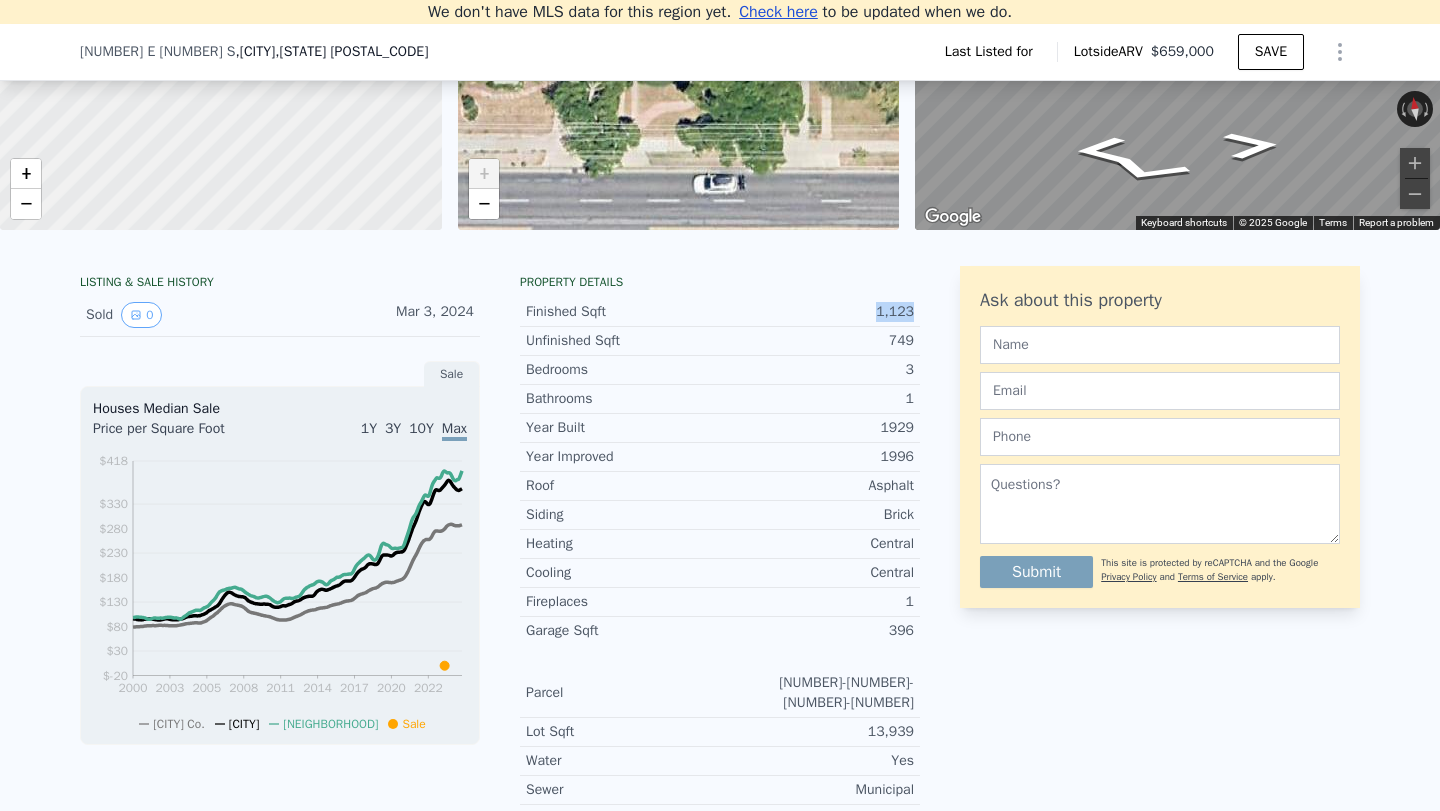 click on "1,123" at bounding box center (817, 312) 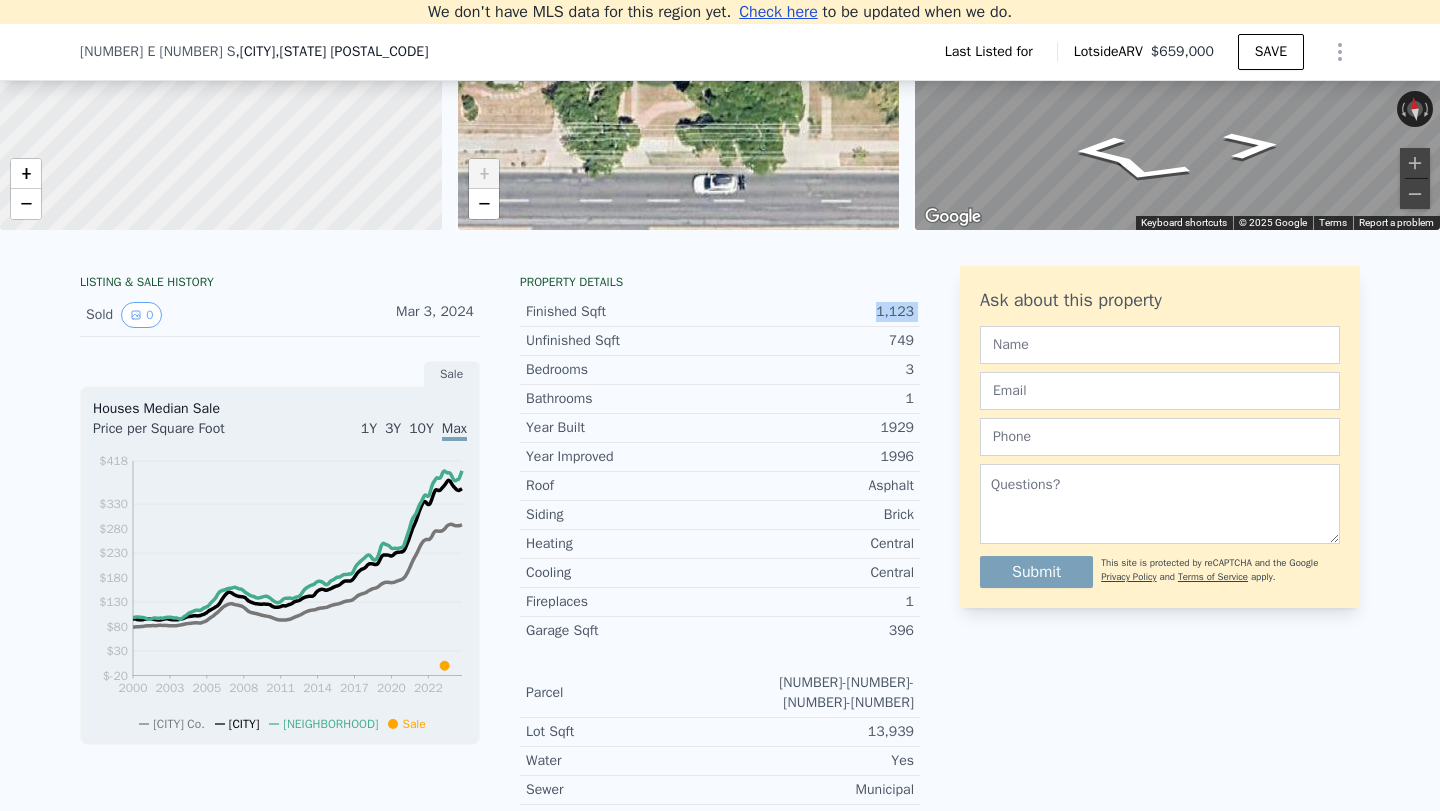 click on "Unfinished Sqft 749" at bounding box center (720, 341) 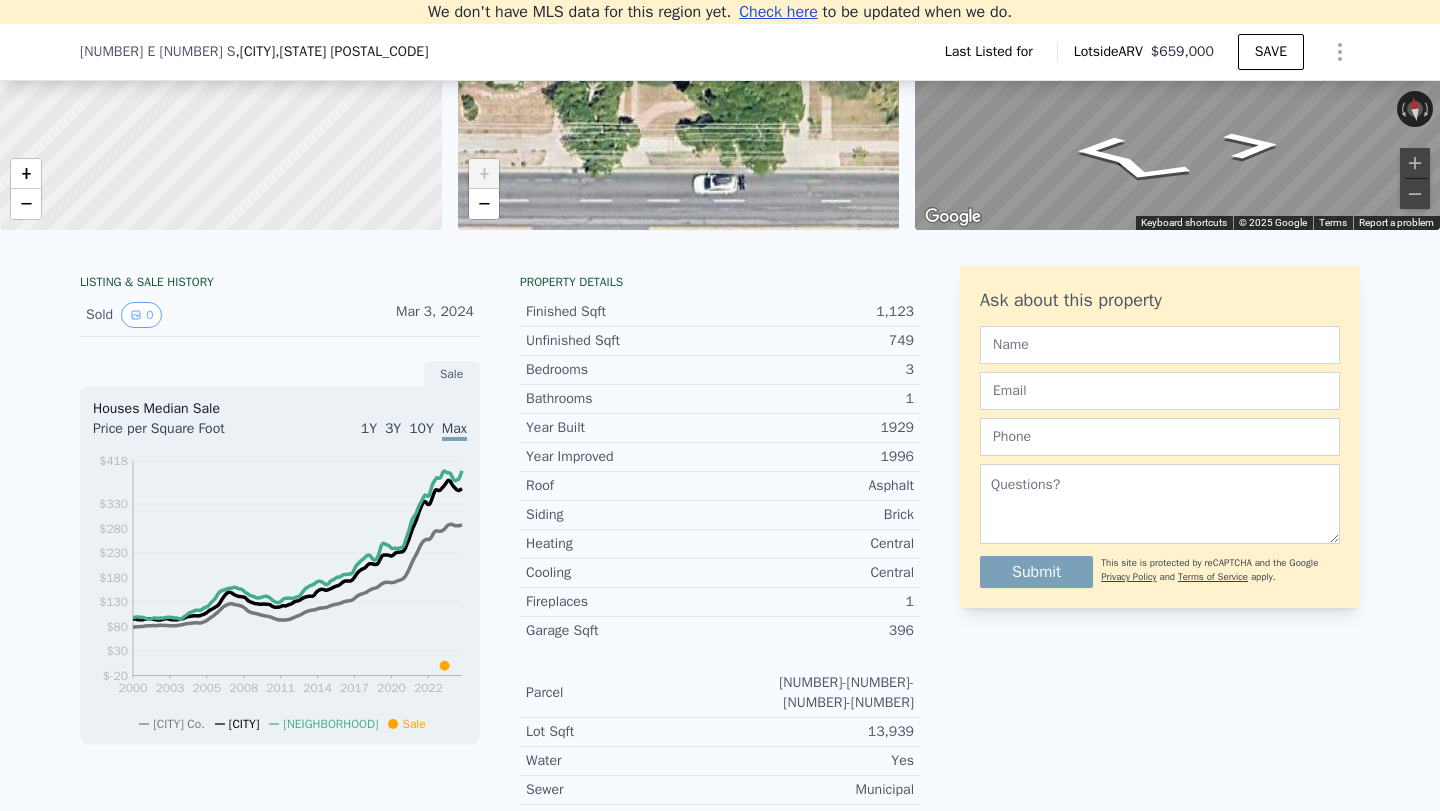 click on "Unfinished Sqft 749" at bounding box center [720, 341] 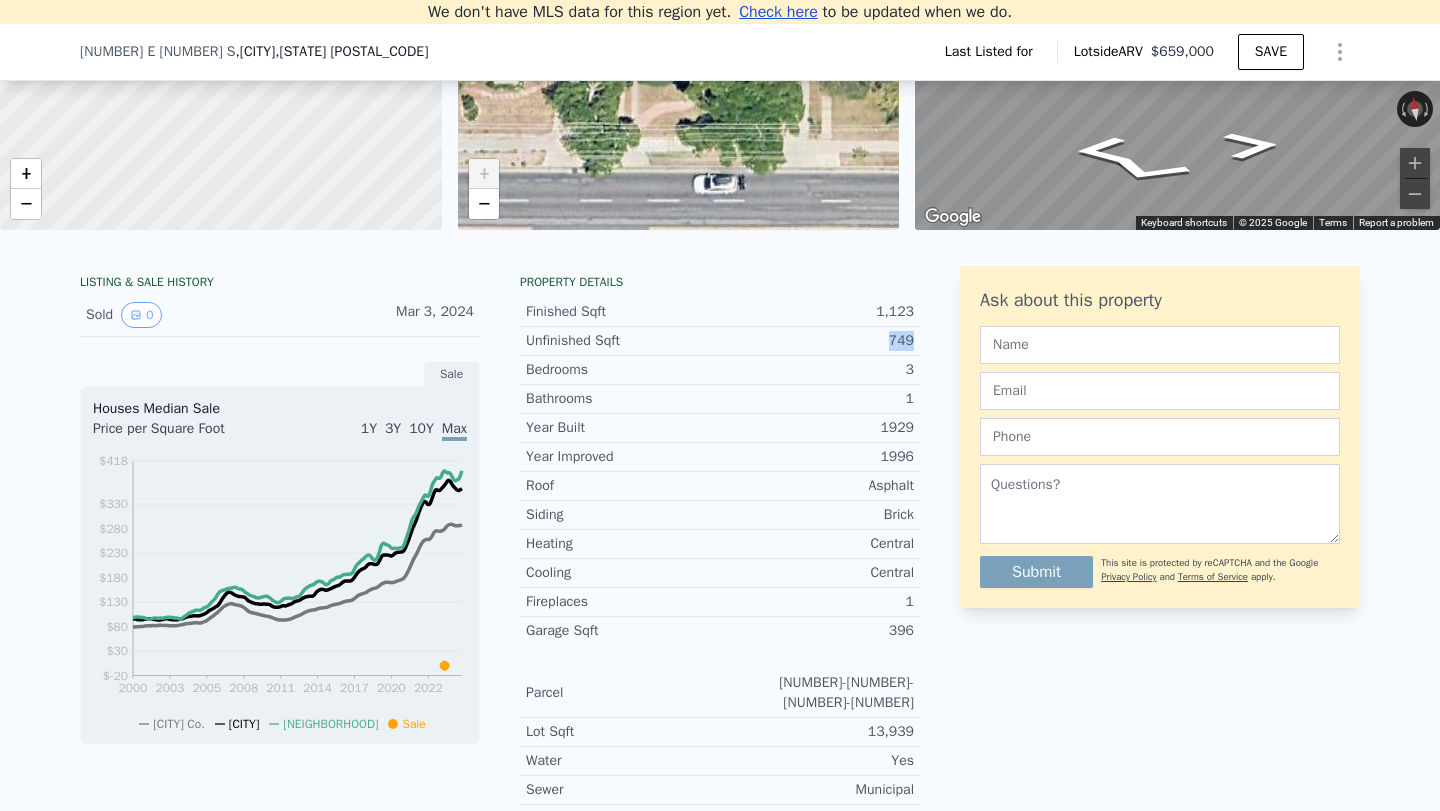 click on "Unfinished Sqft 749" at bounding box center [720, 341] 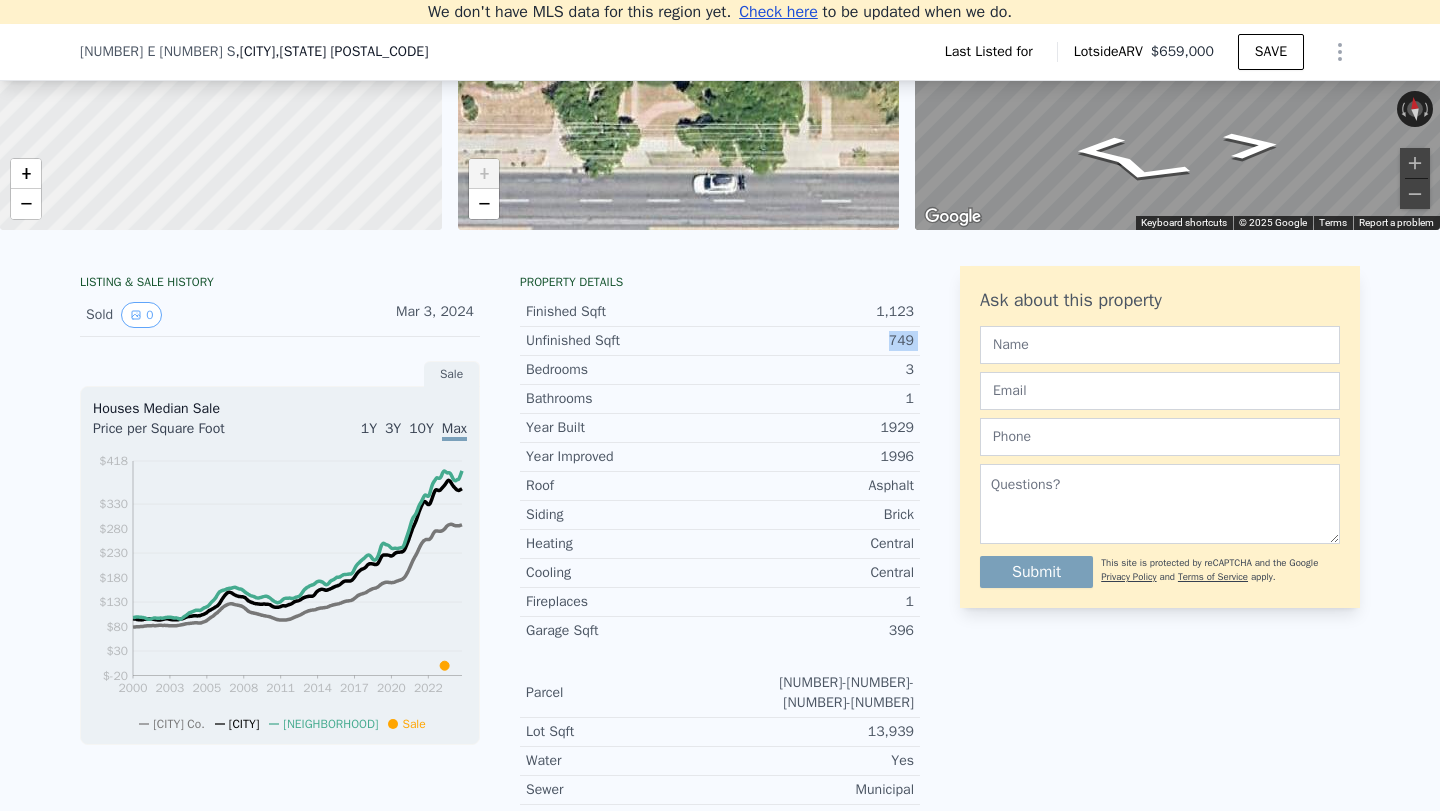 click on "749" at bounding box center [817, 341] 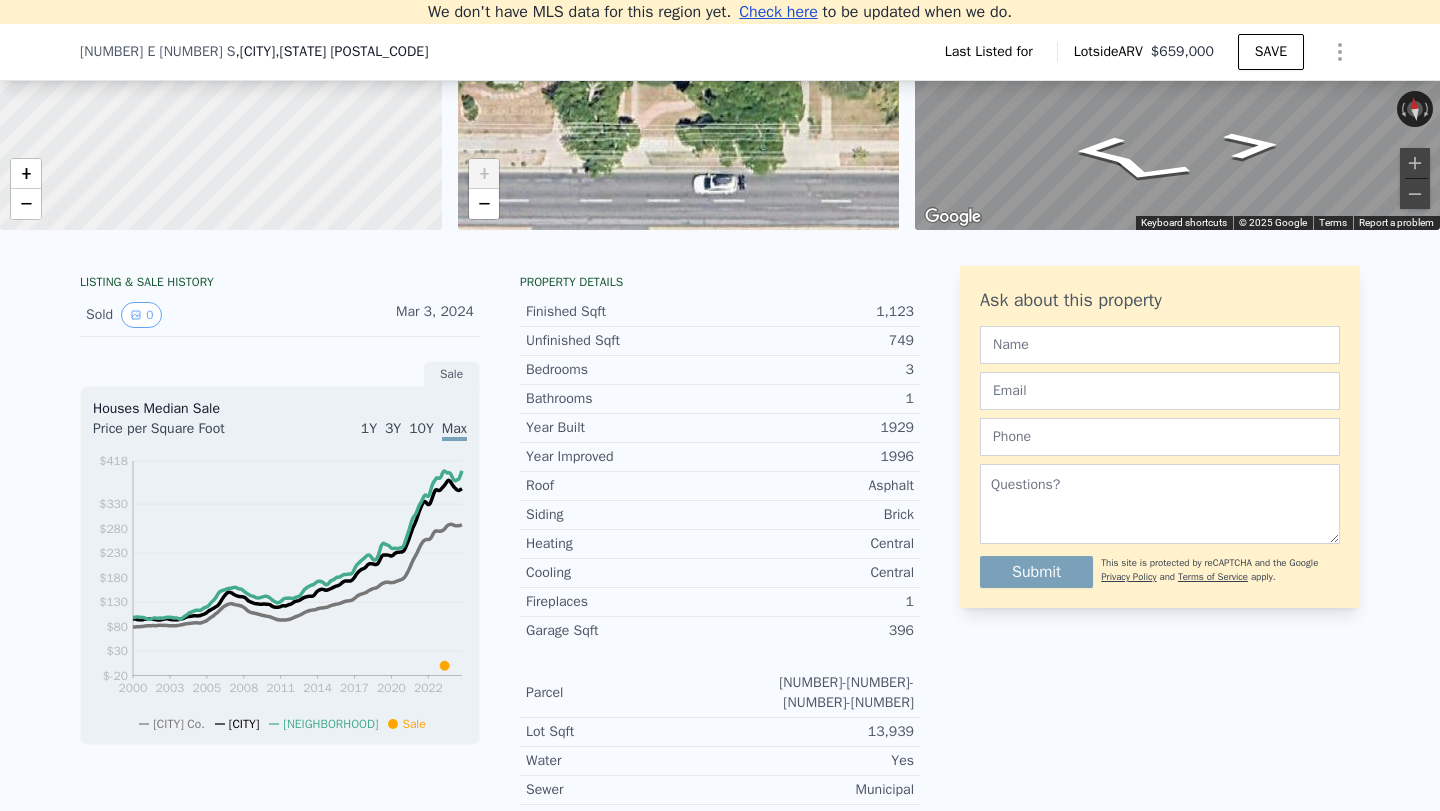 click on "749" at bounding box center [817, 341] 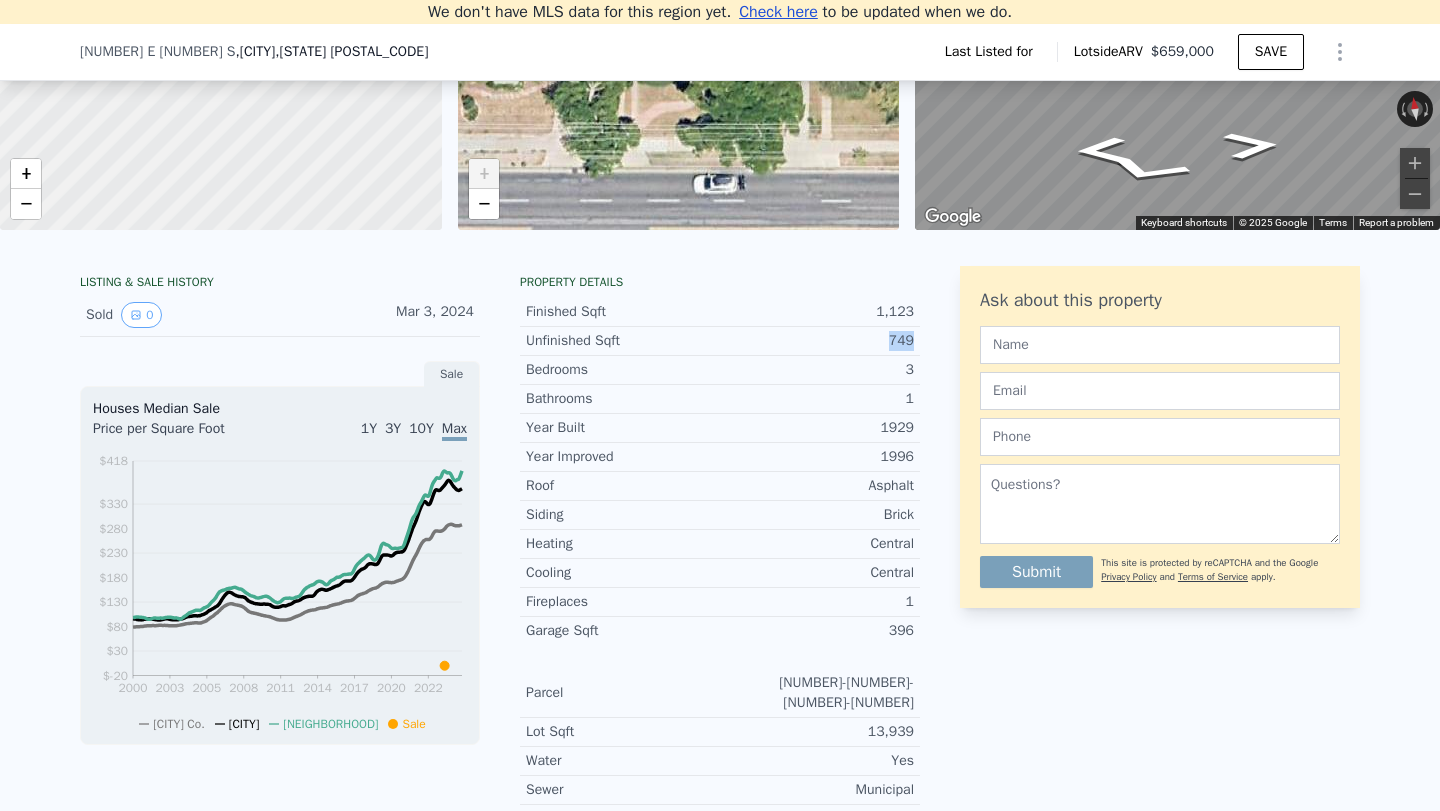 click on "749" at bounding box center (817, 341) 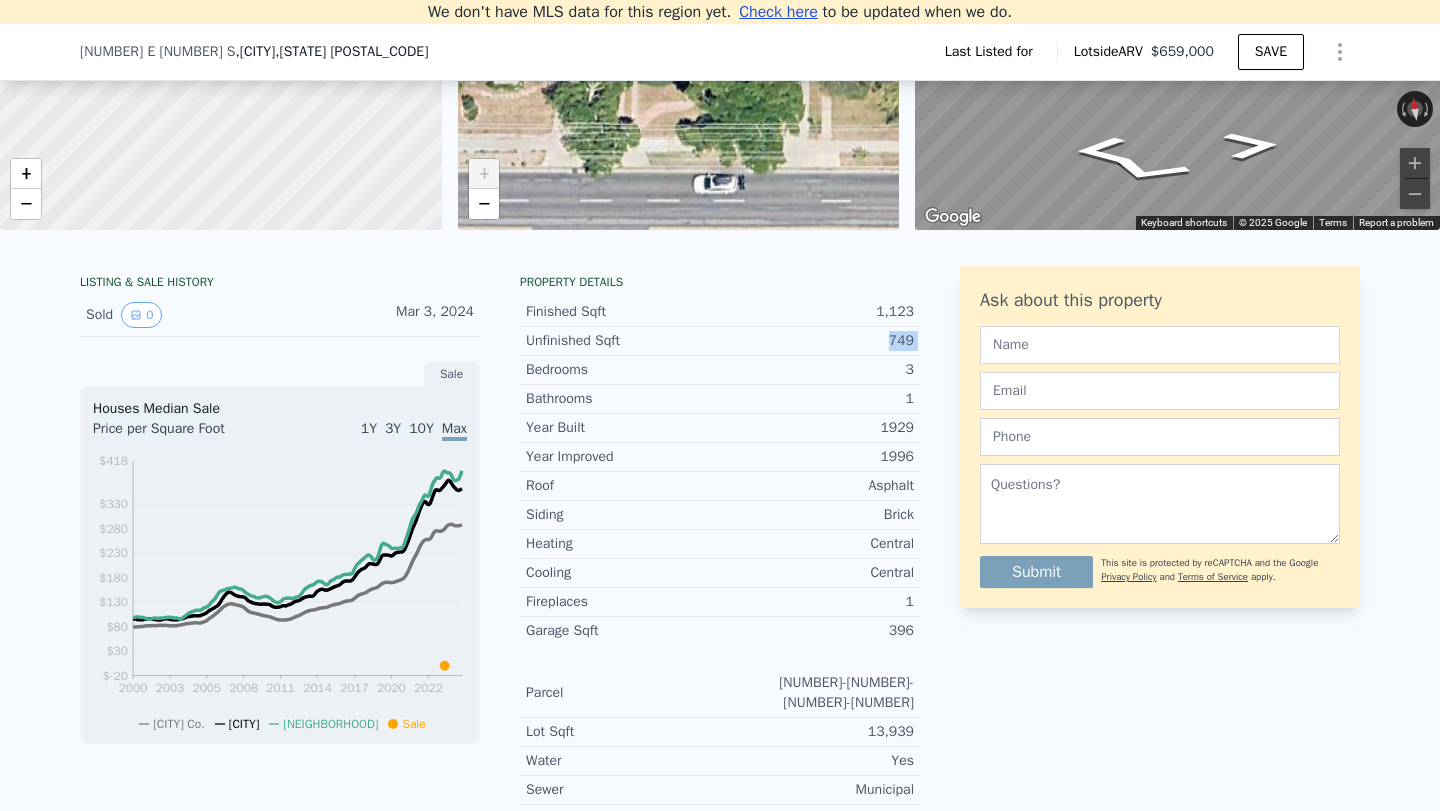 click on "749" at bounding box center (817, 341) 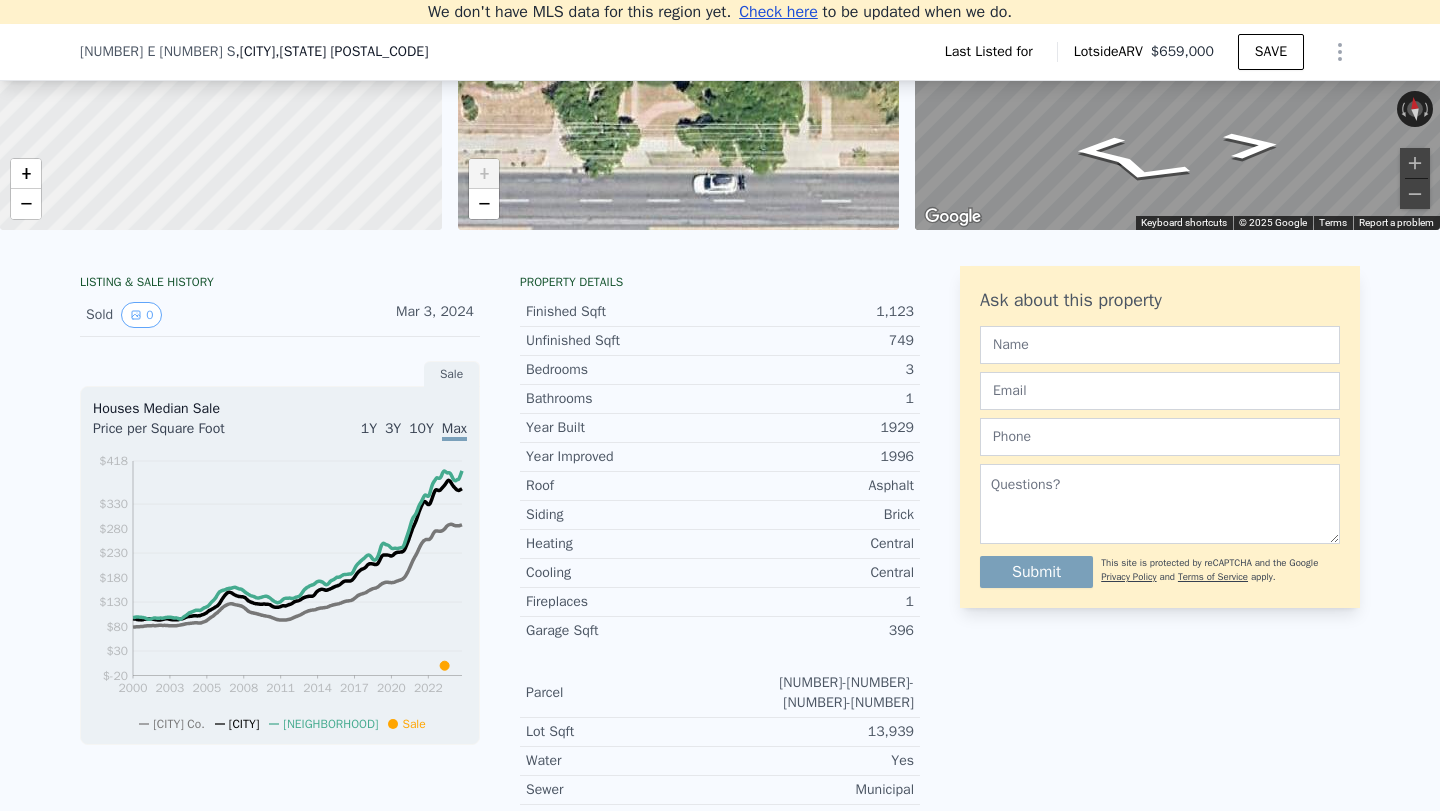 click on "749" at bounding box center (817, 341) 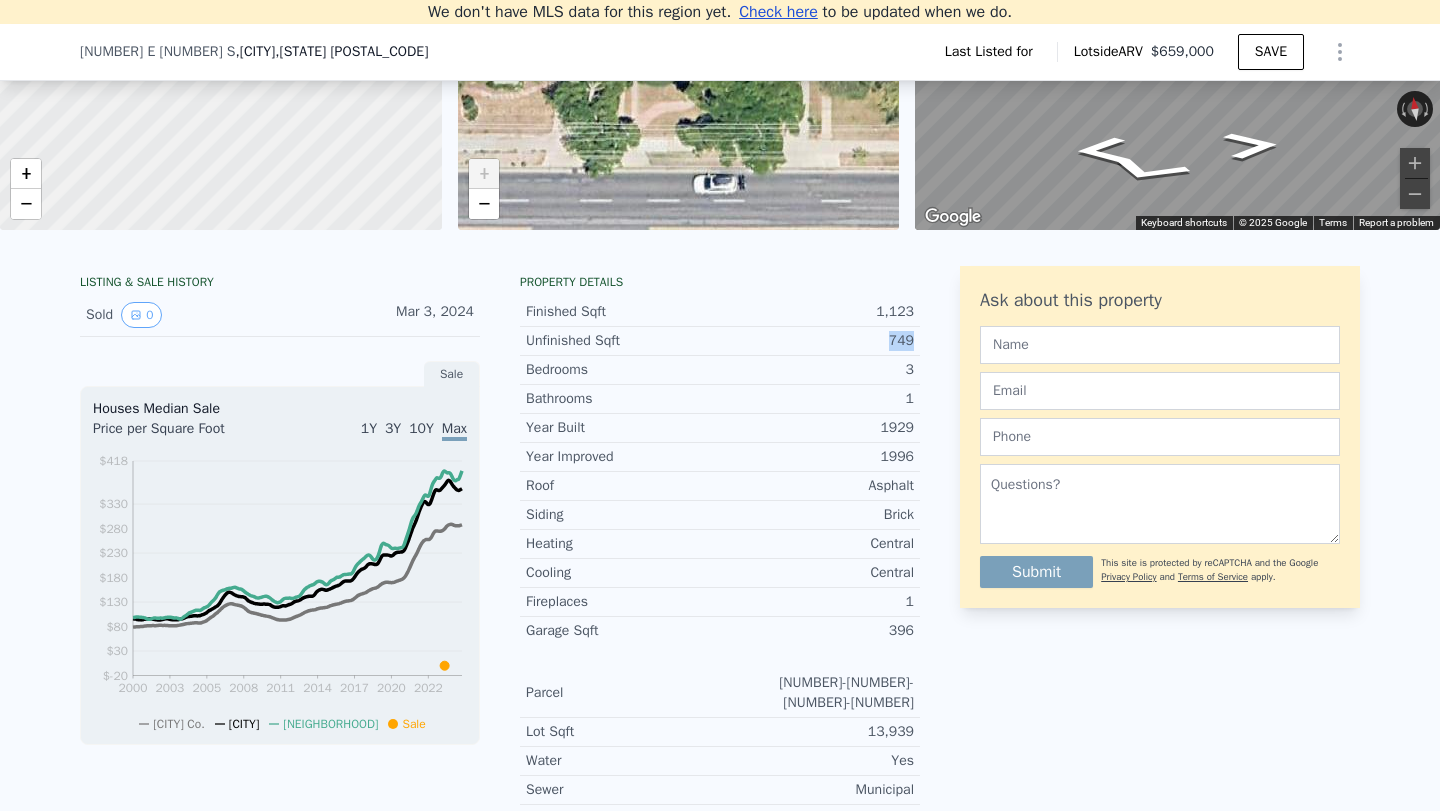 click on "749" at bounding box center (817, 341) 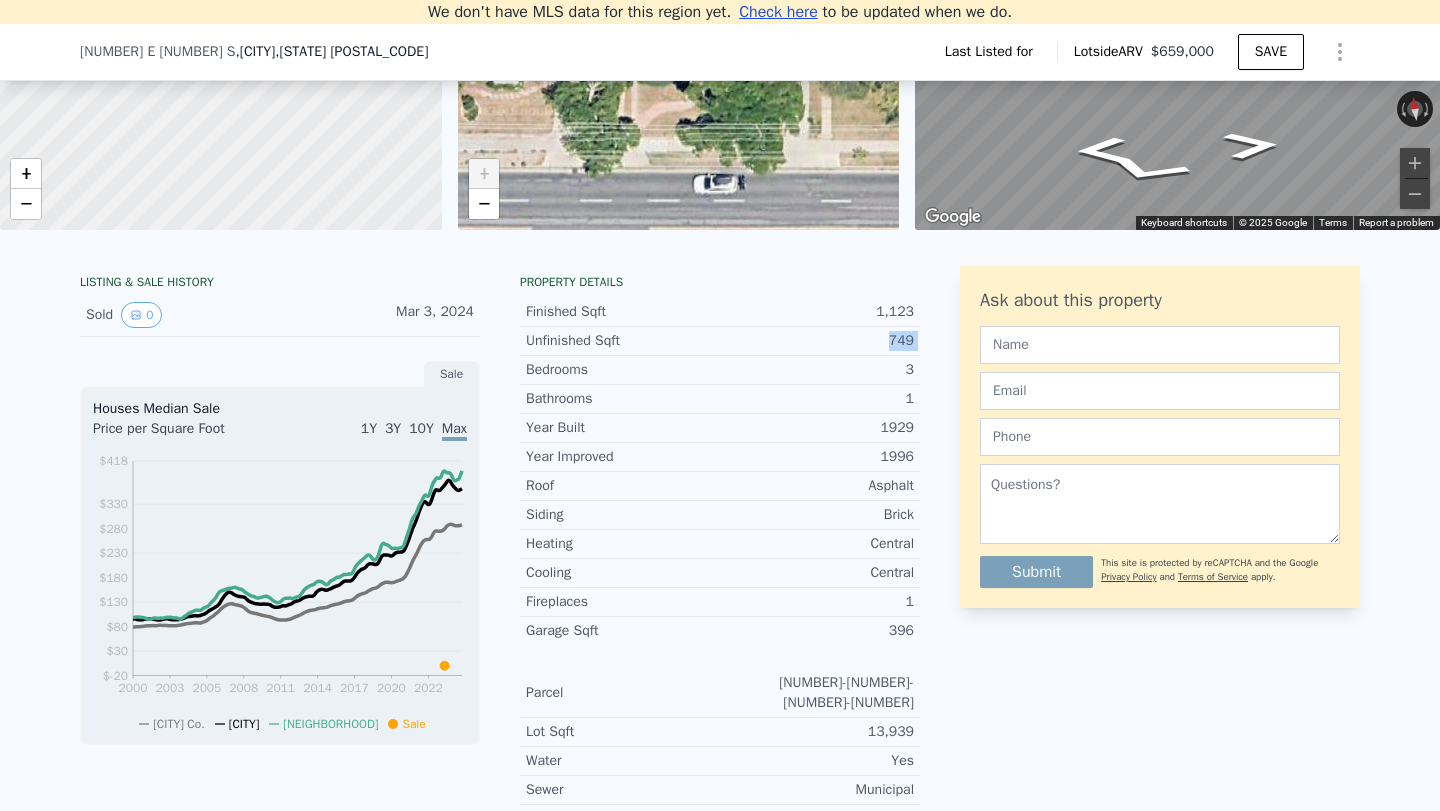 click on "749" at bounding box center (817, 341) 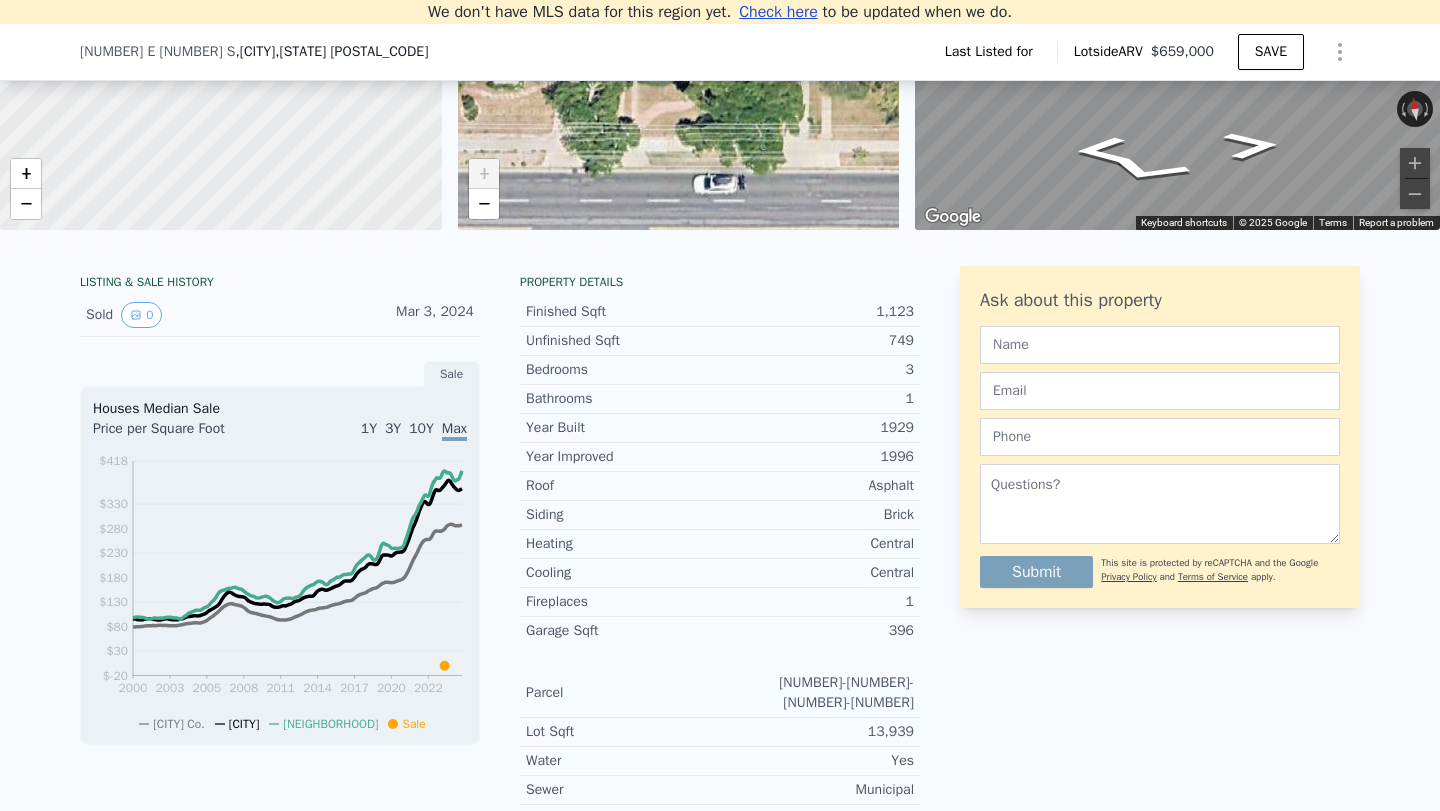 click on "749" at bounding box center (817, 341) 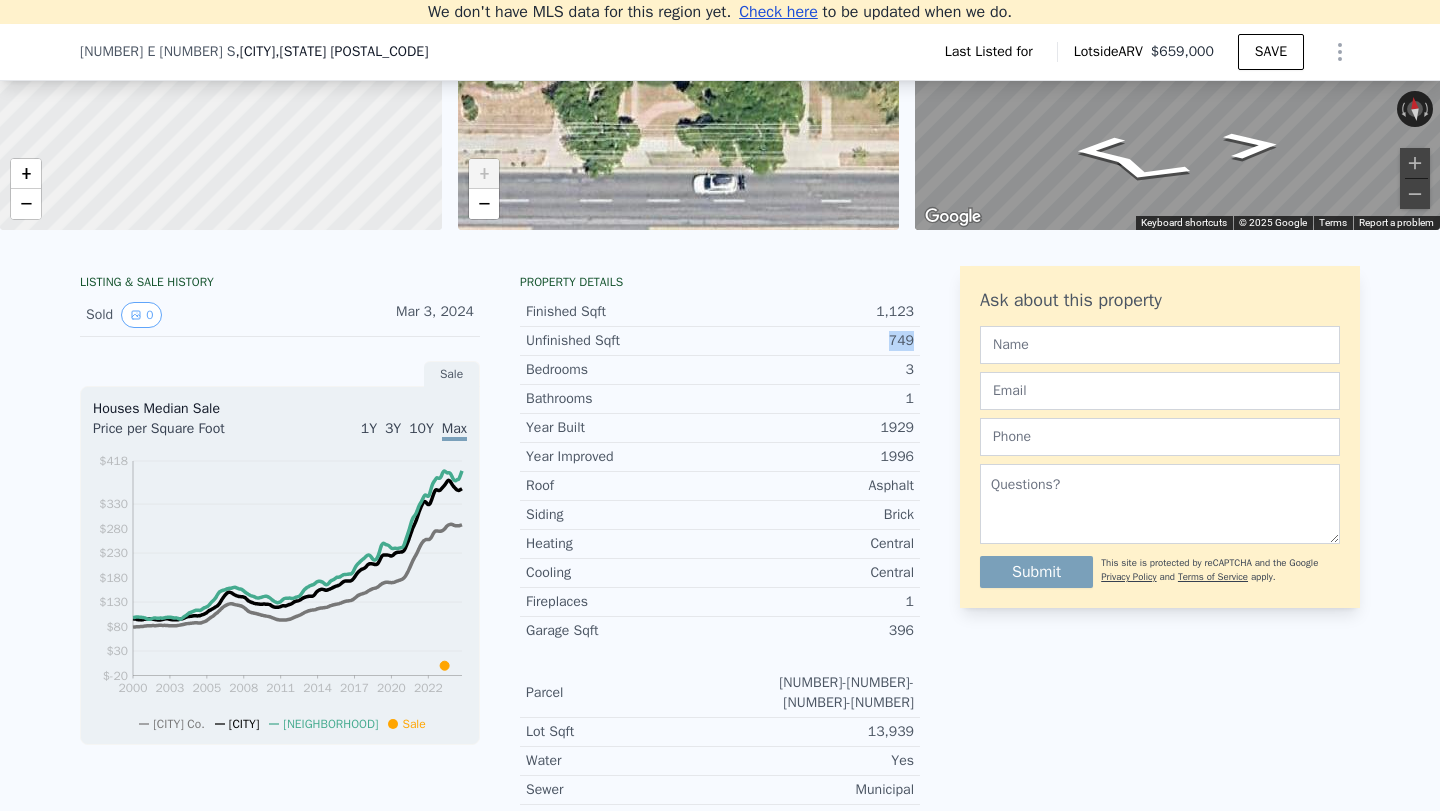 click on "749" at bounding box center (817, 341) 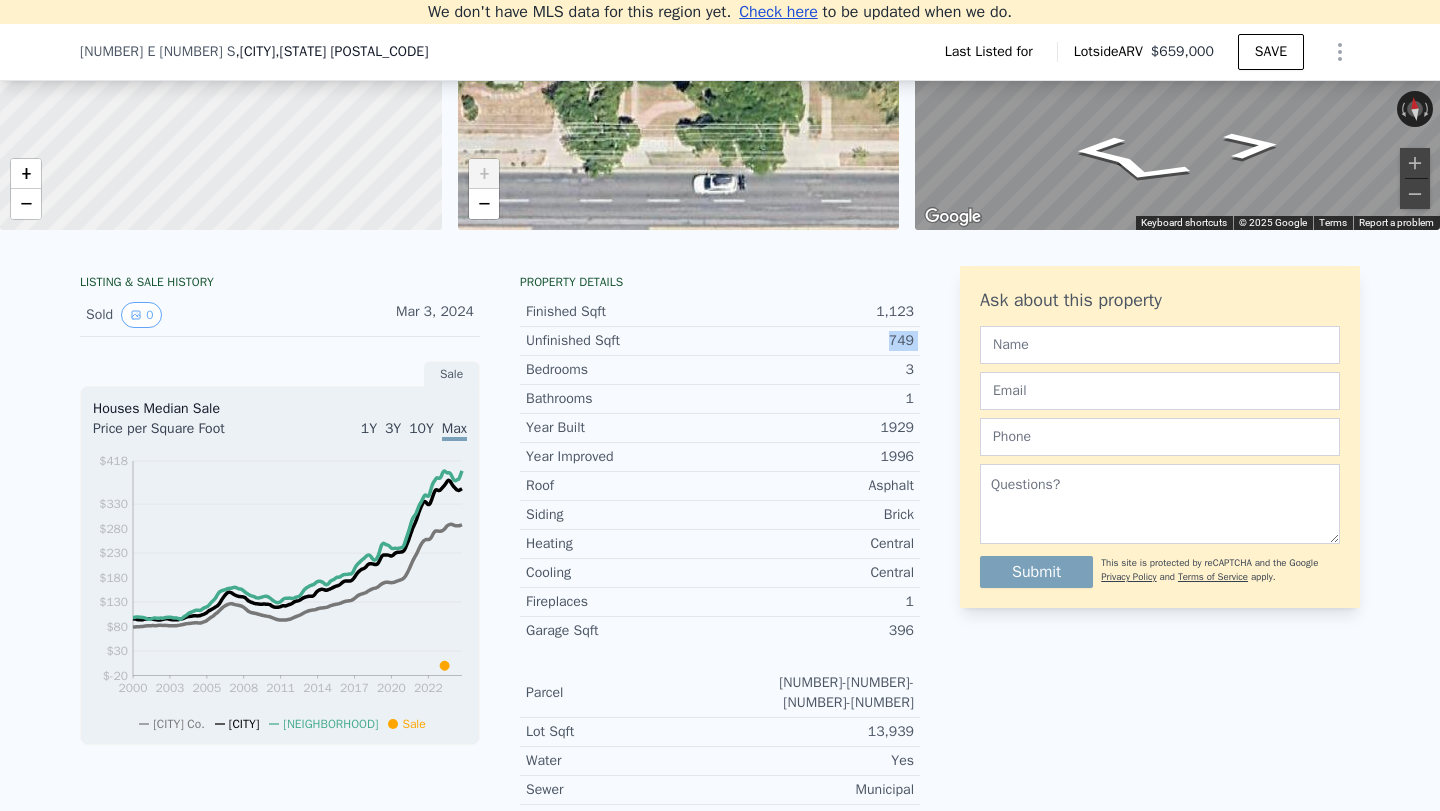 click on "749" at bounding box center (817, 341) 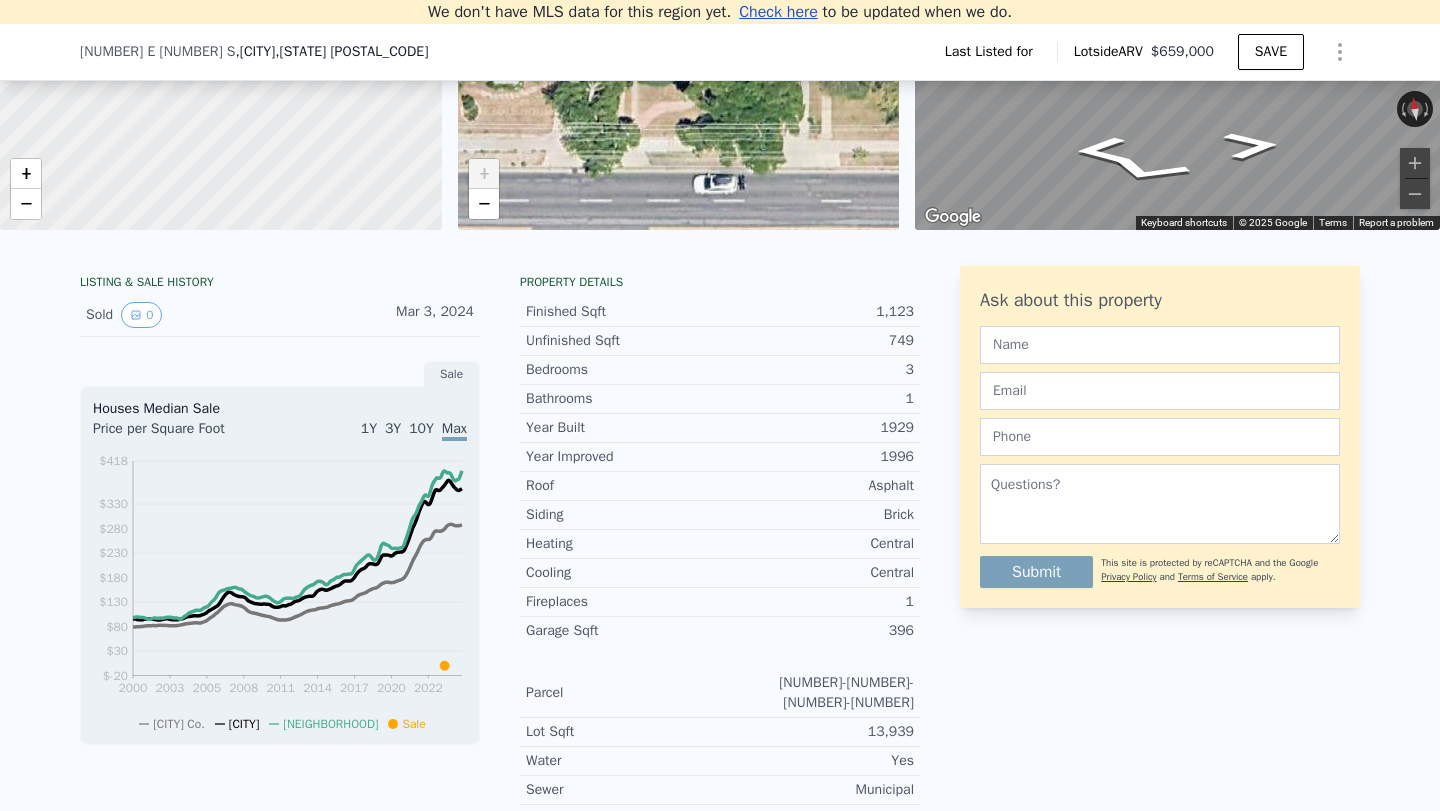 click on "749" at bounding box center [817, 341] 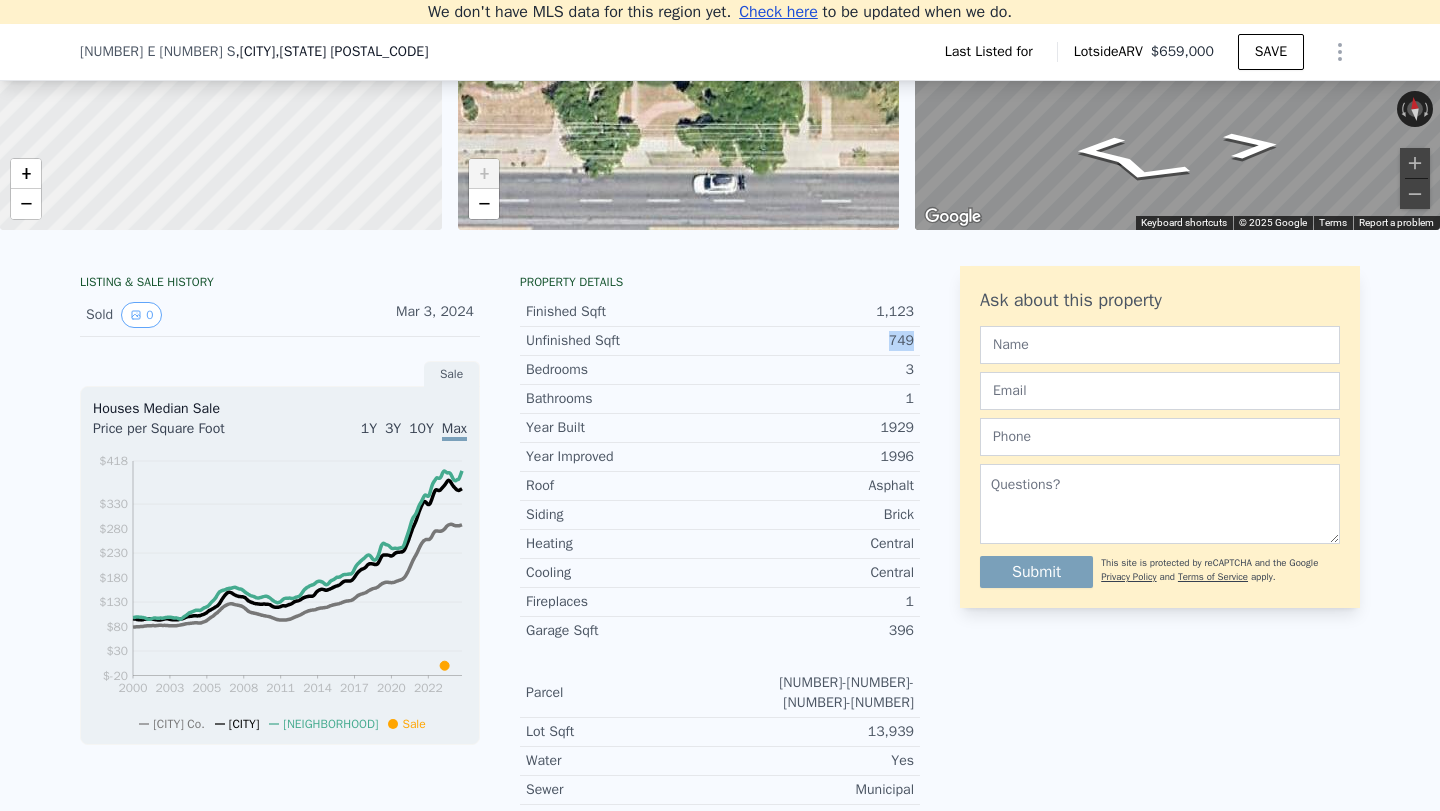 click on "749" at bounding box center (817, 341) 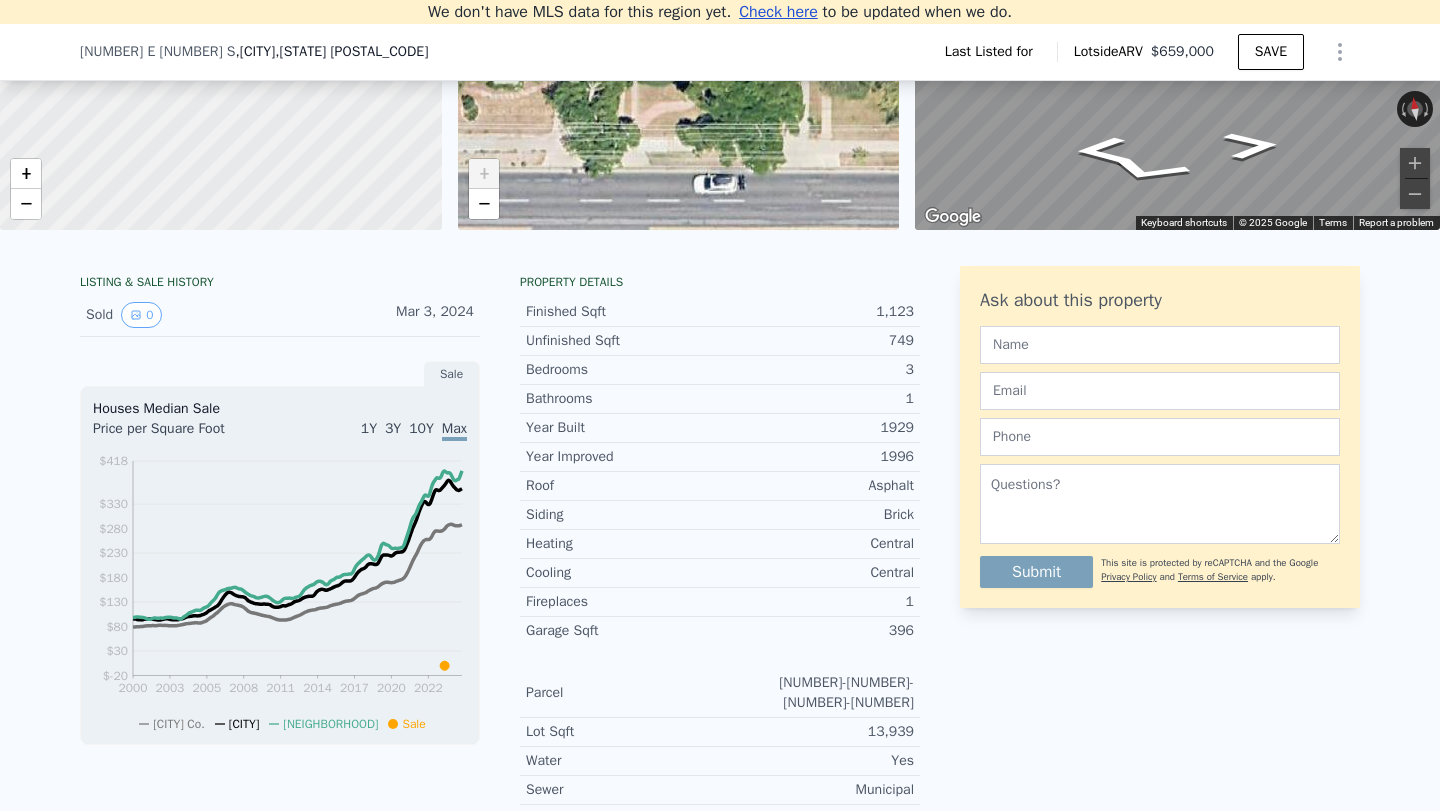 click on "749" at bounding box center [817, 341] 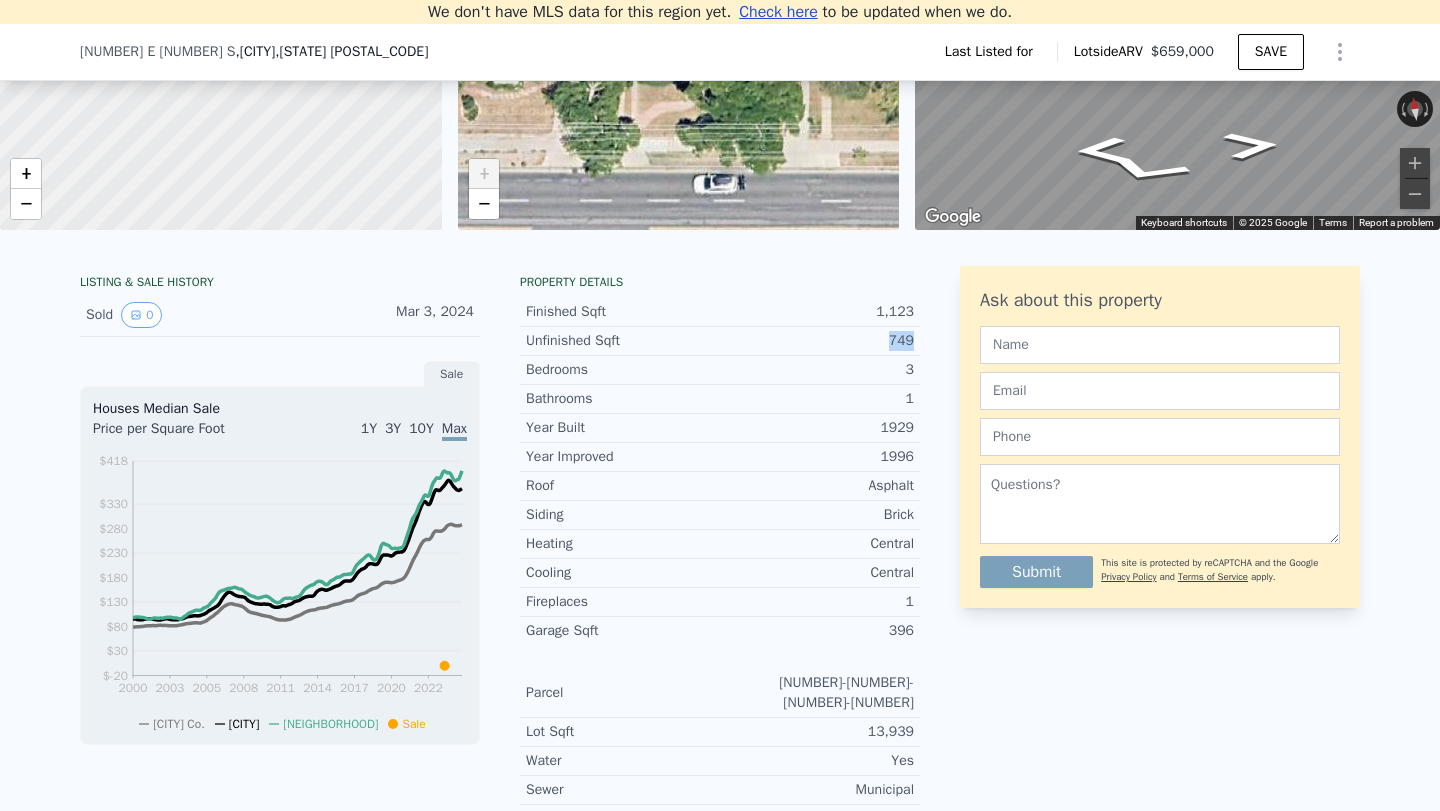 click on "749" at bounding box center [817, 341] 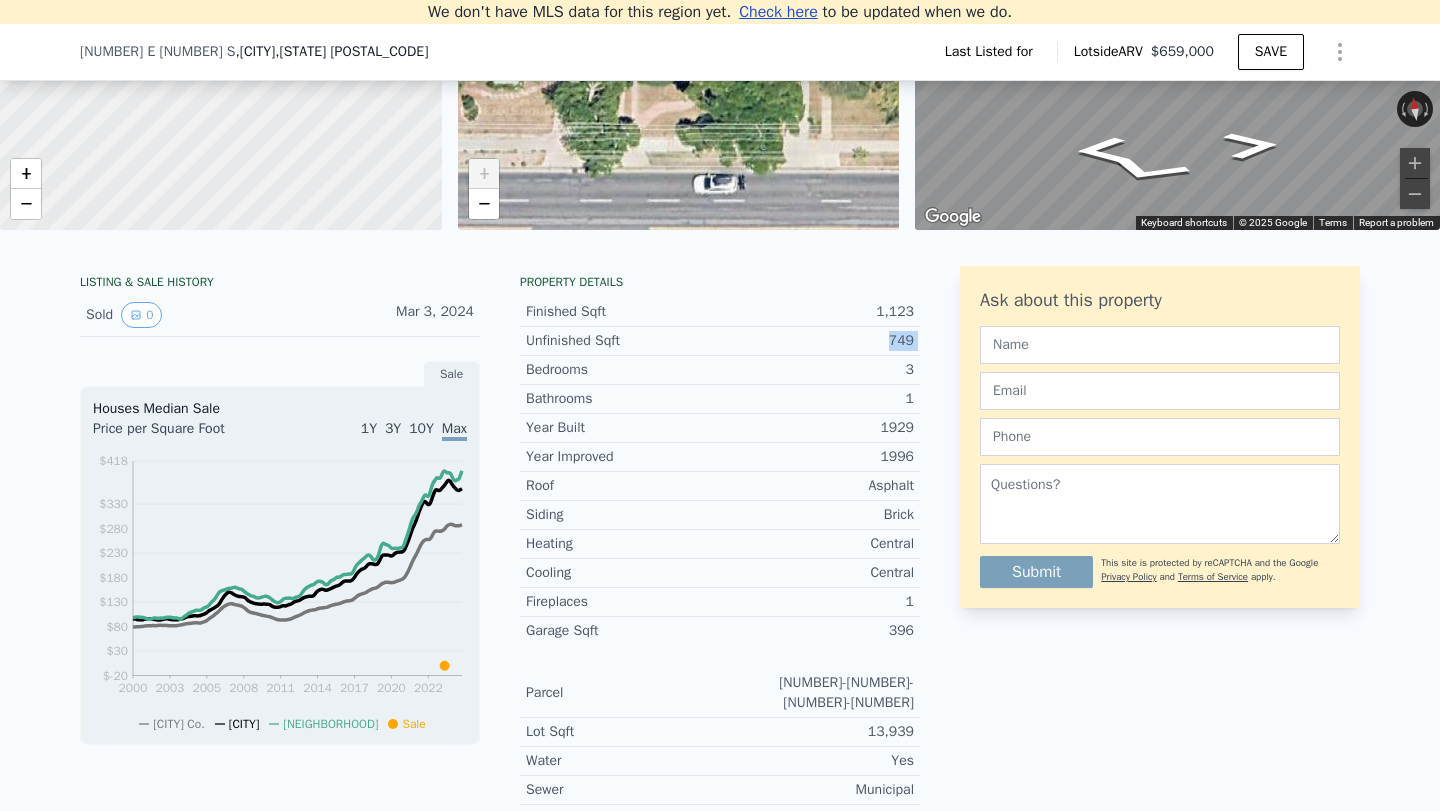 click on "749" at bounding box center [817, 341] 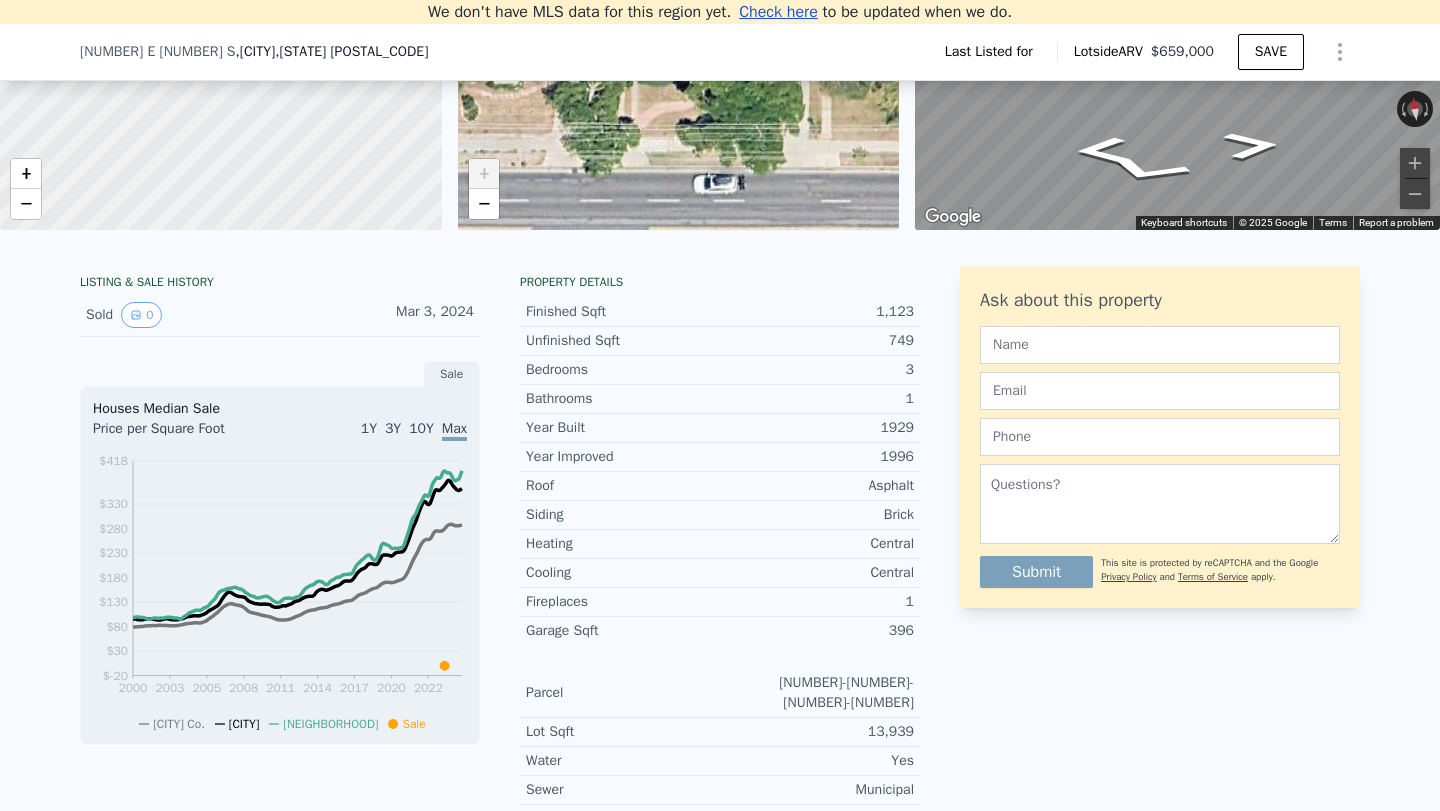 click on "749" at bounding box center (817, 341) 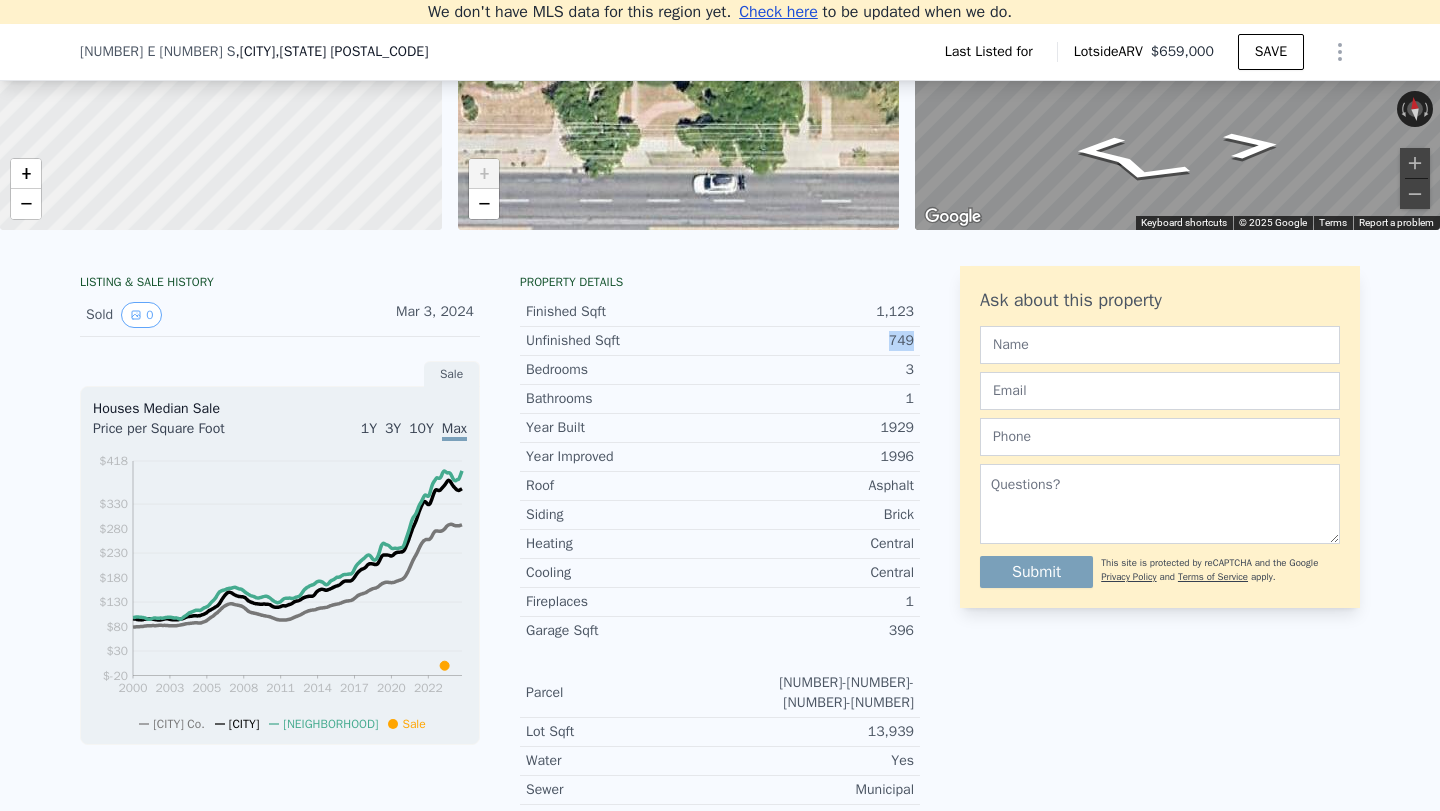 click on "749" at bounding box center (817, 341) 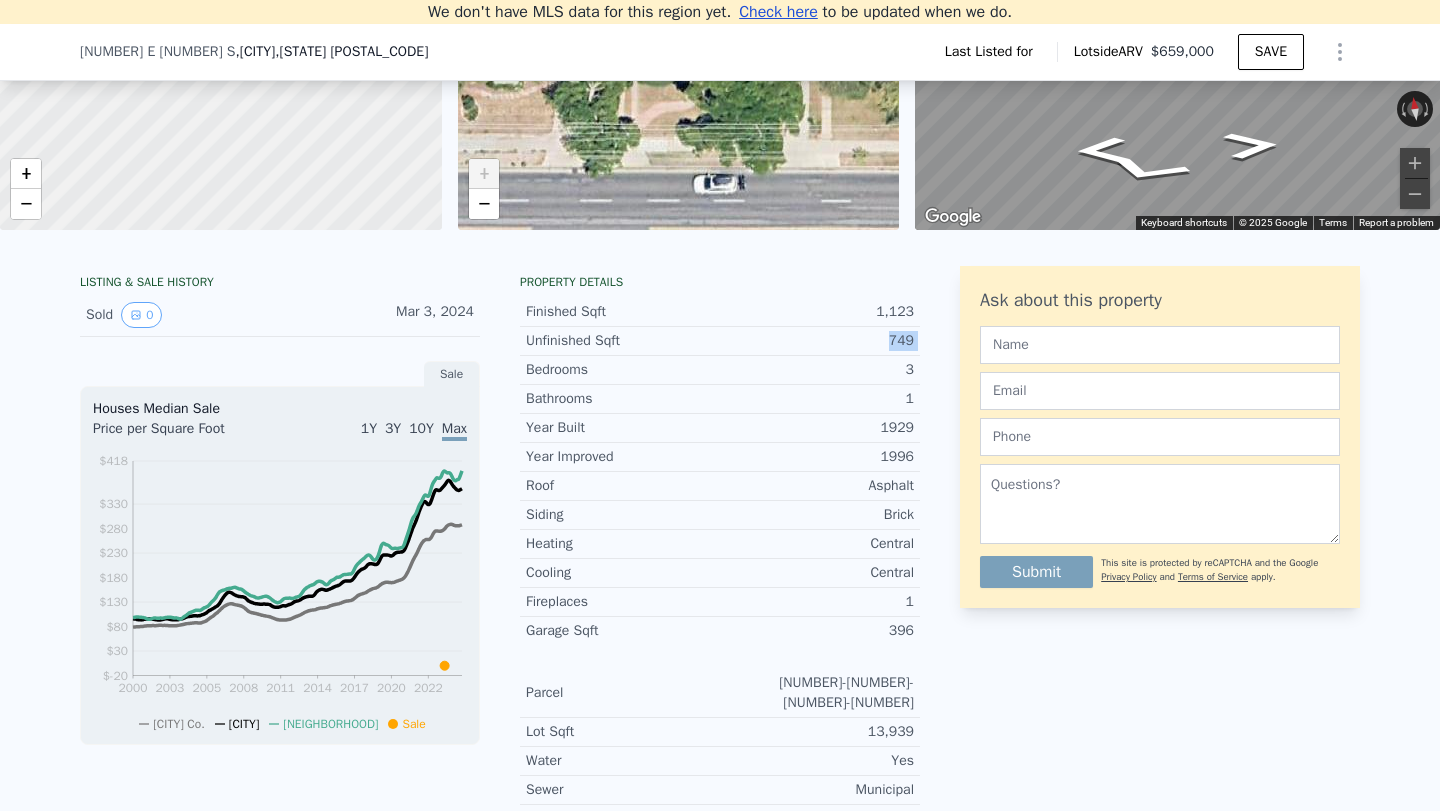 click on "749" at bounding box center (817, 341) 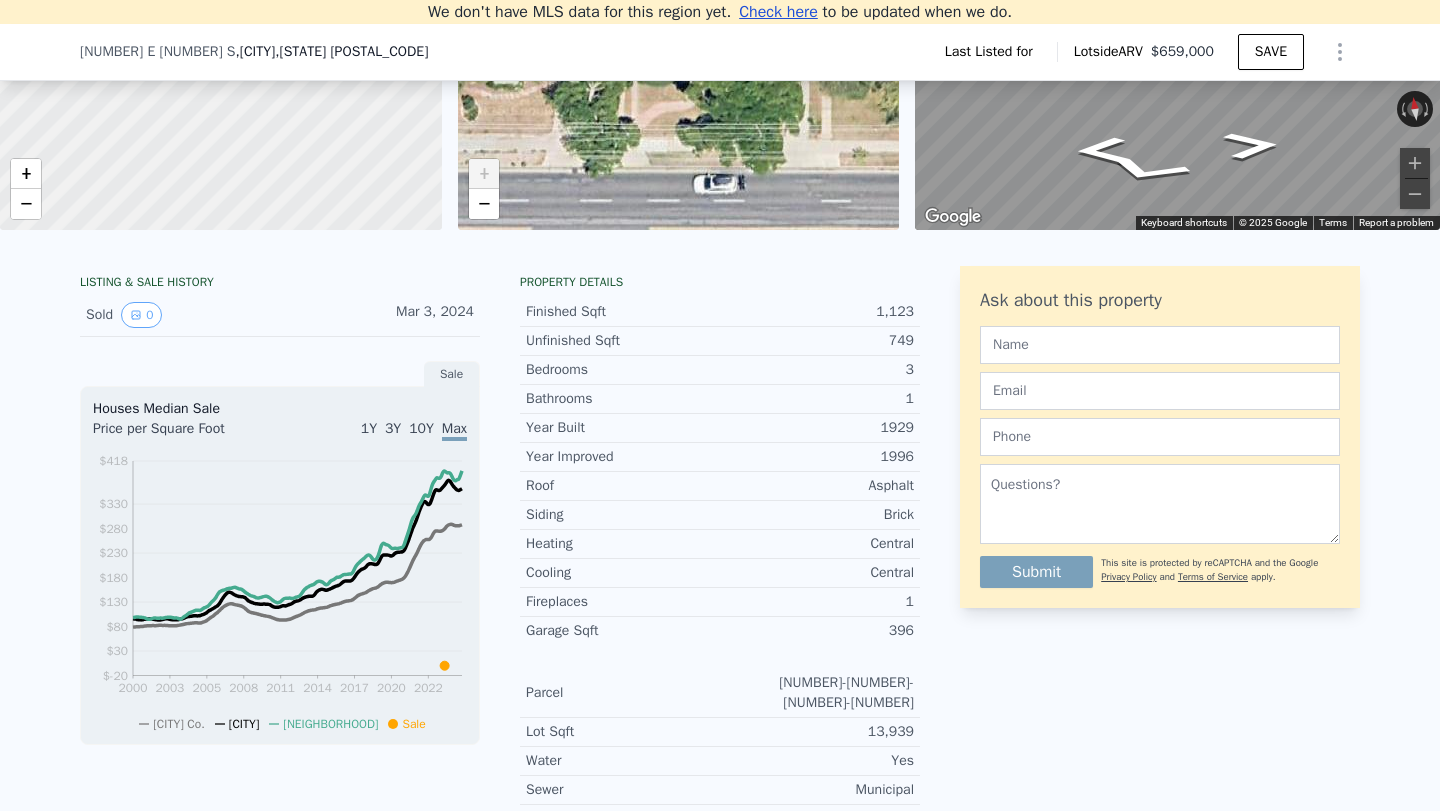 click on "749" at bounding box center (817, 341) 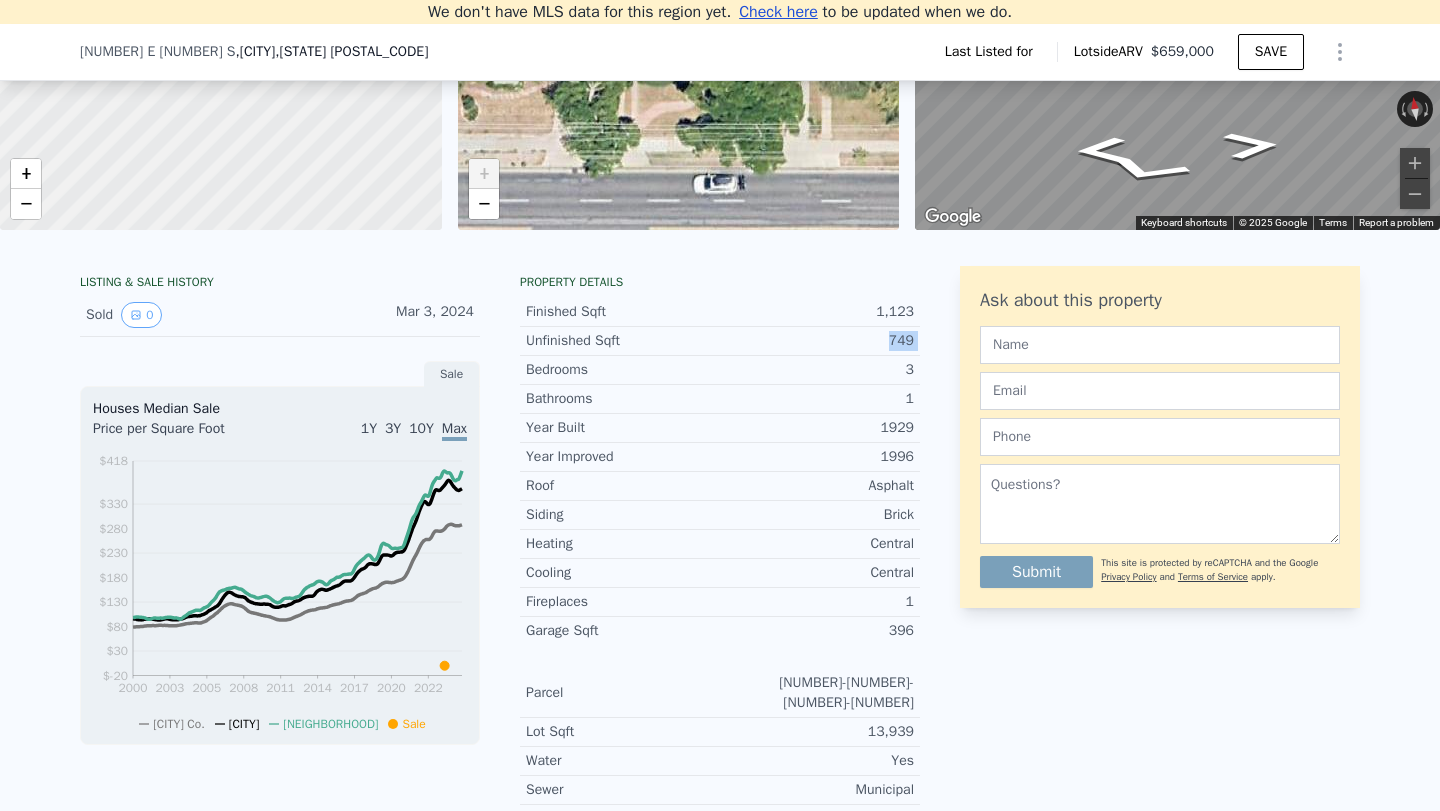 click on "749" at bounding box center [817, 341] 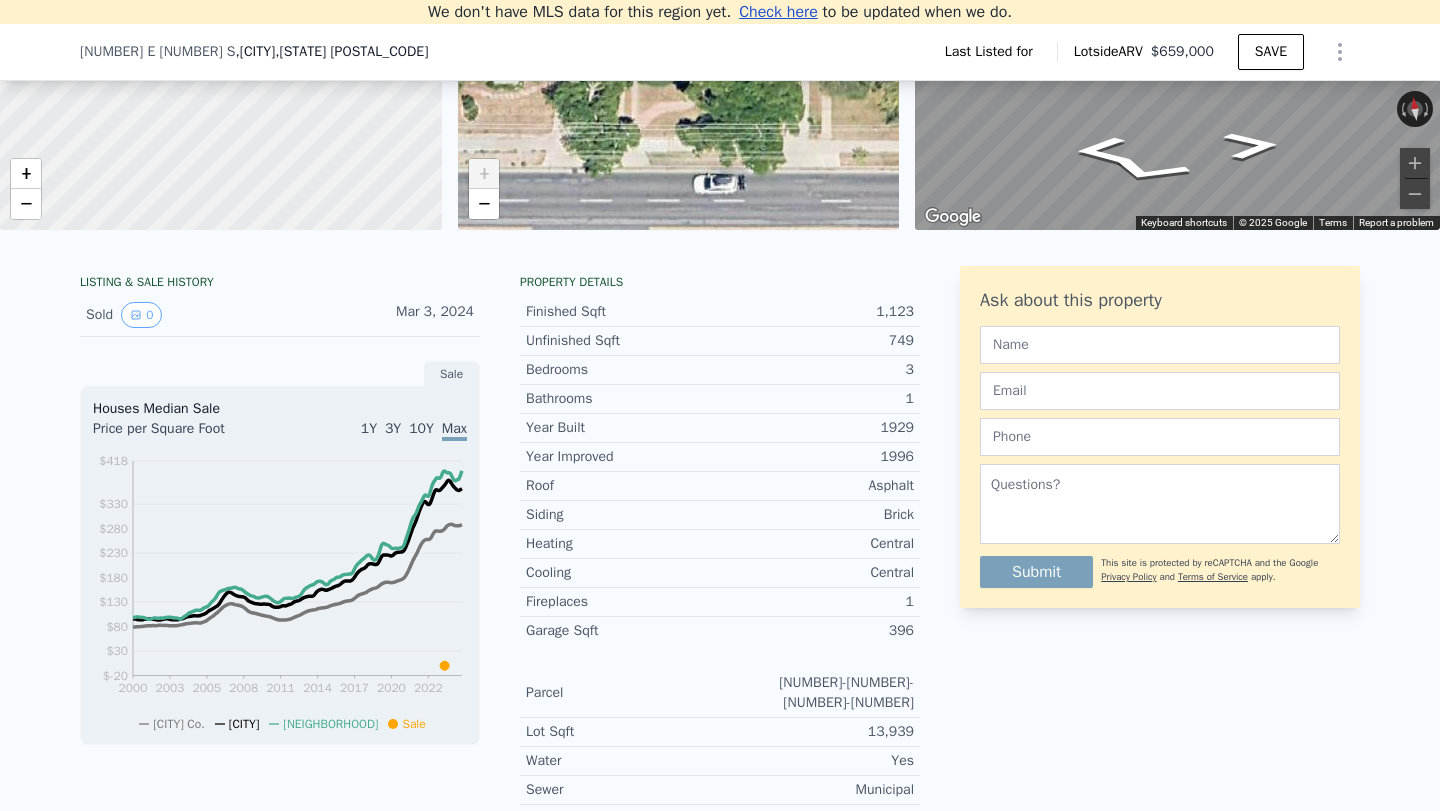 click on "749" at bounding box center [817, 341] 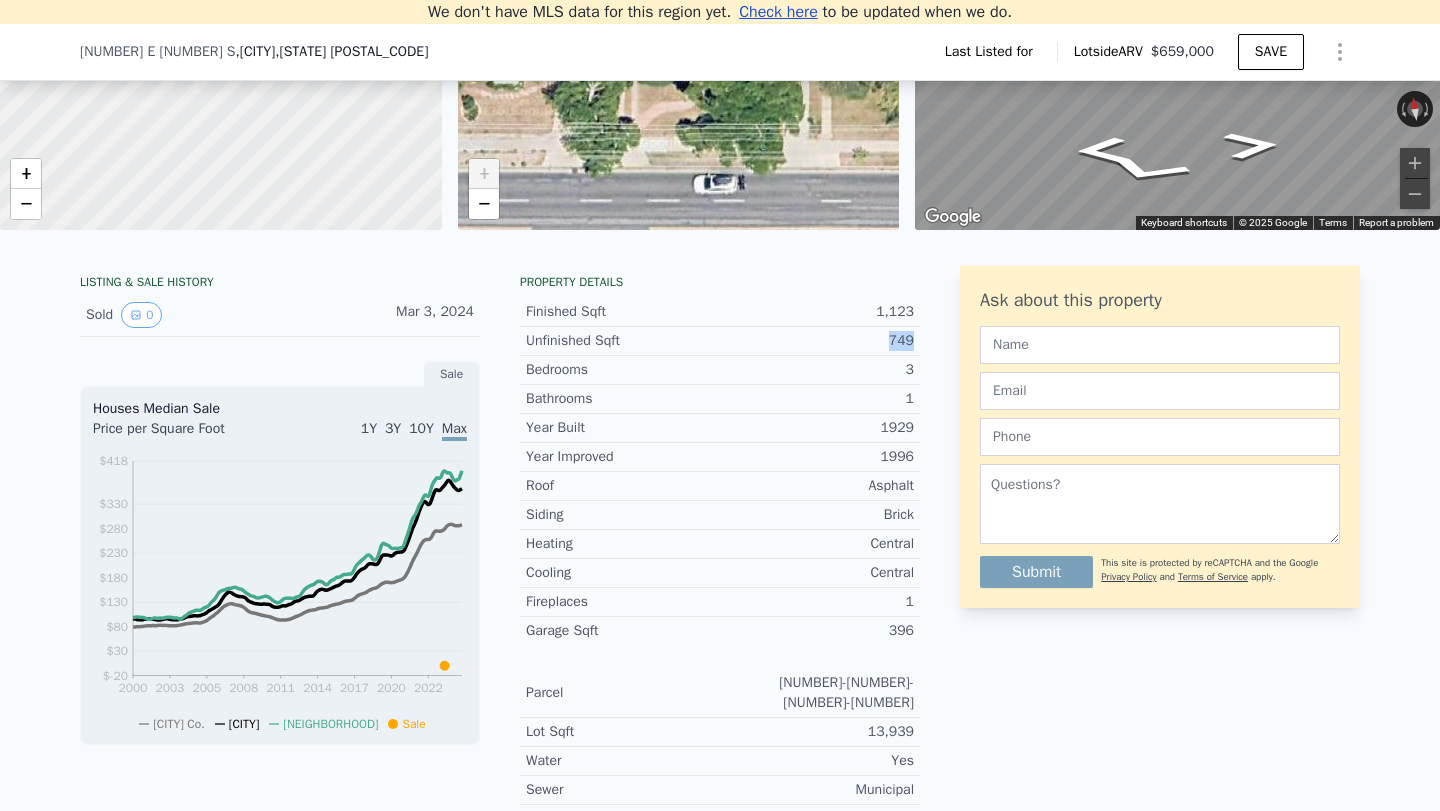 click on "749" at bounding box center [817, 341] 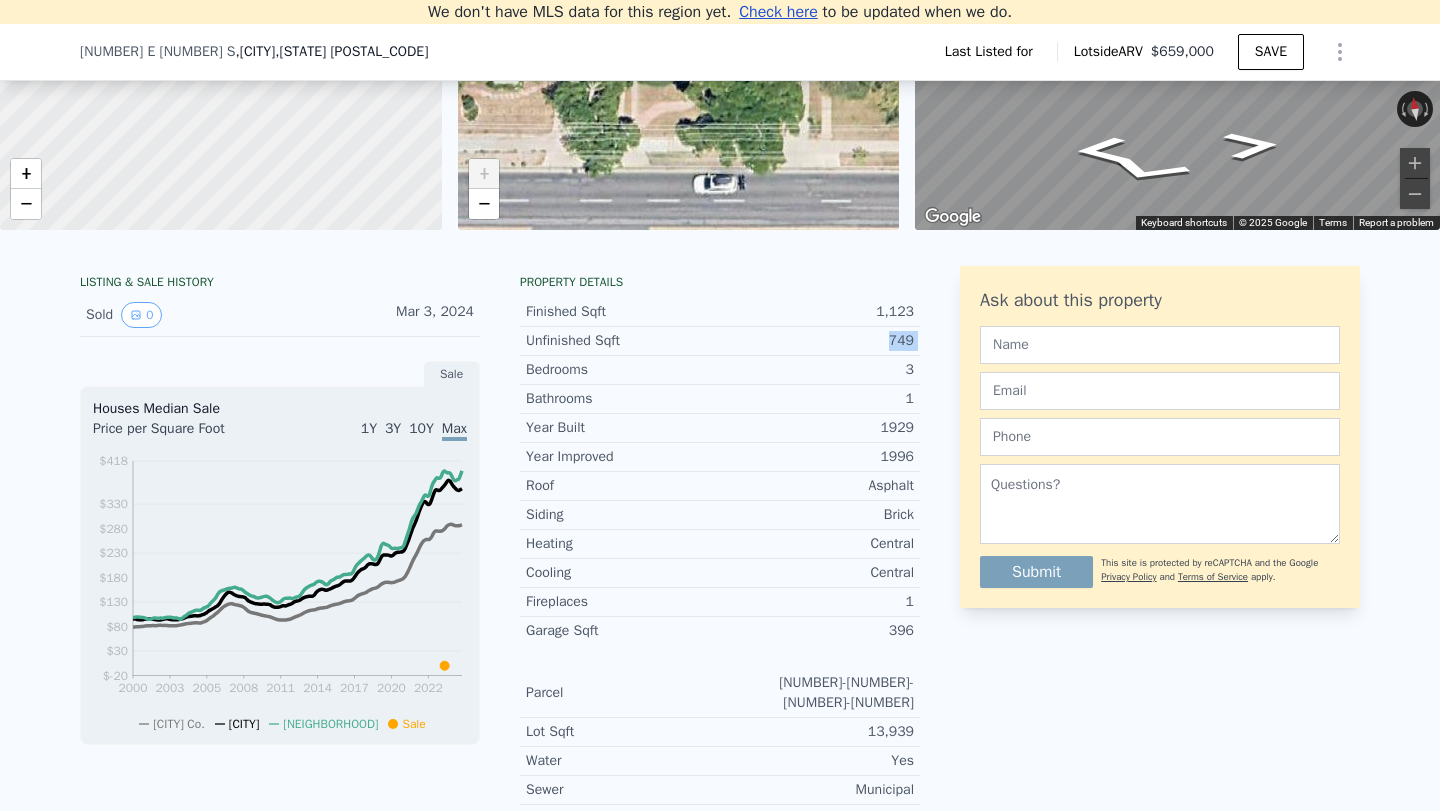 click on "749" at bounding box center (817, 341) 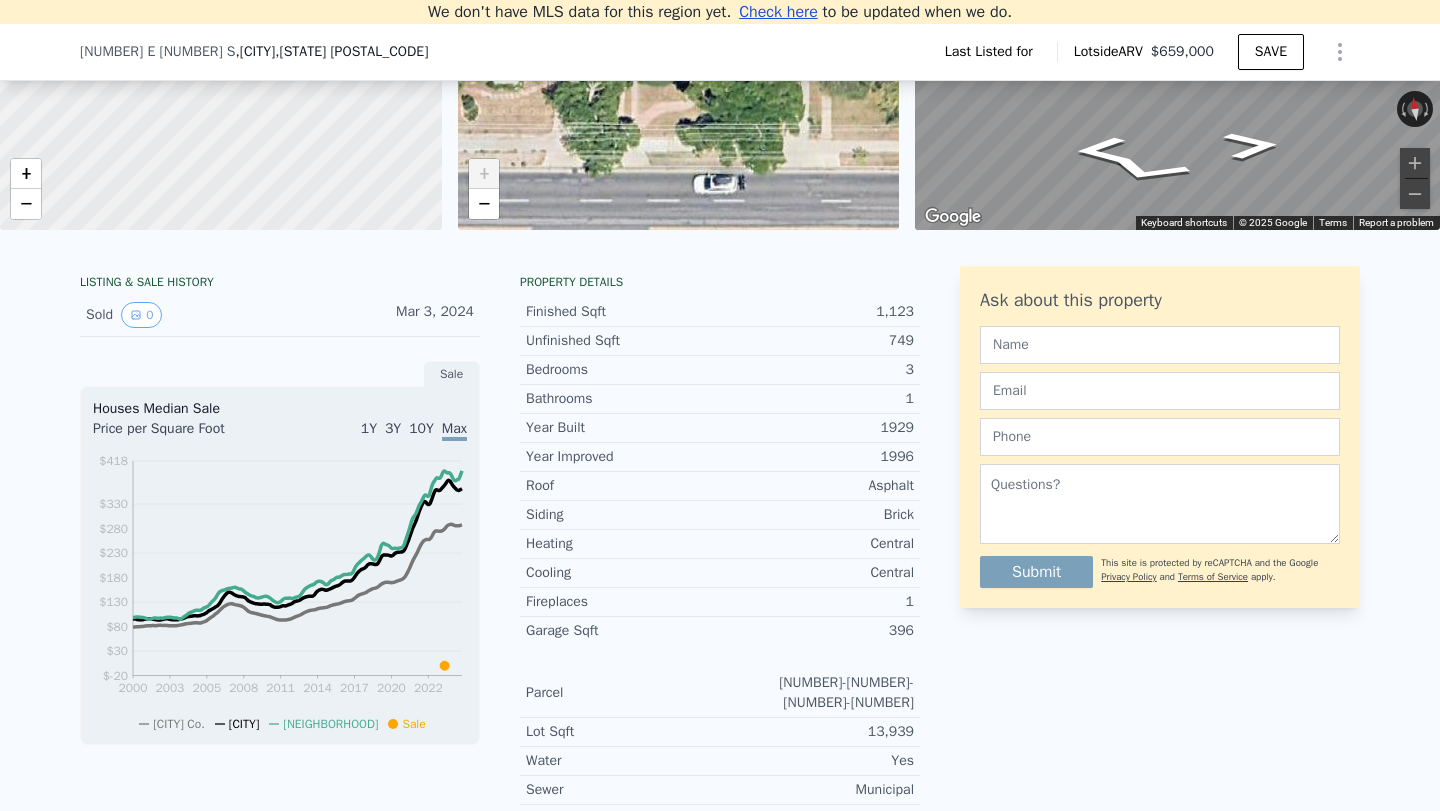 click on "749" at bounding box center (817, 341) 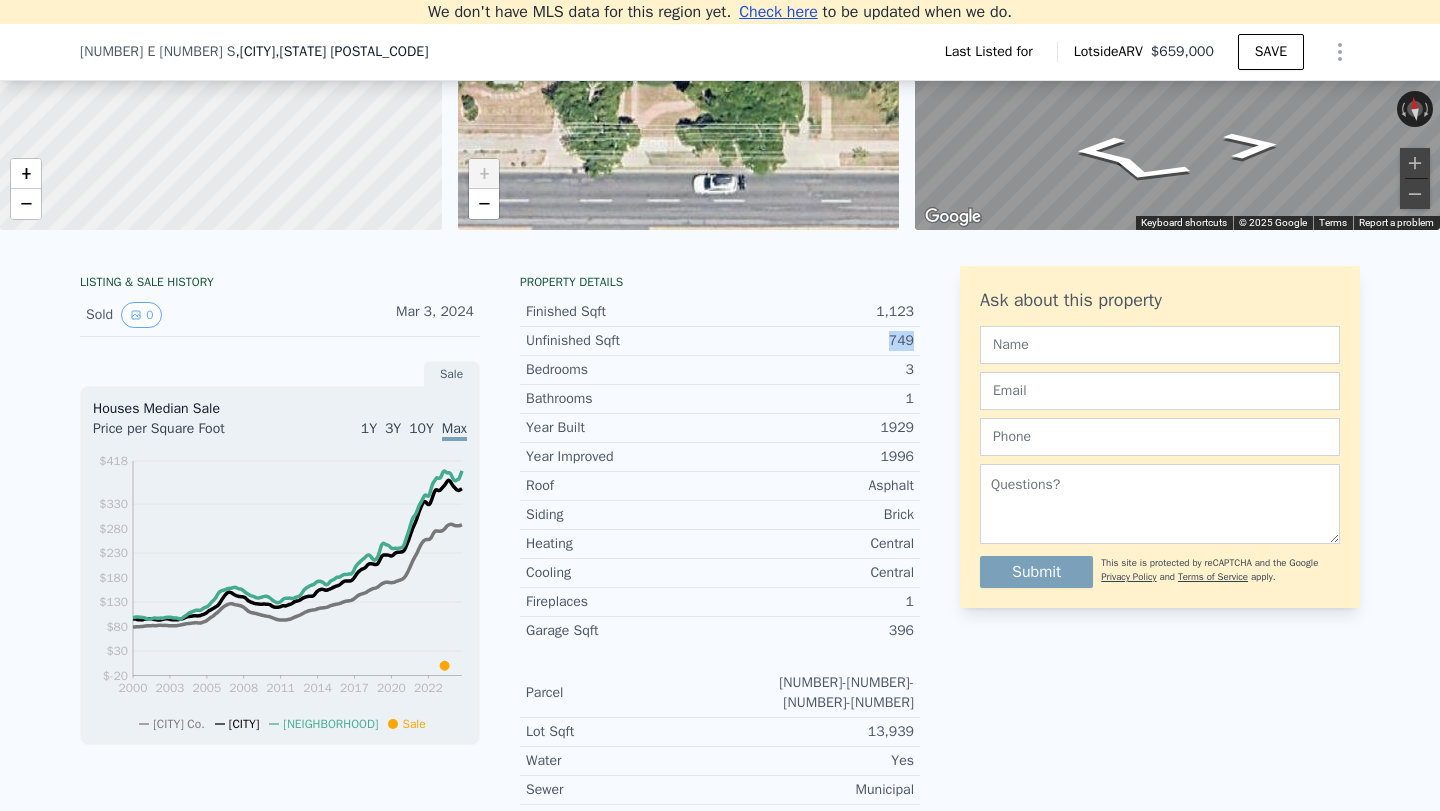 click on "749" at bounding box center [817, 341] 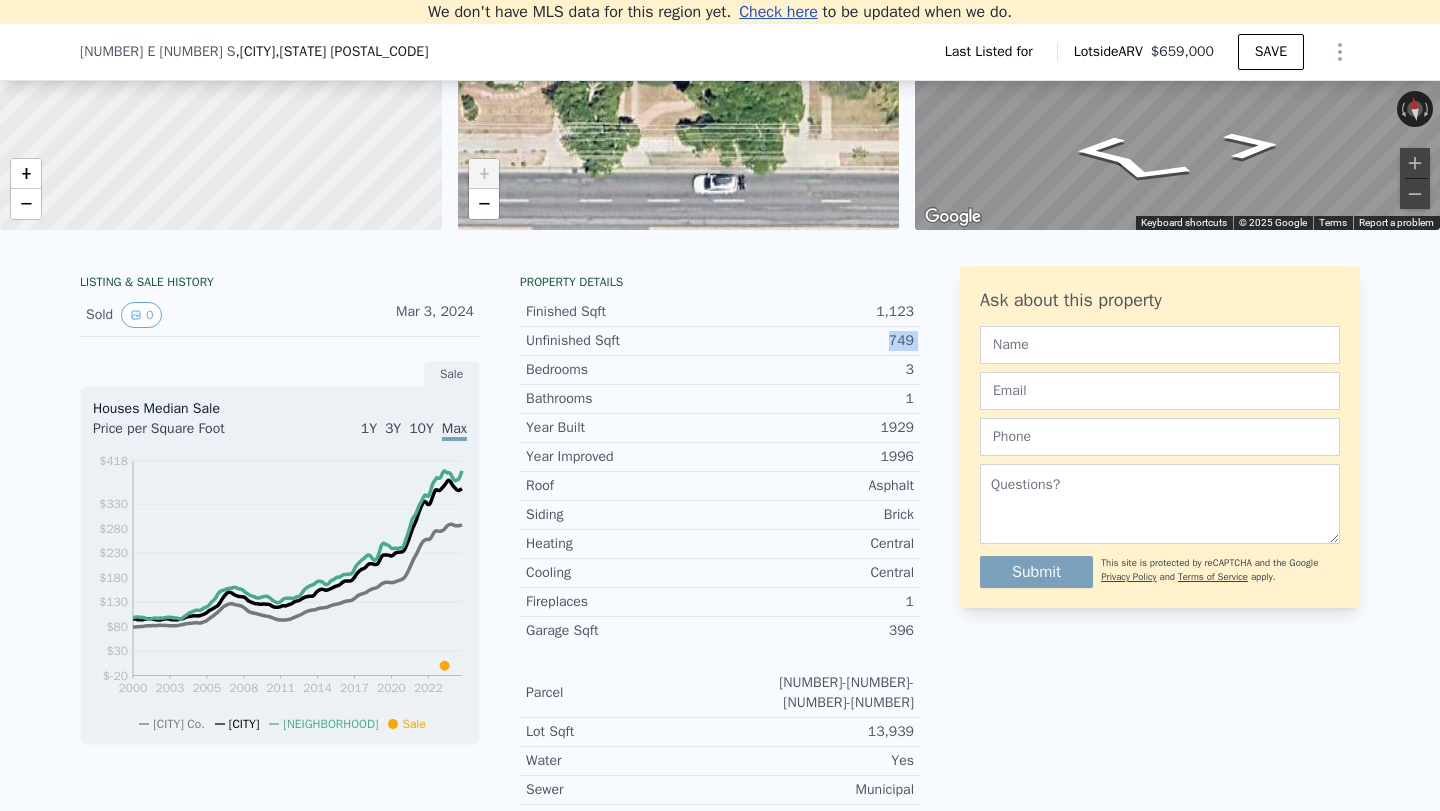 click on "749" at bounding box center (817, 341) 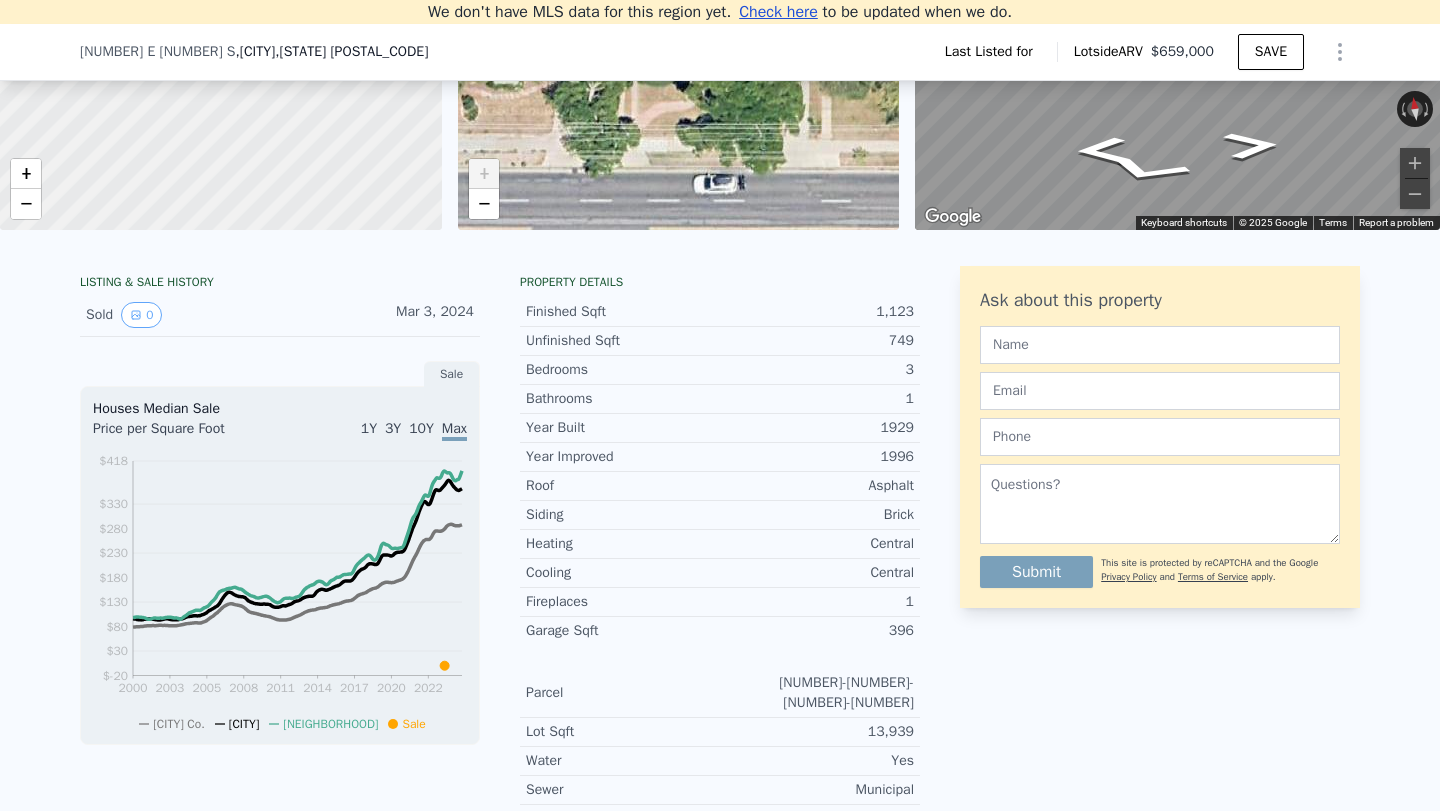 click on "749" at bounding box center [817, 341] 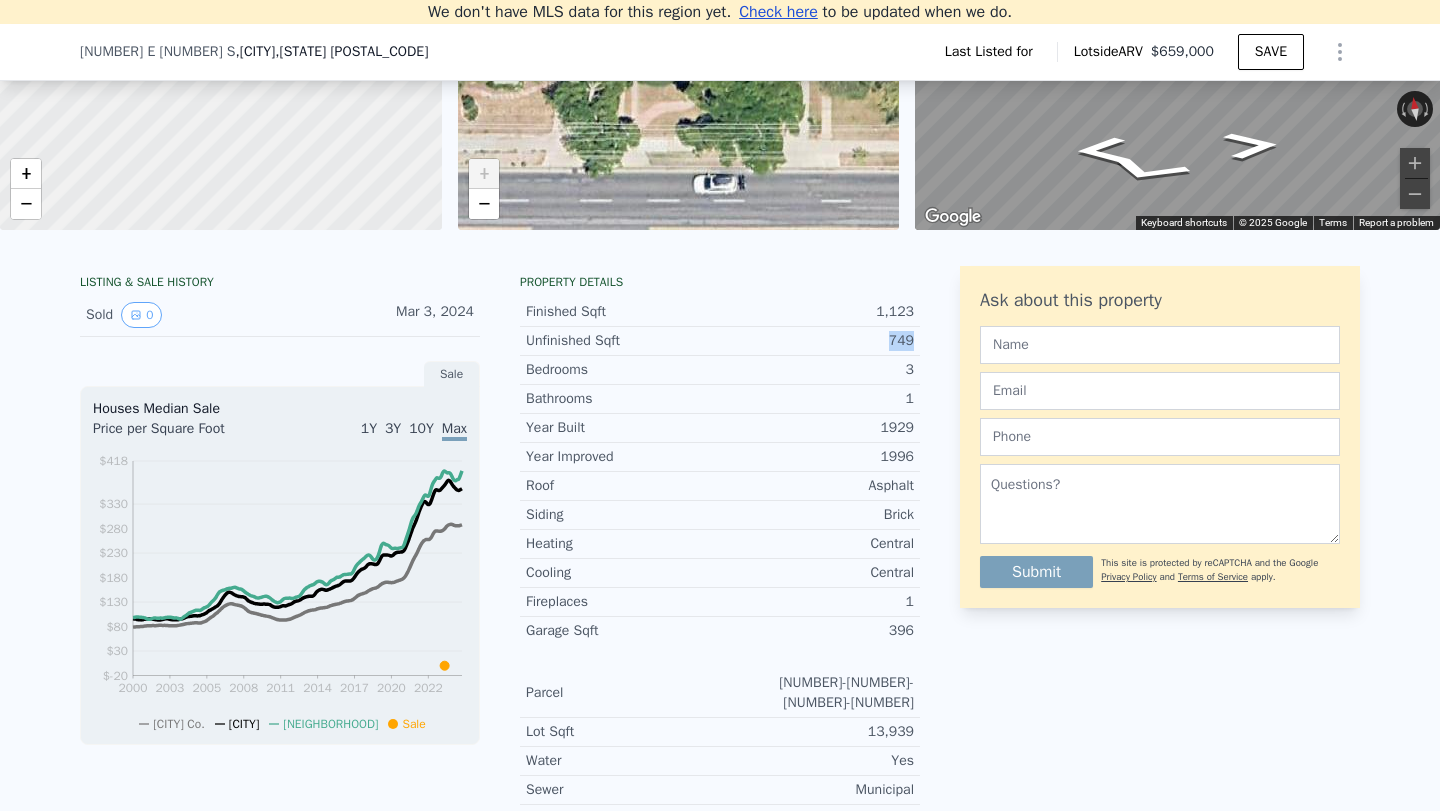 click on "749" at bounding box center (817, 341) 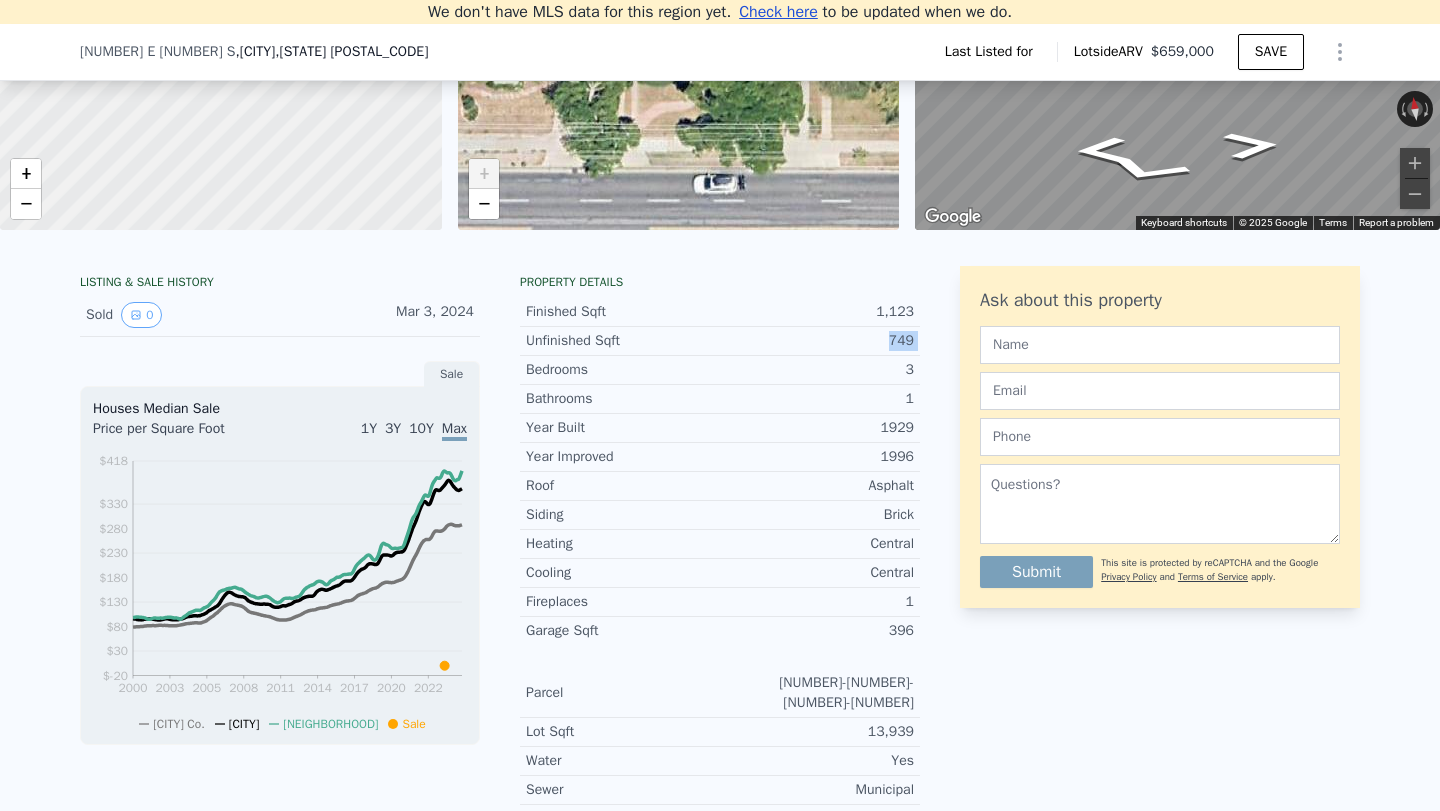 click on "749" at bounding box center [817, 341] 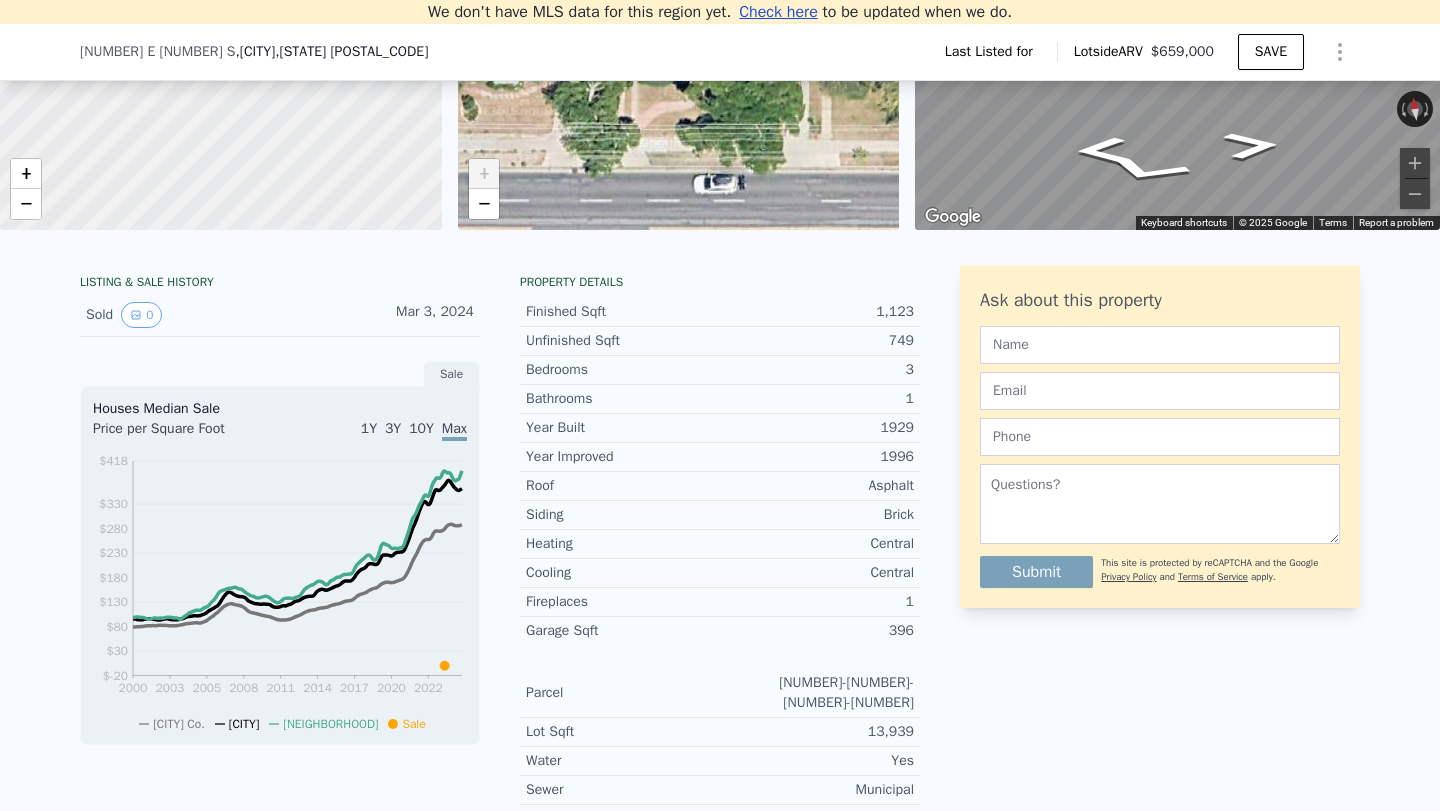 click on "749" at bounding box center (817, 341) 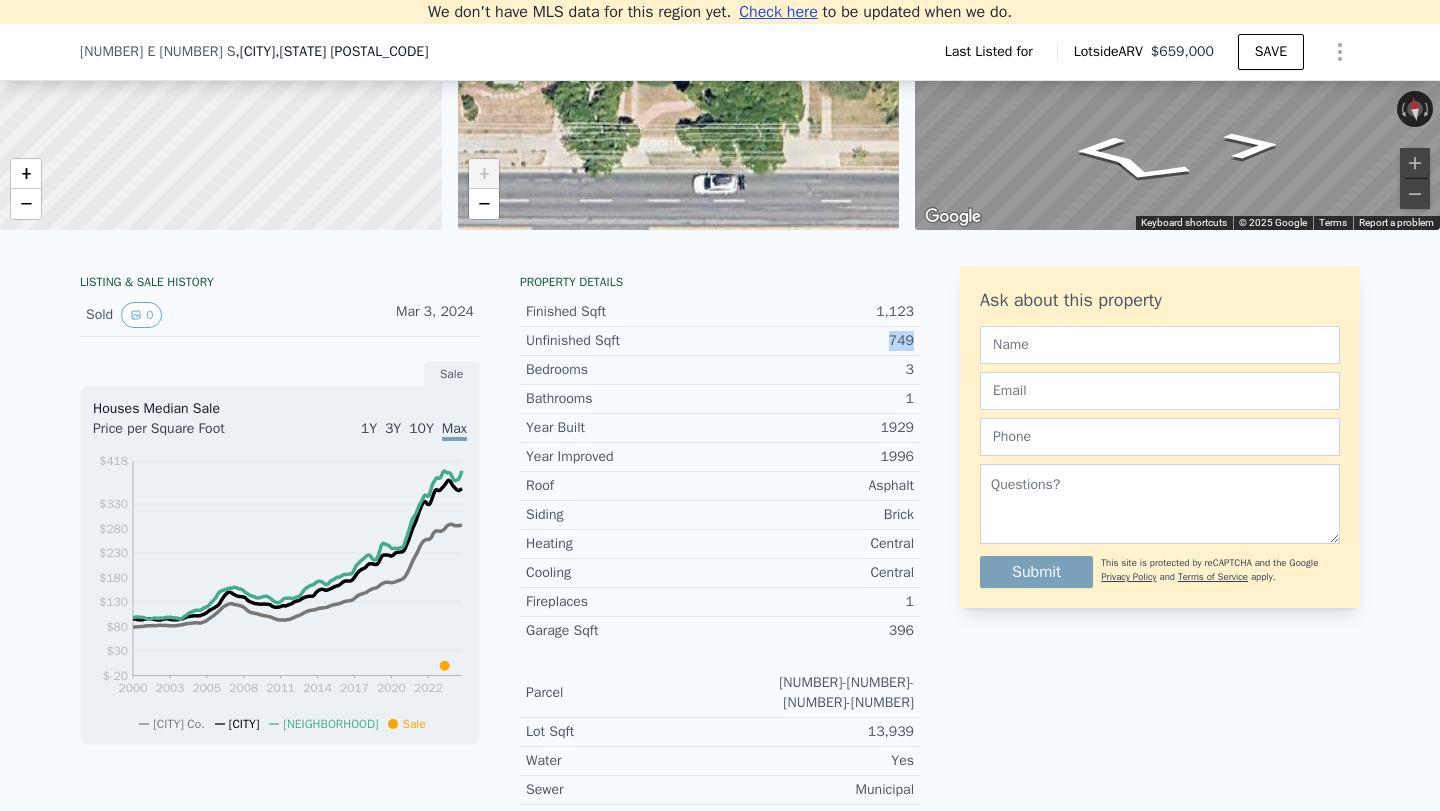 click on "749" at bounding box center [817, 341] 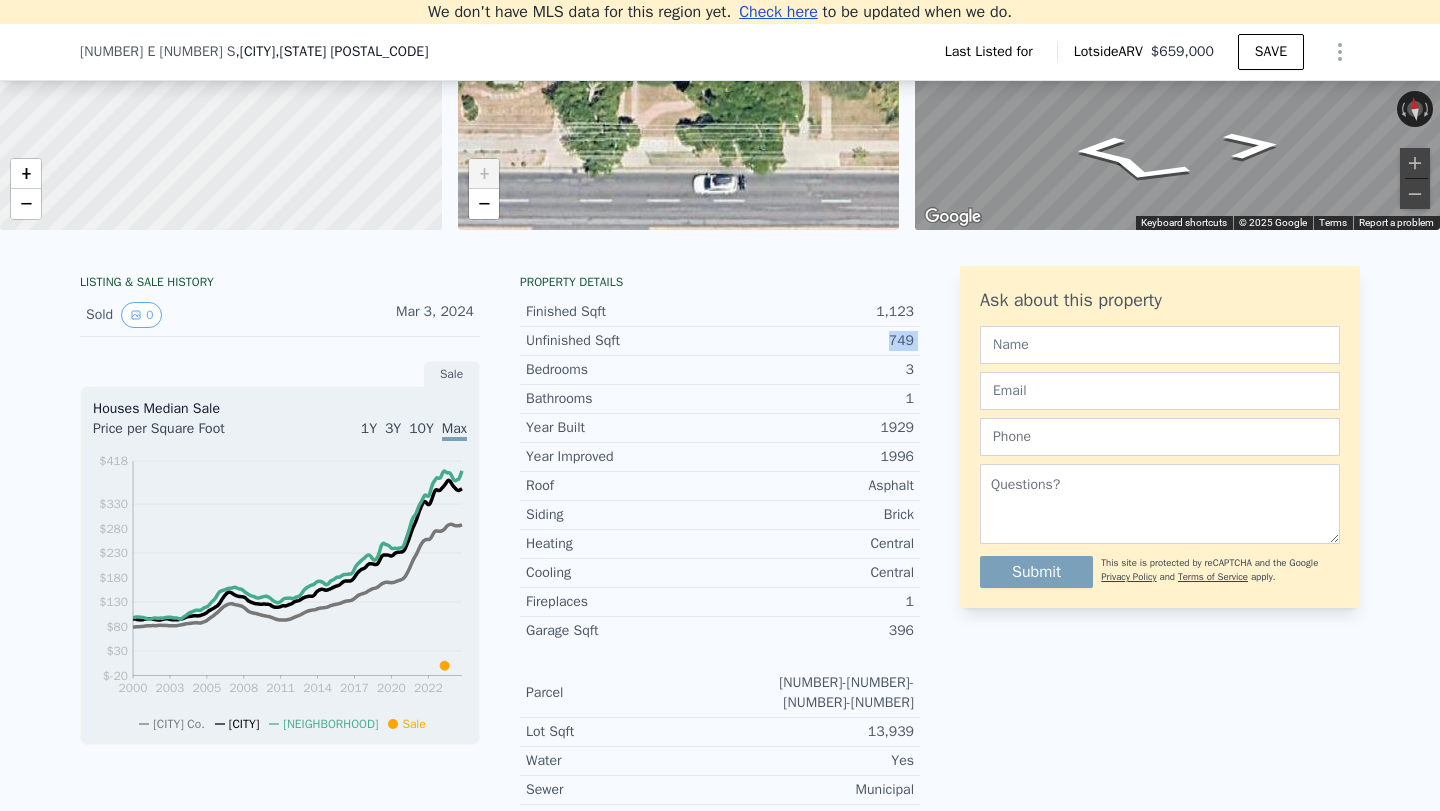 click on "749" at bounding box center (817, 341) 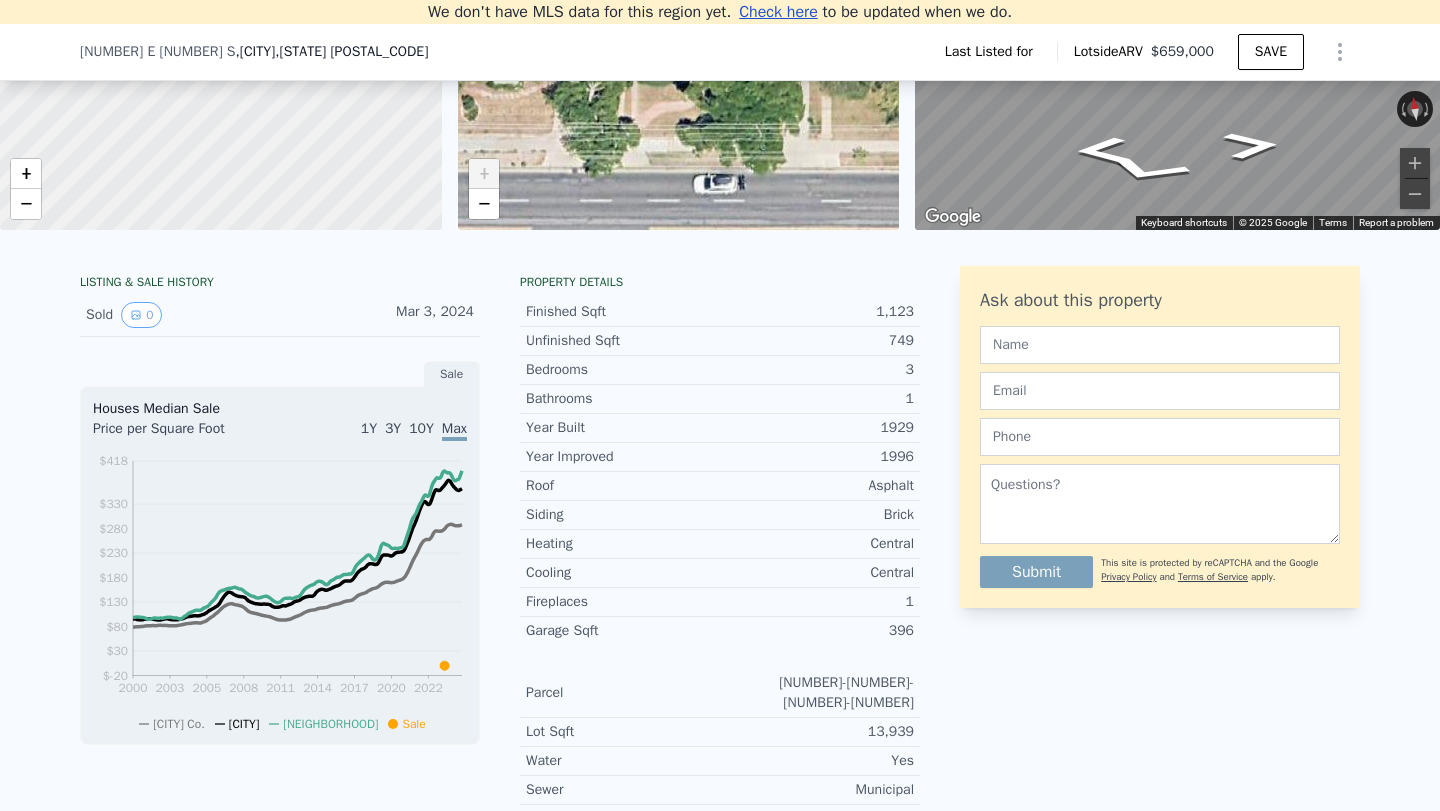 click on "749" at bounding box center (817, 341) 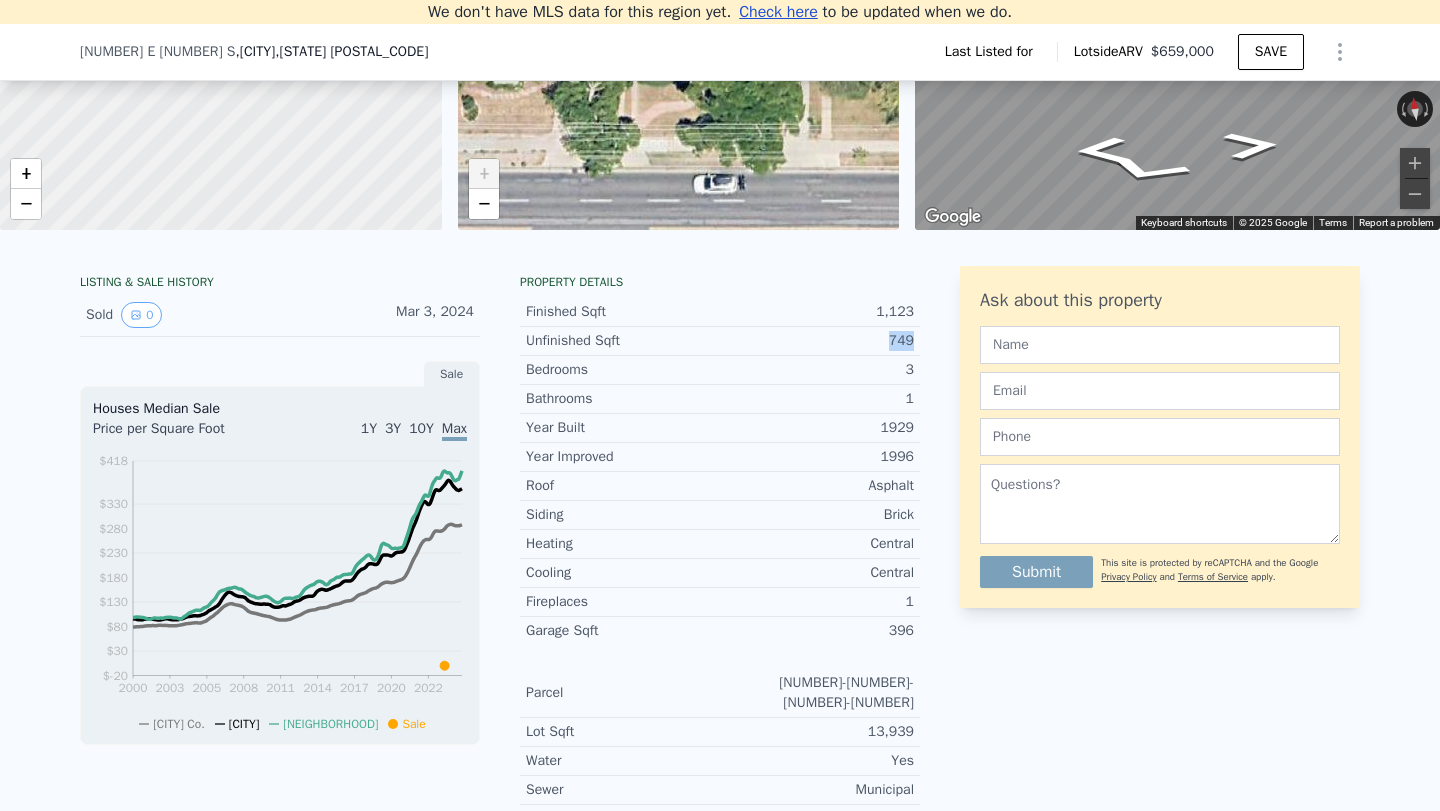 click on "749" at bounding box center [817, 341] 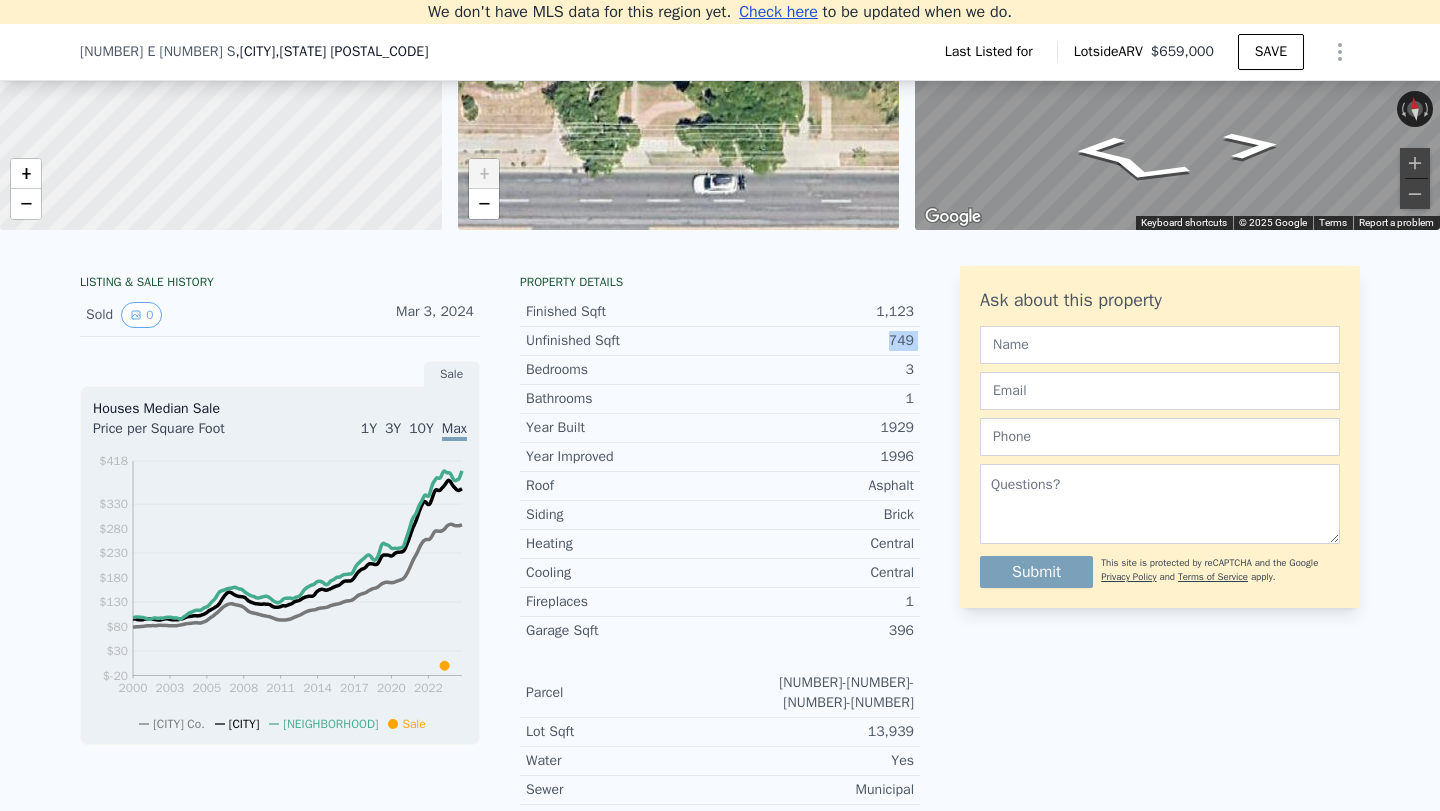 click on "749" at bounding box center (817, 341) 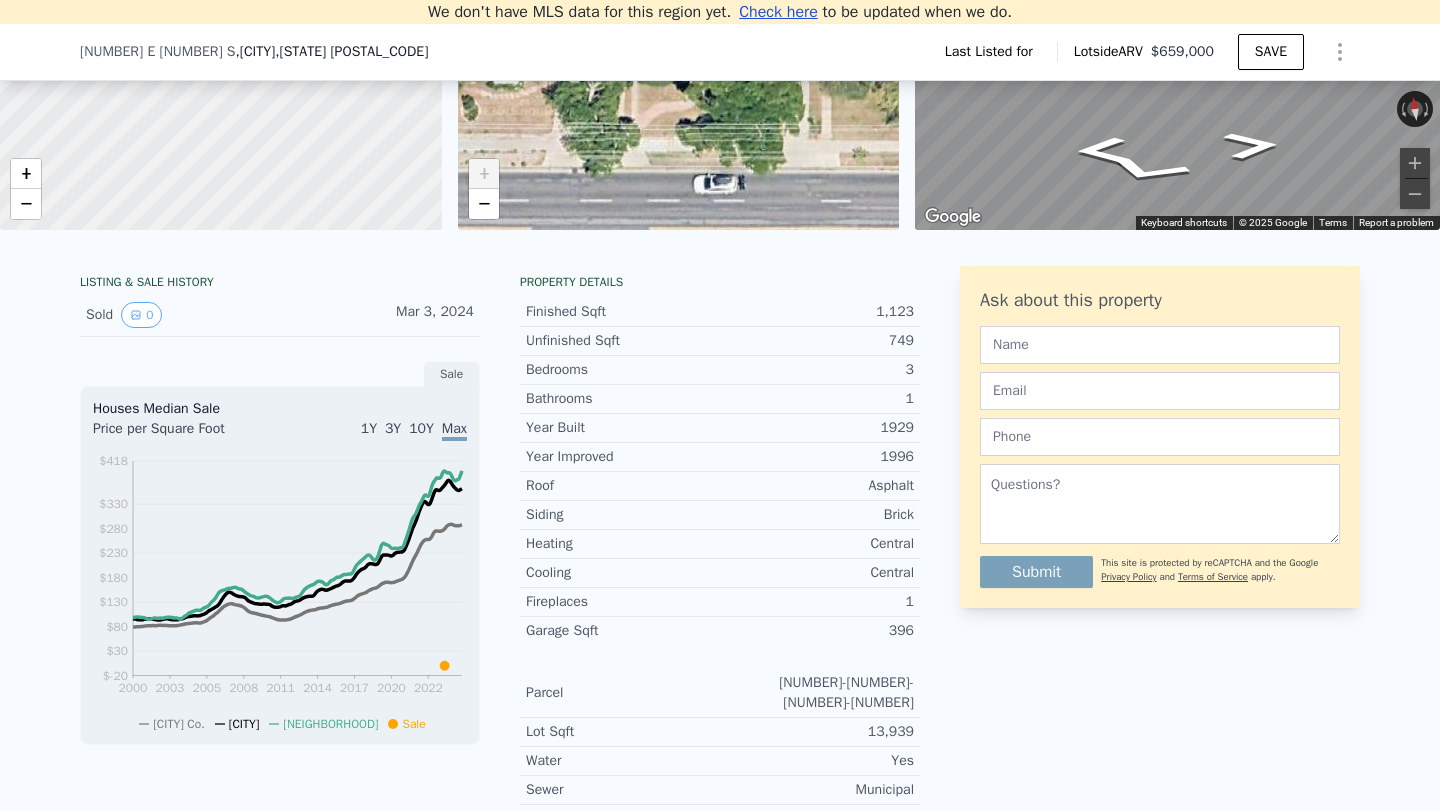 click on "749" at bounding box center (817, 341) 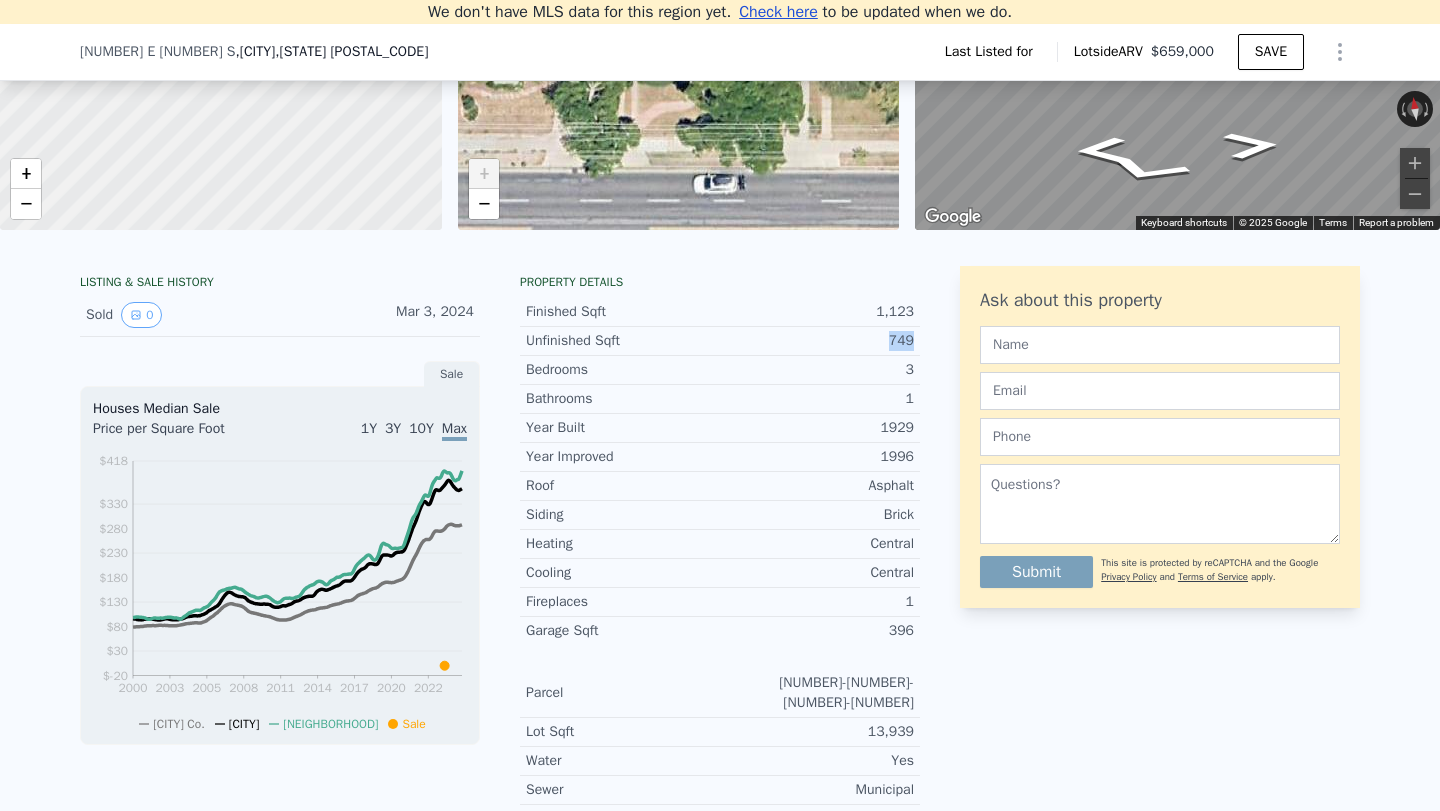 click on "749" at bounding box center (817, 341) 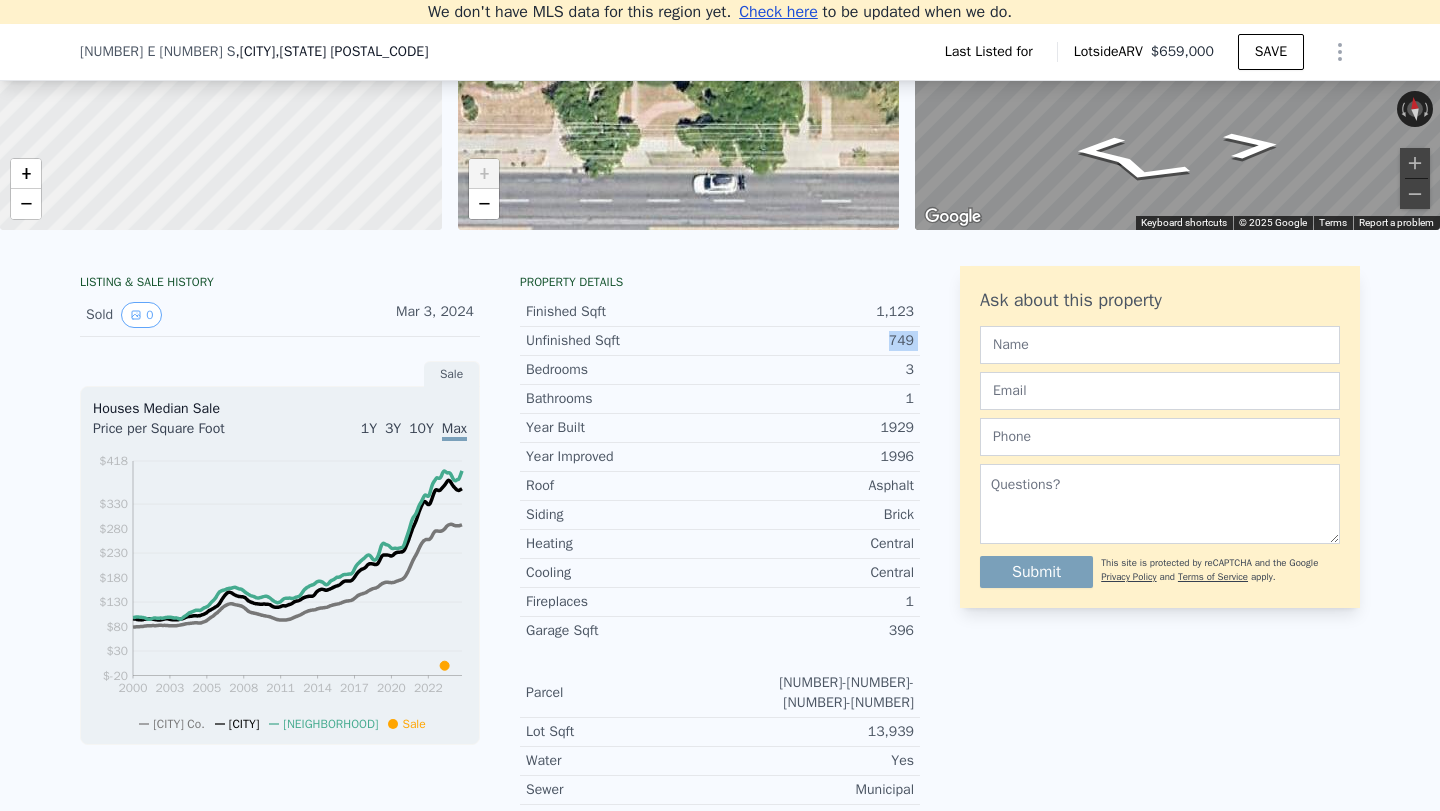 click on "749" at bounding box center (817, 341) 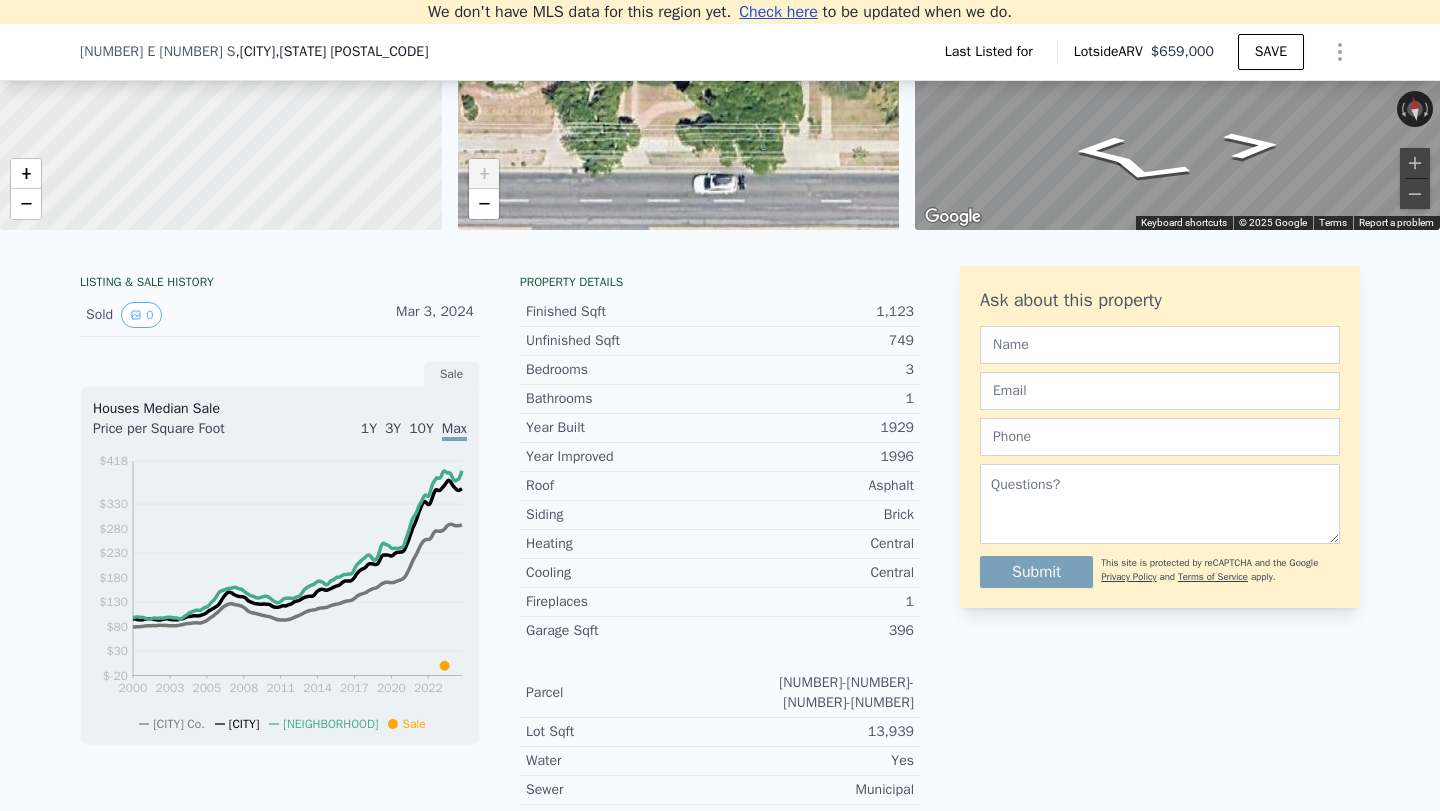 click on "749" at bounding box center [817, 341] 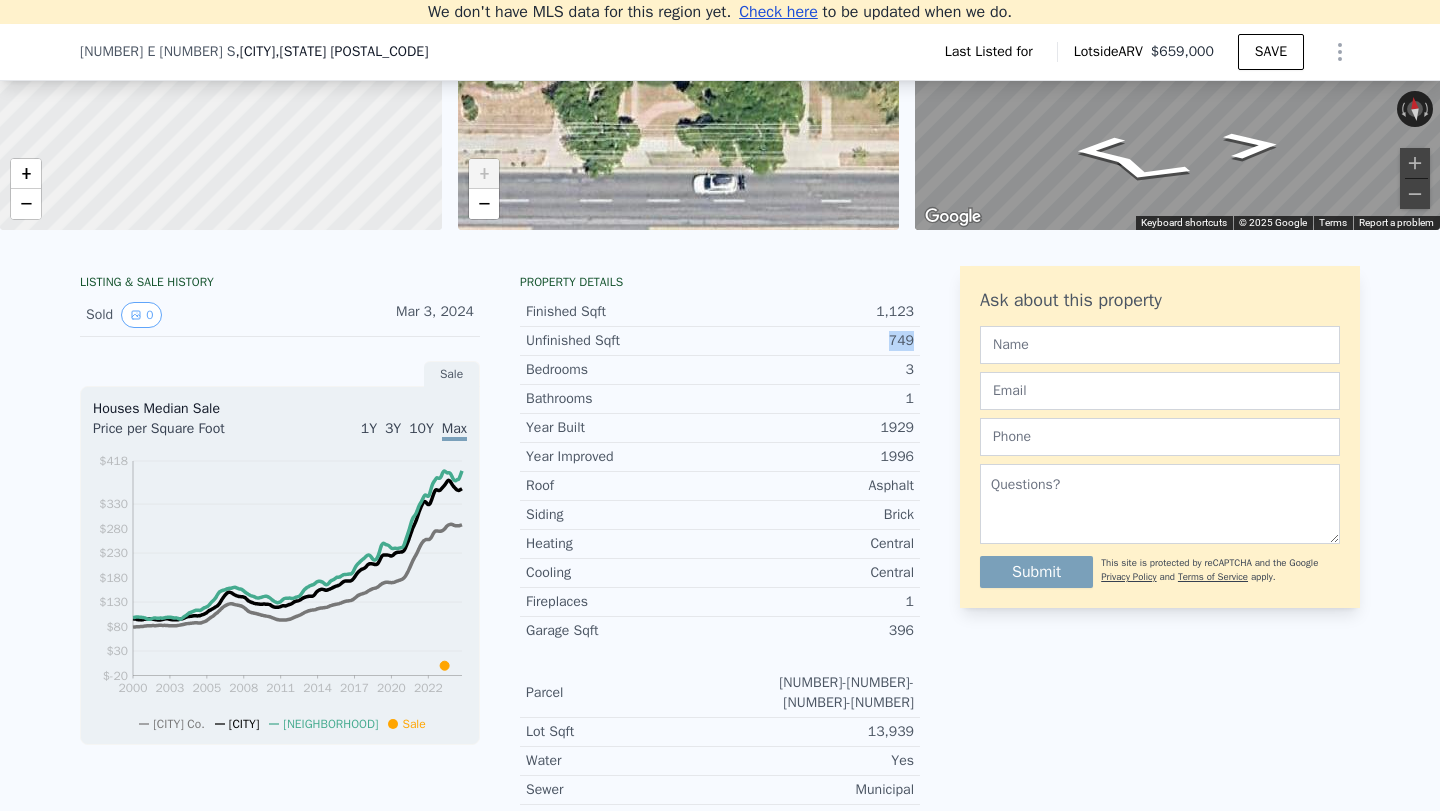 click on "749" at bounding box center [817, 341] 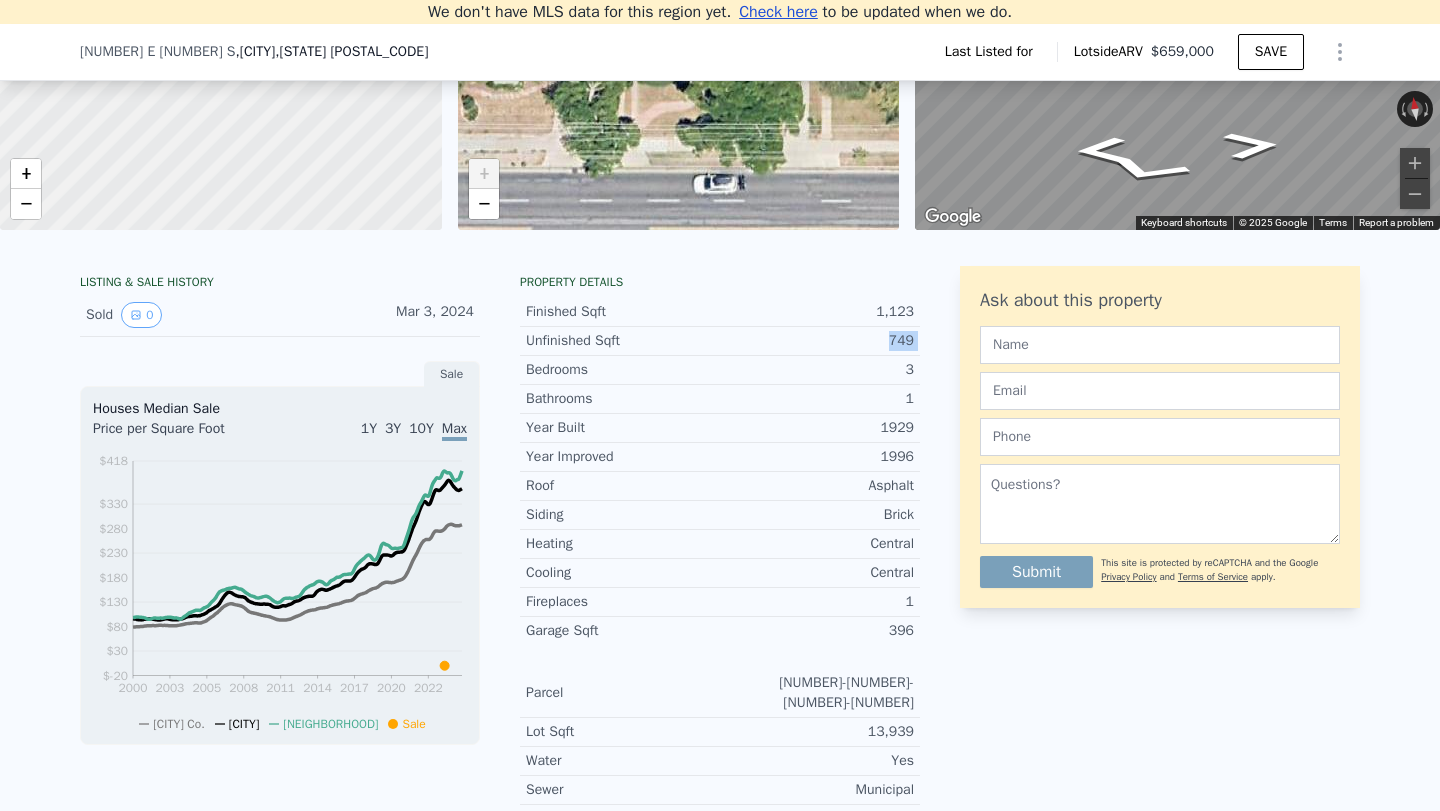 click on "749" at bounding box center [817, 341] 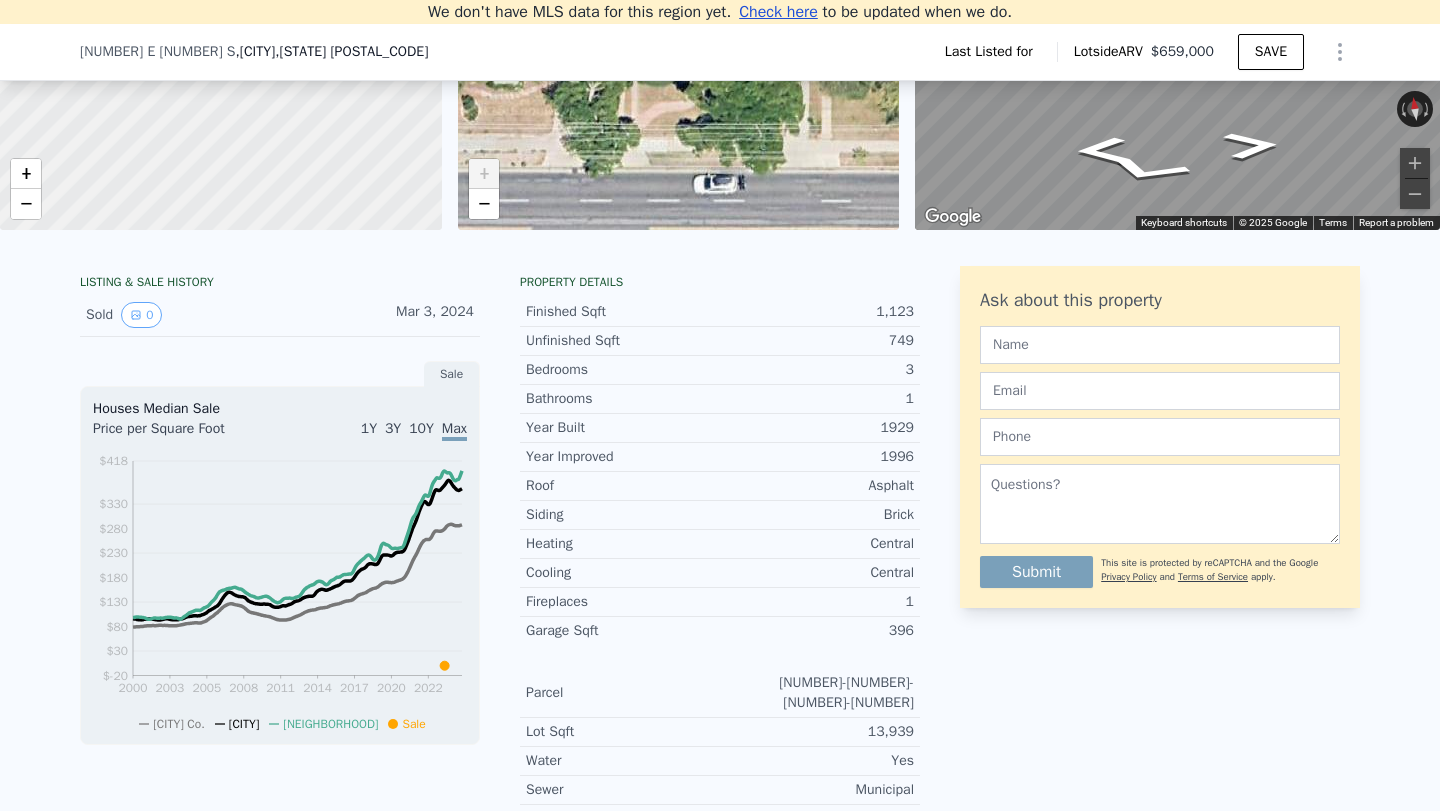 click on "749" at bounding box center [817, 341] 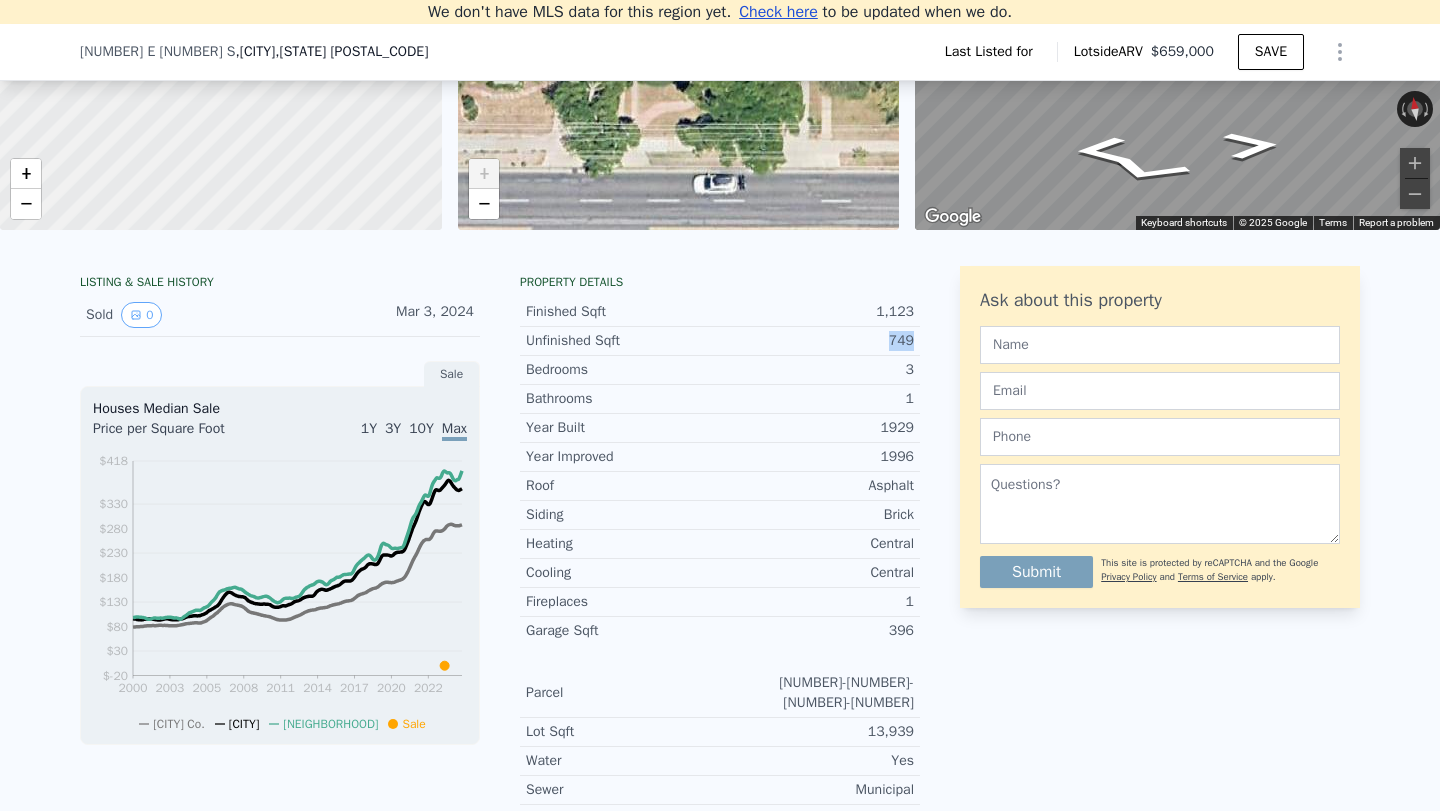 click on "749" at bounding box center [817, 341] 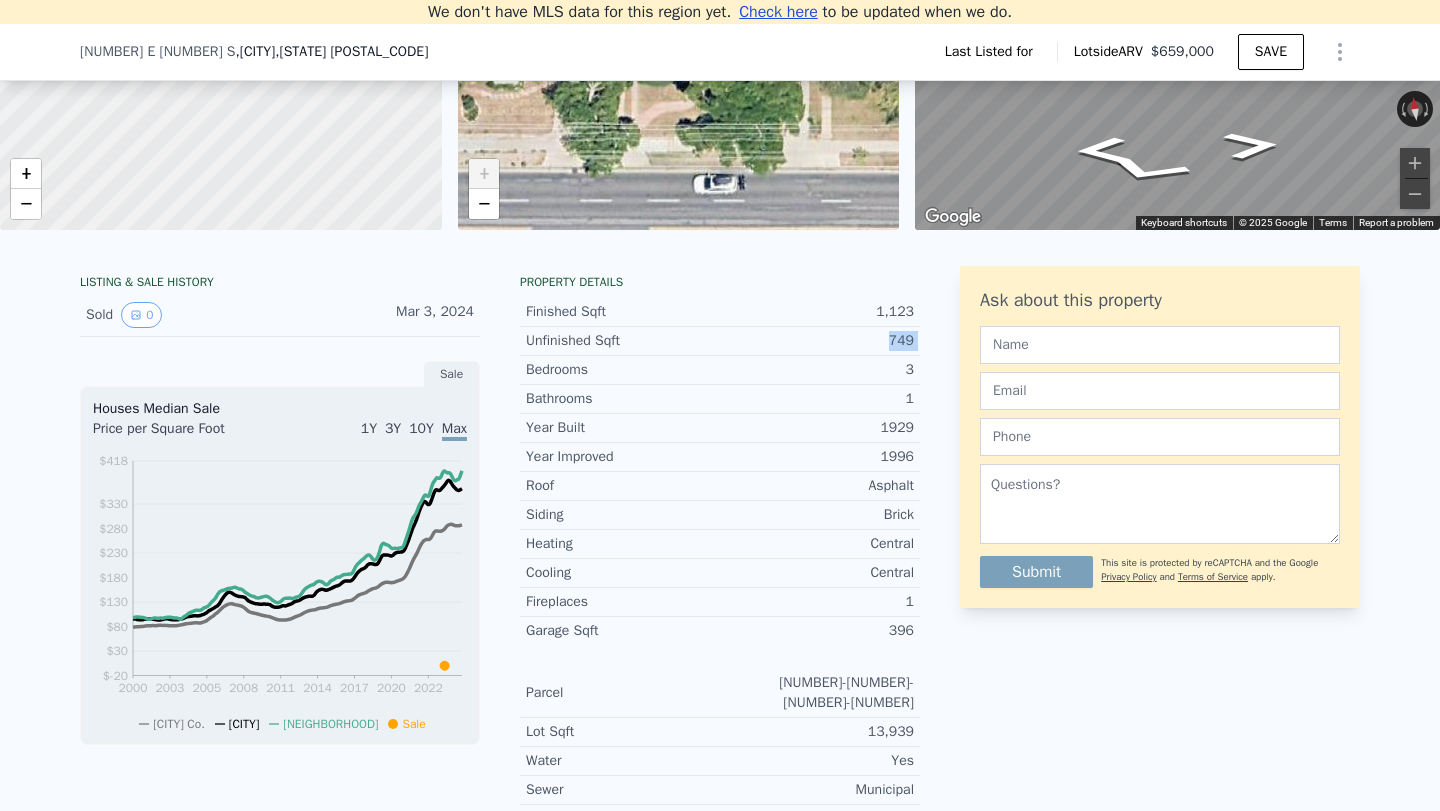 click on "749" at bounding box center [817, 341] 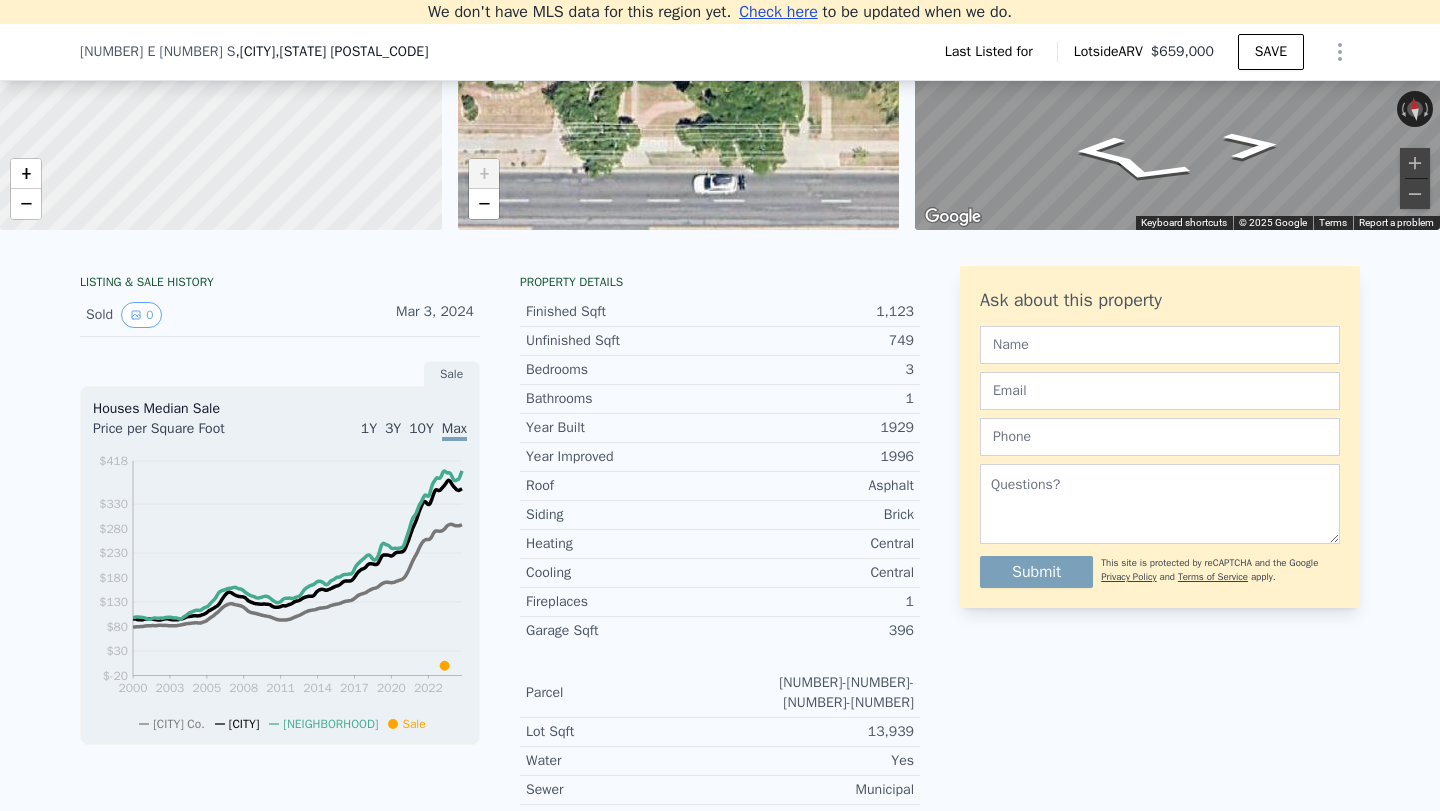 click on "749" at bounding box center [817, 341] 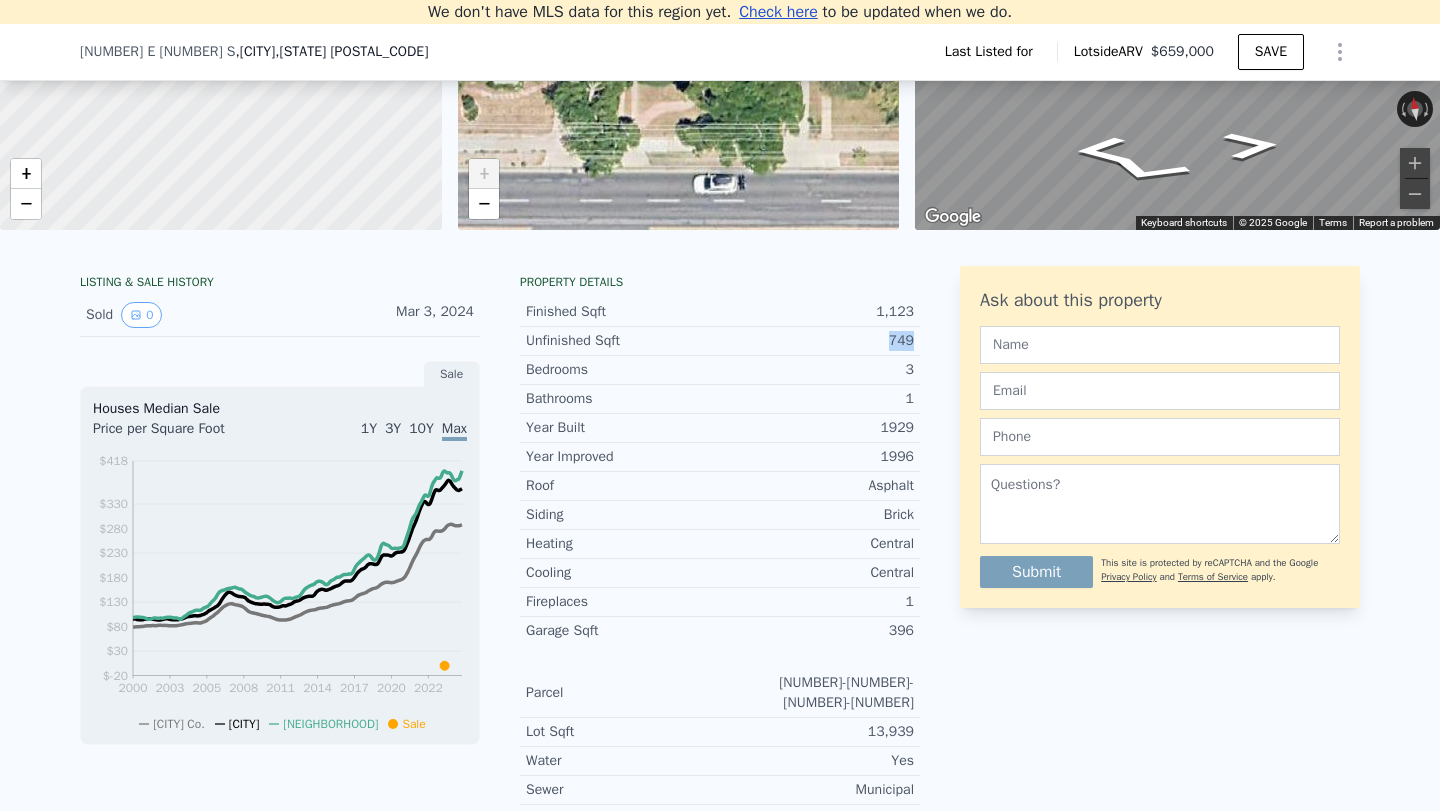 click on "749" at bounding box center (817, 341) 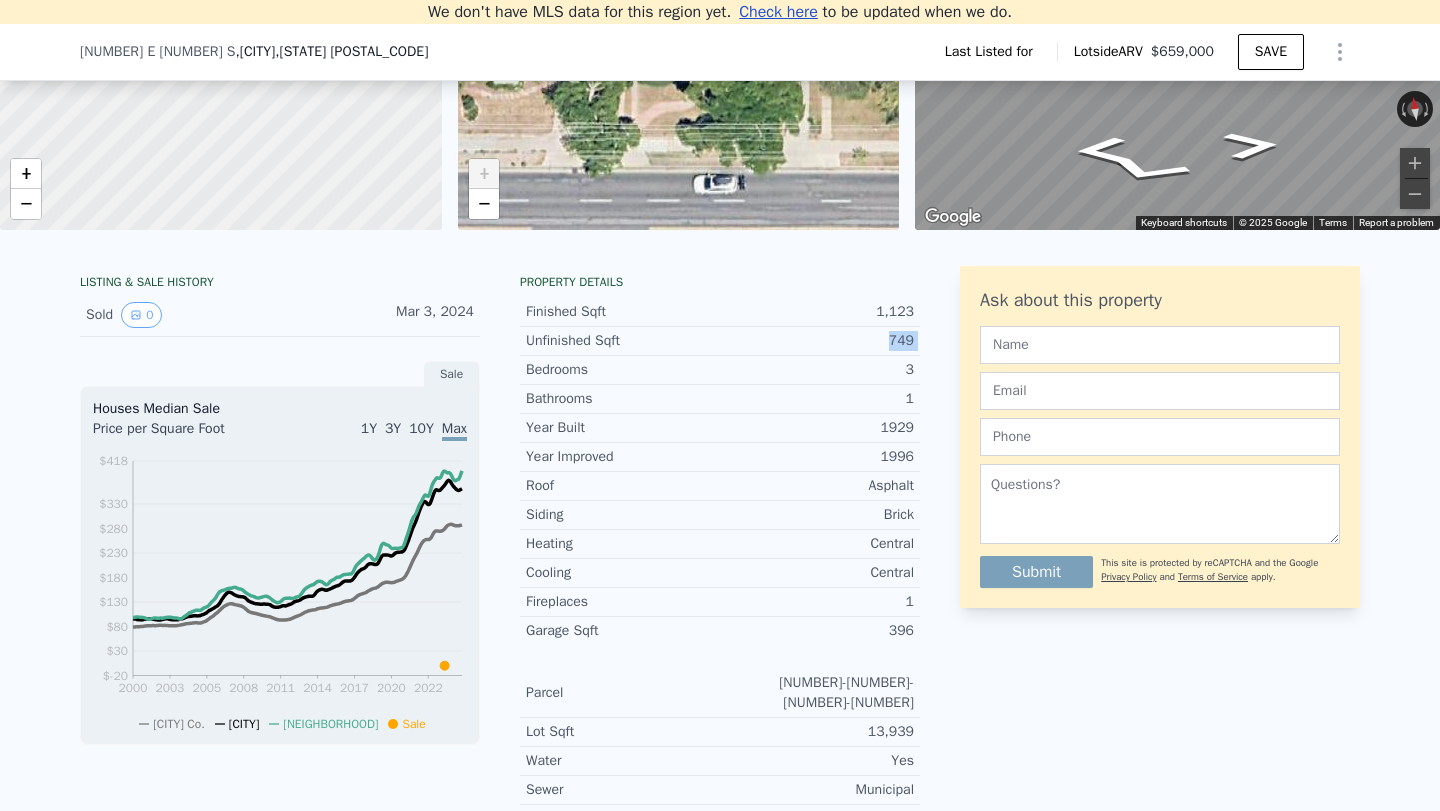 click on "749" at bounding box center (817, 341) 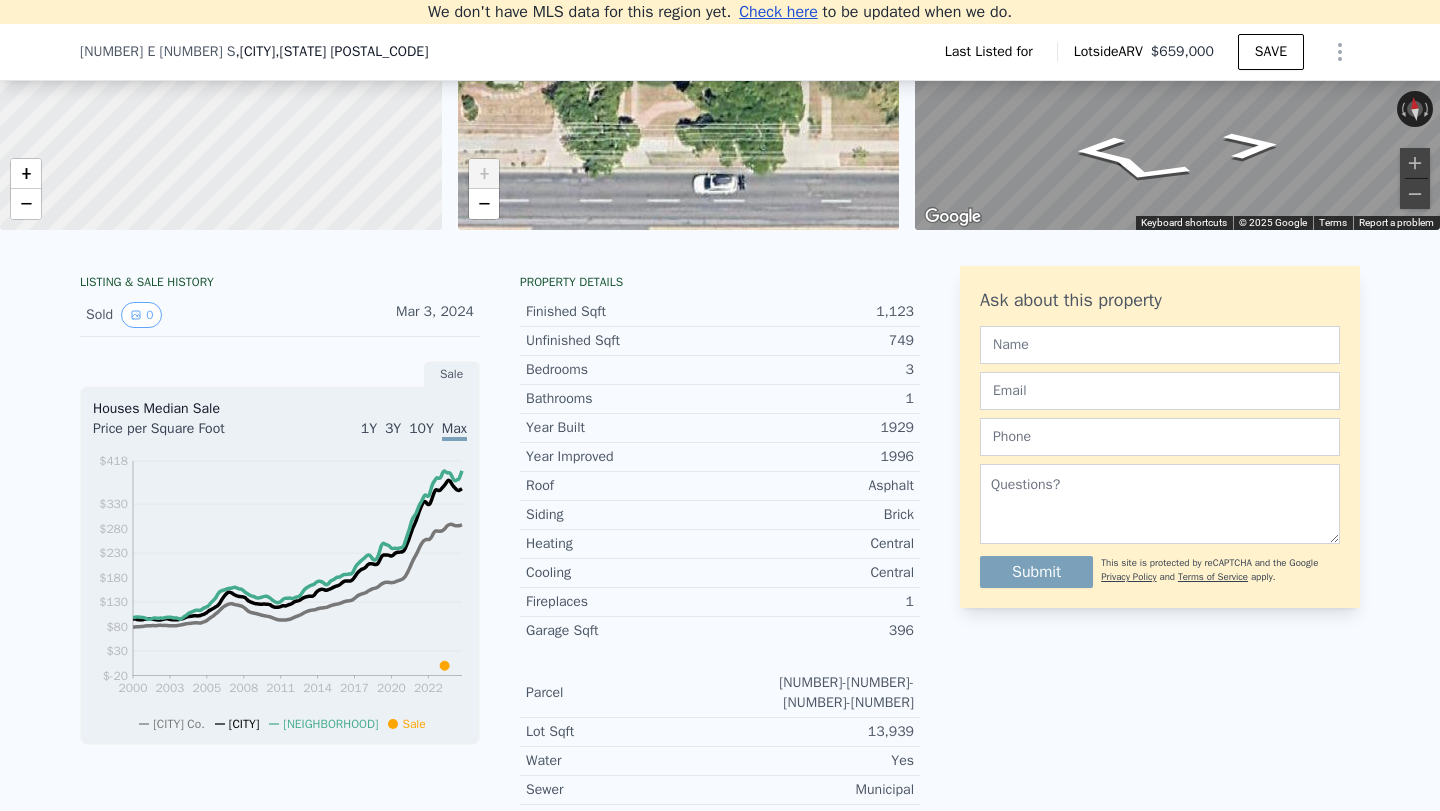 click on "749" at bounding box center [817, 341] 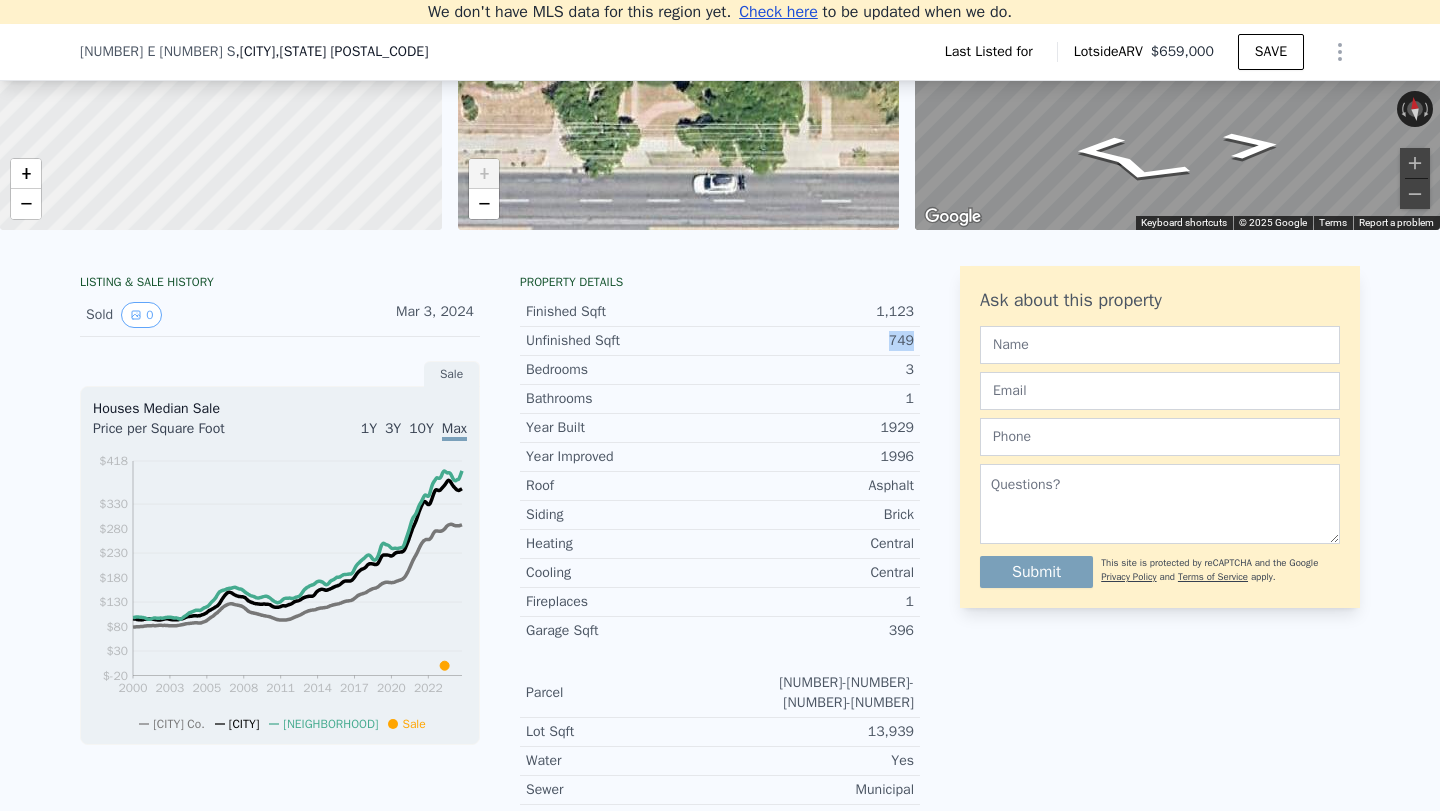 click on "749" at bounding box center (817, 341) 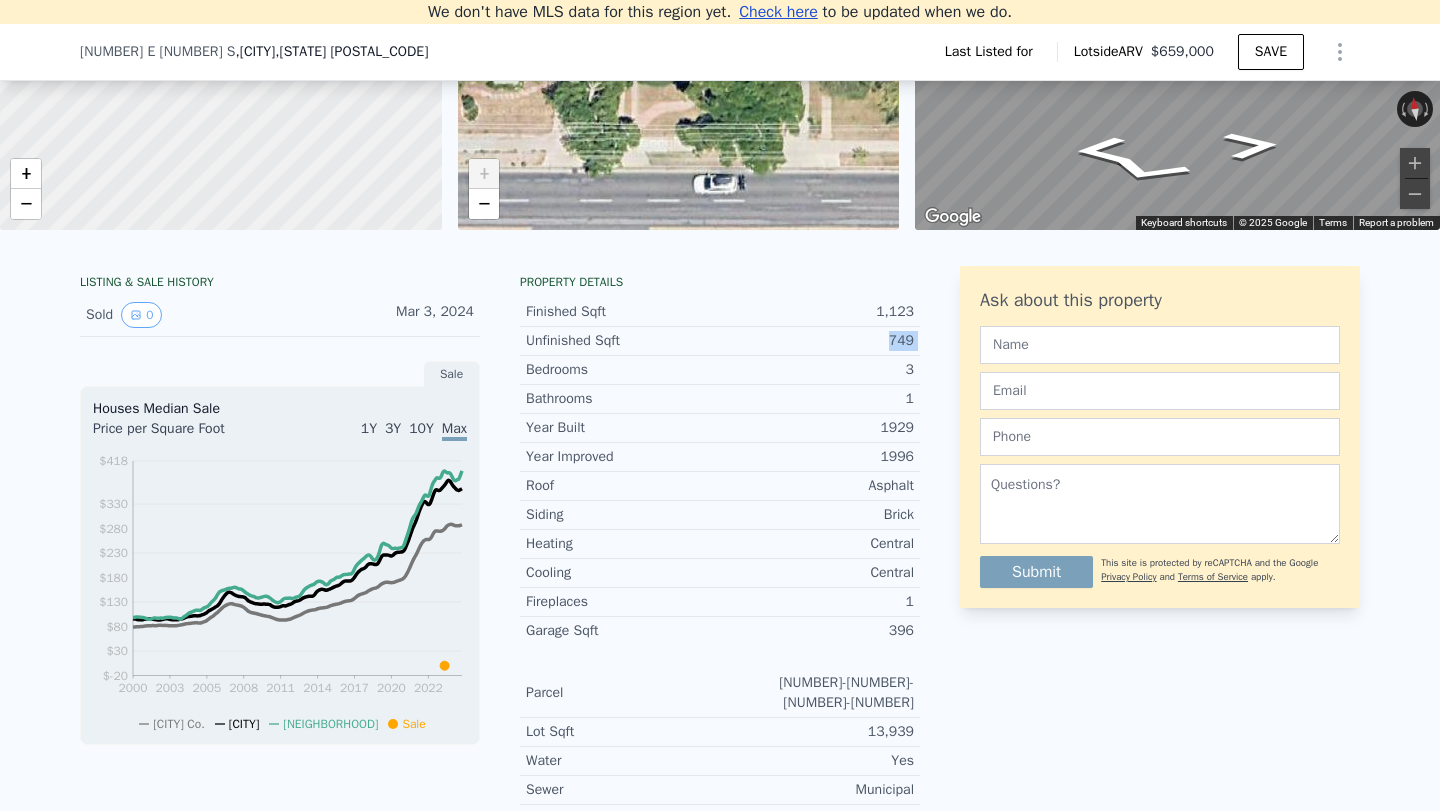 click on "749" at bounding box center [817, 341] 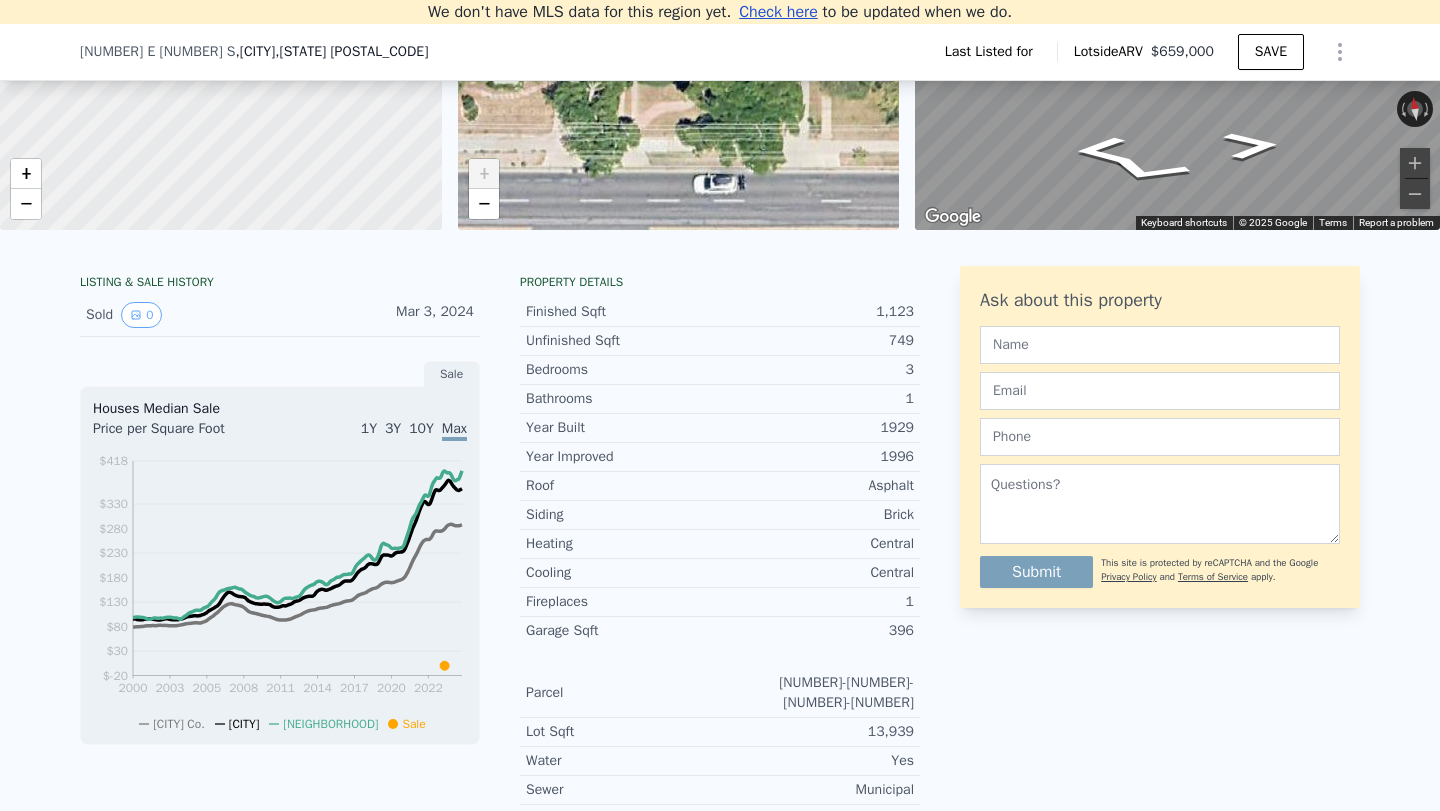 click on "749" at bounding box center (817, 341) 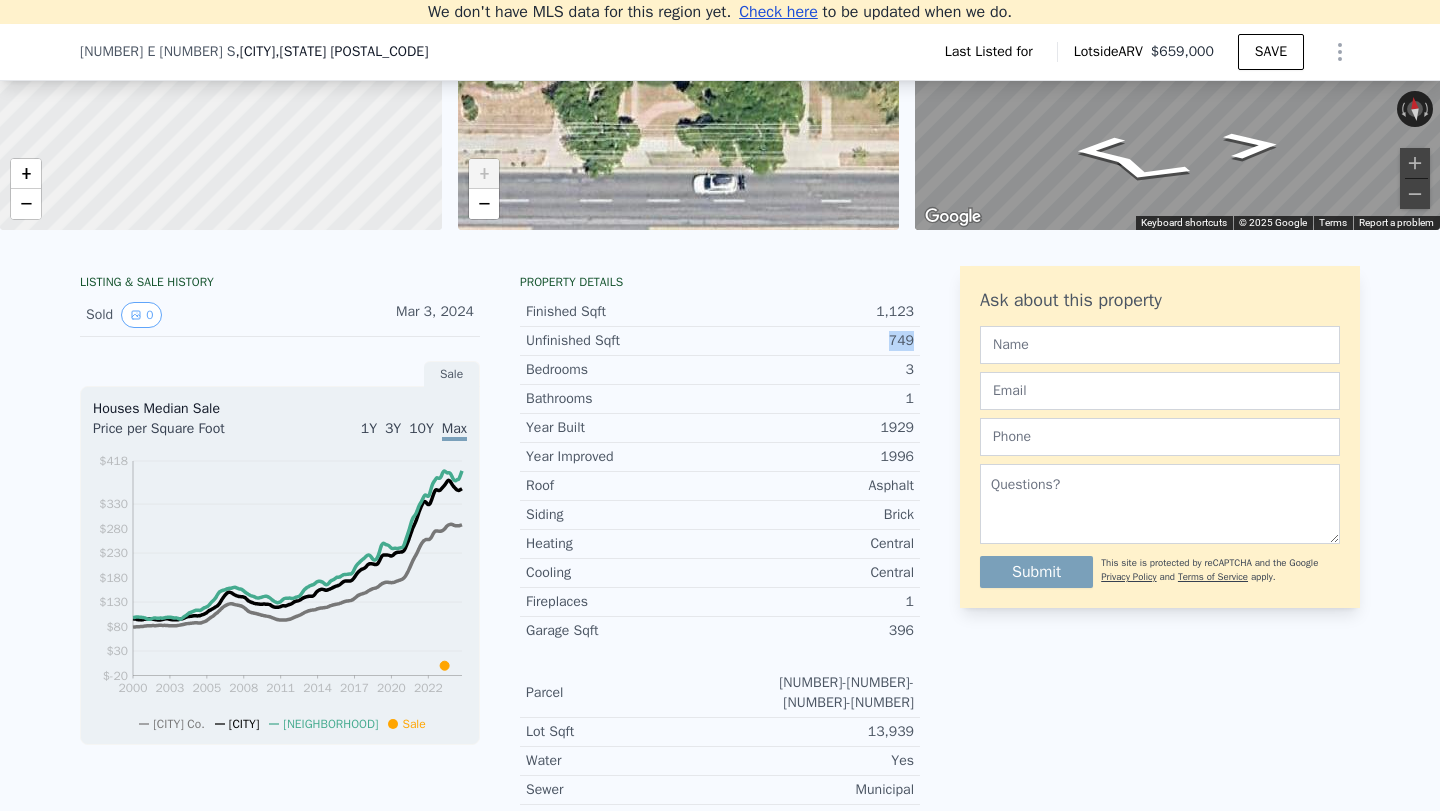 click on "749" at bounding box center [817, 341] 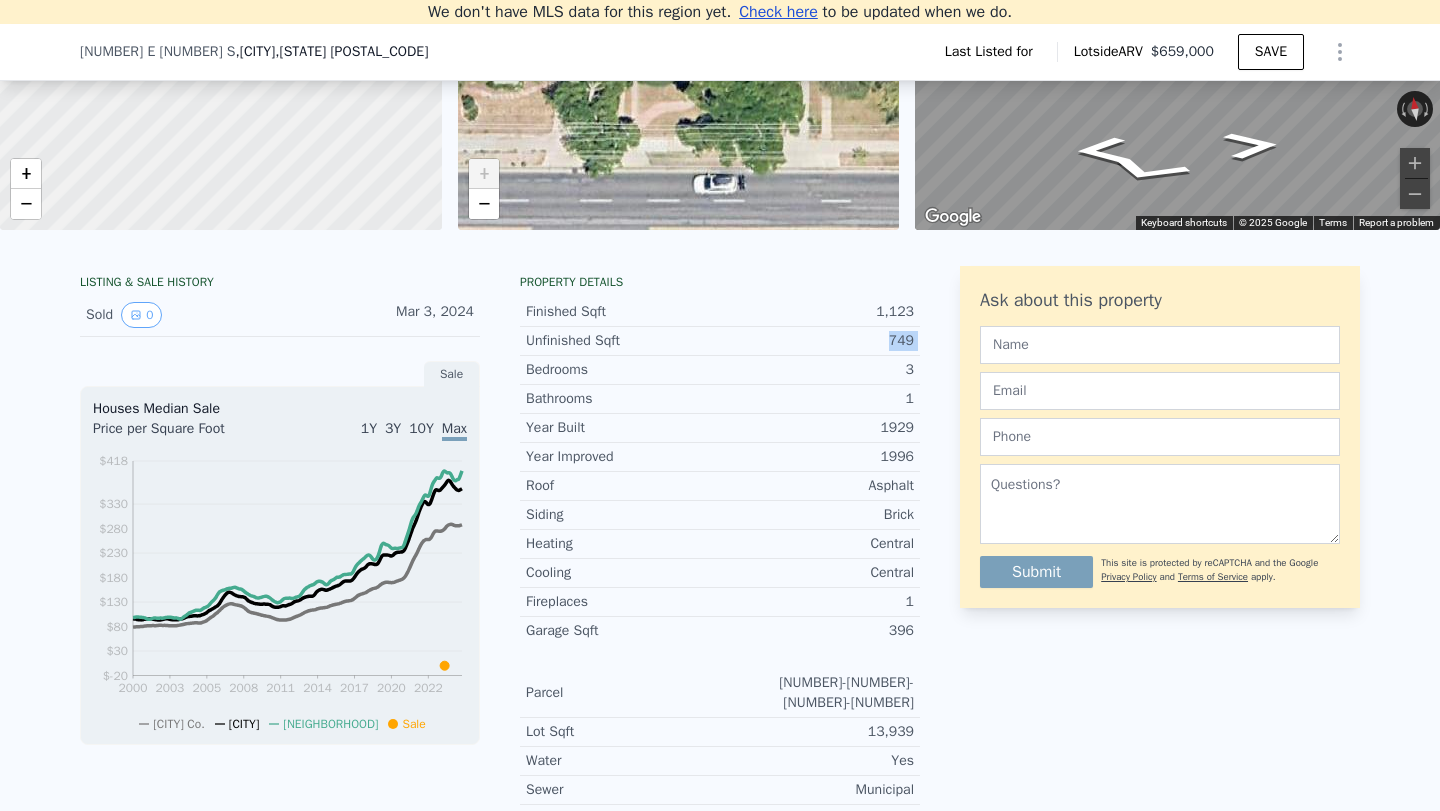 click on "749" at bounding box center (817, 341) 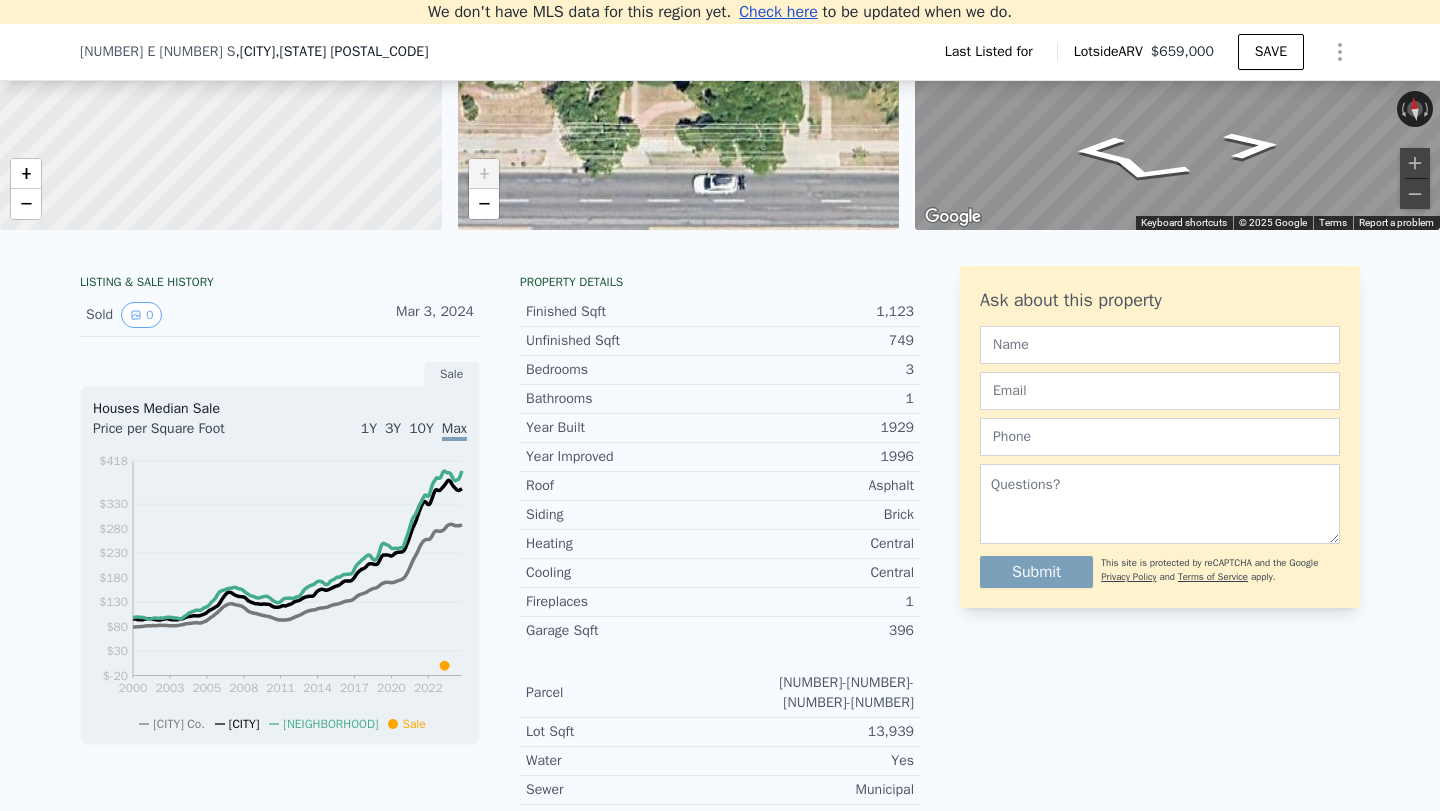 click on "749" at bounding box center (817, 341) 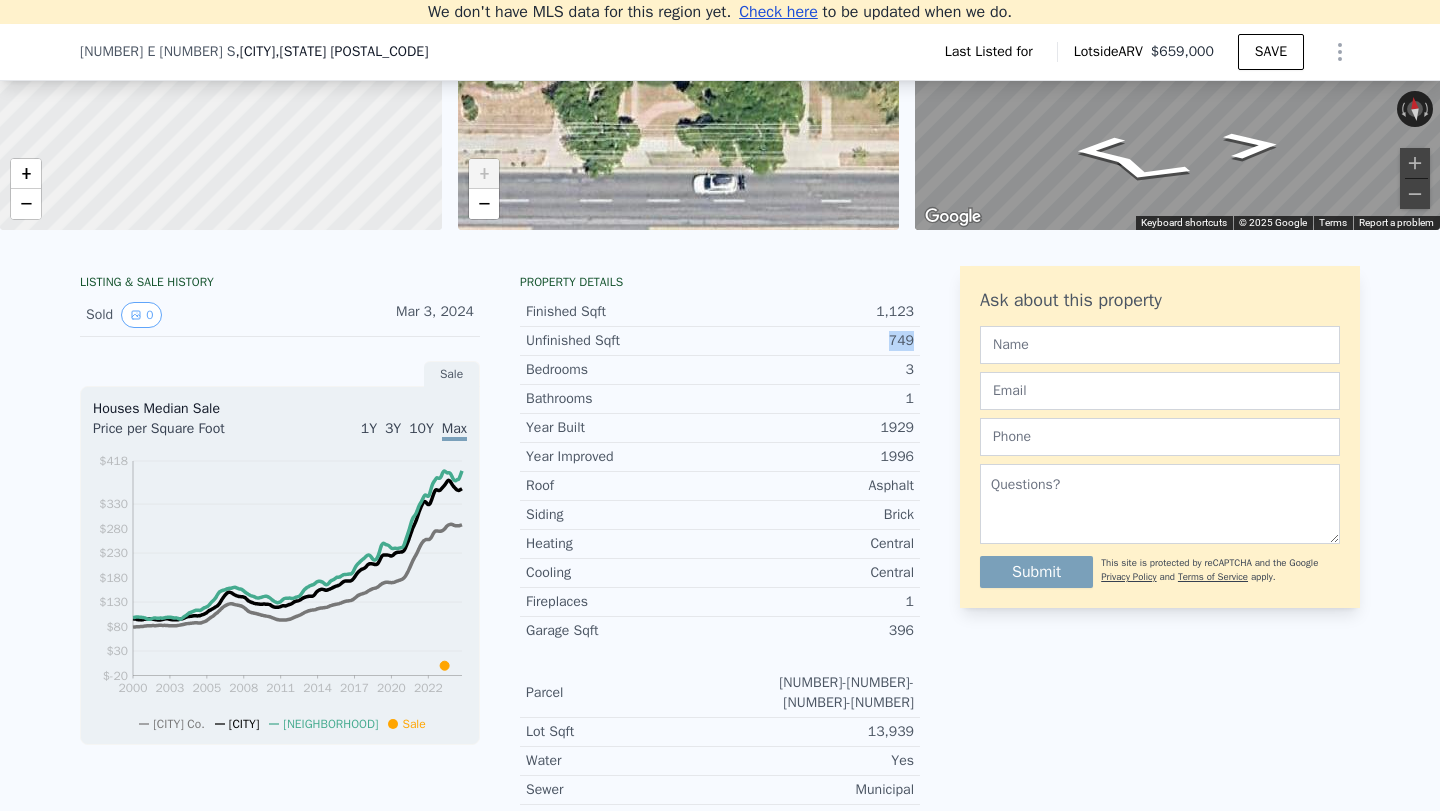 click on "749" at bounding box center (817, 341) 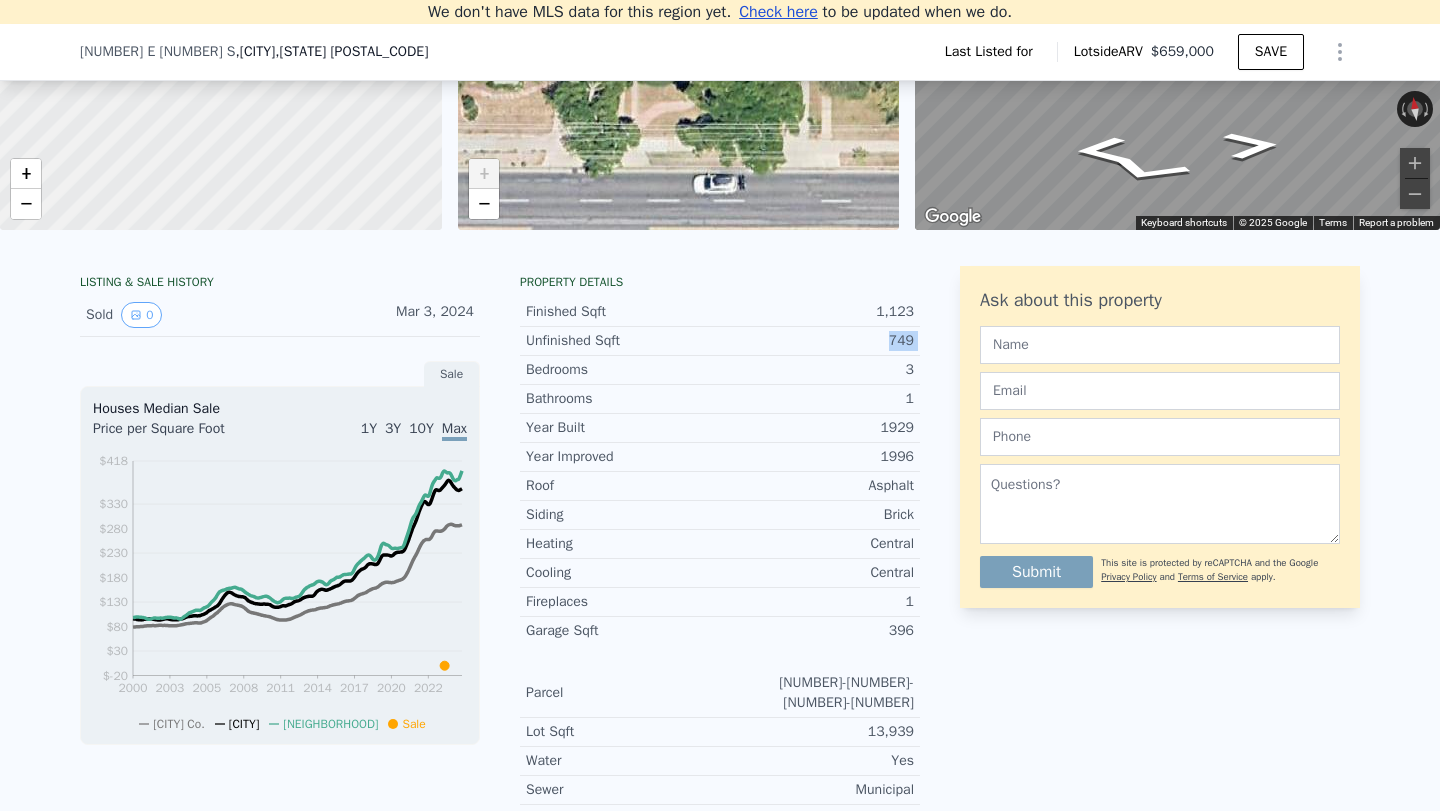click on "749" at bounding box center [817, 341] 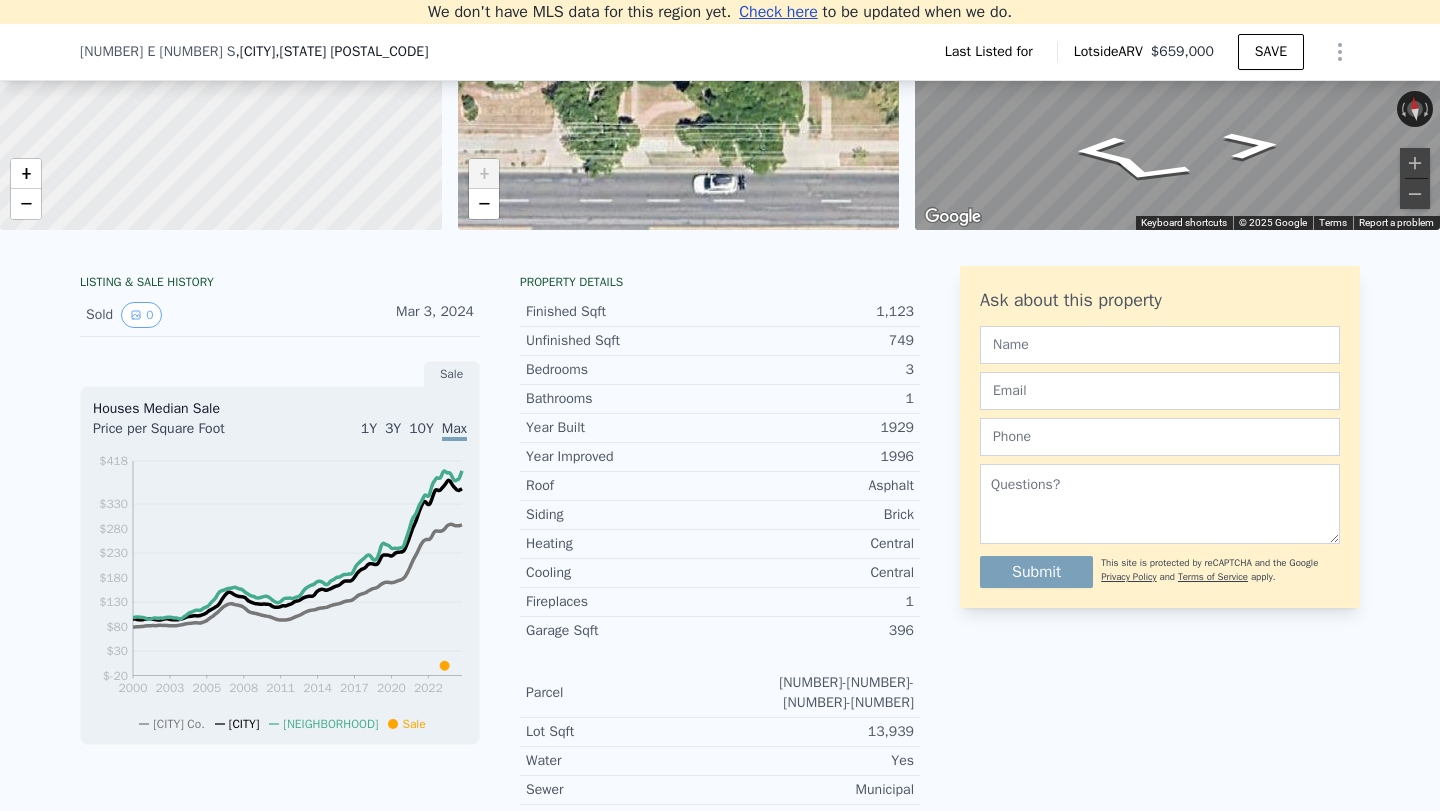 click on "749" at bounding box center (817, 341) 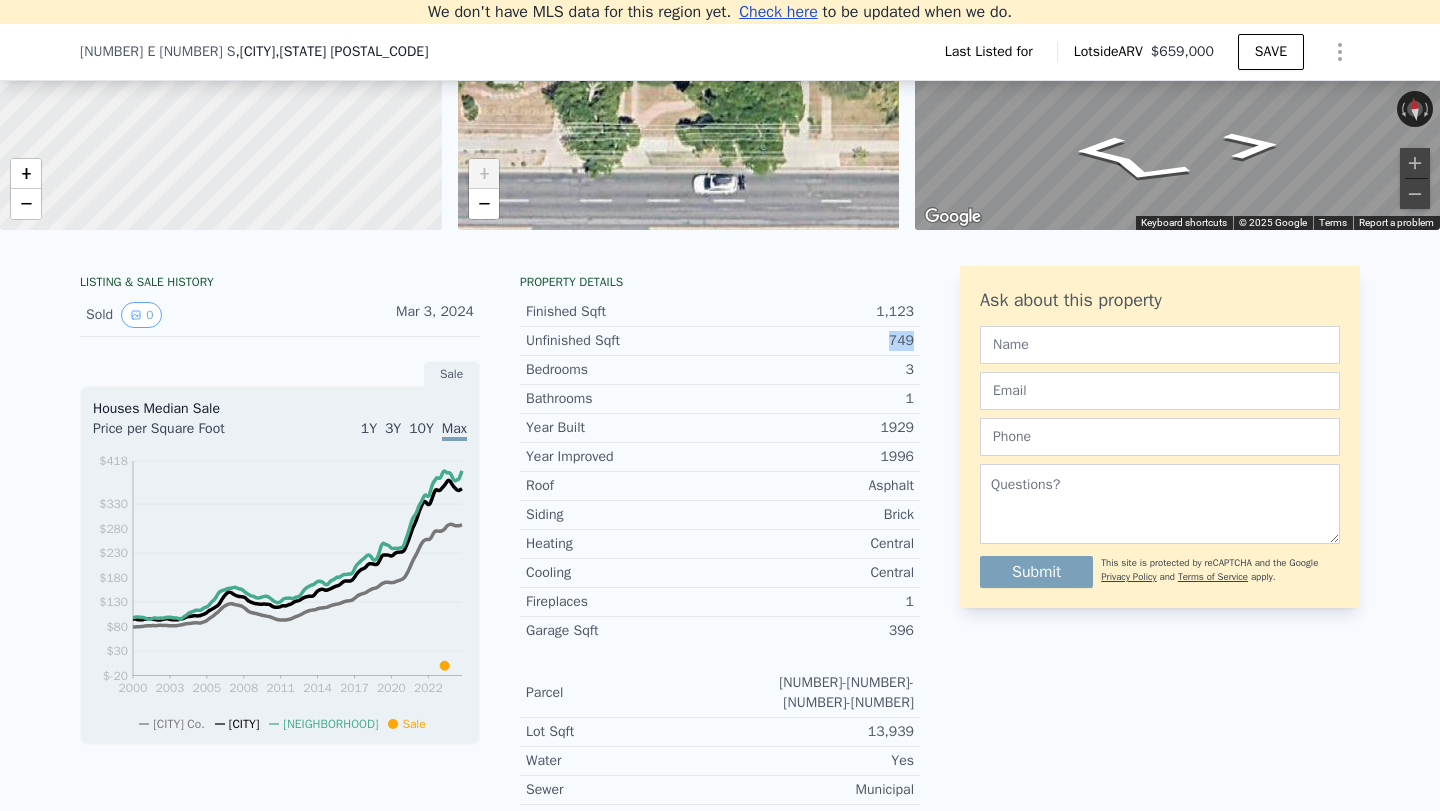 click on "749" at bounding box center [817, 341] 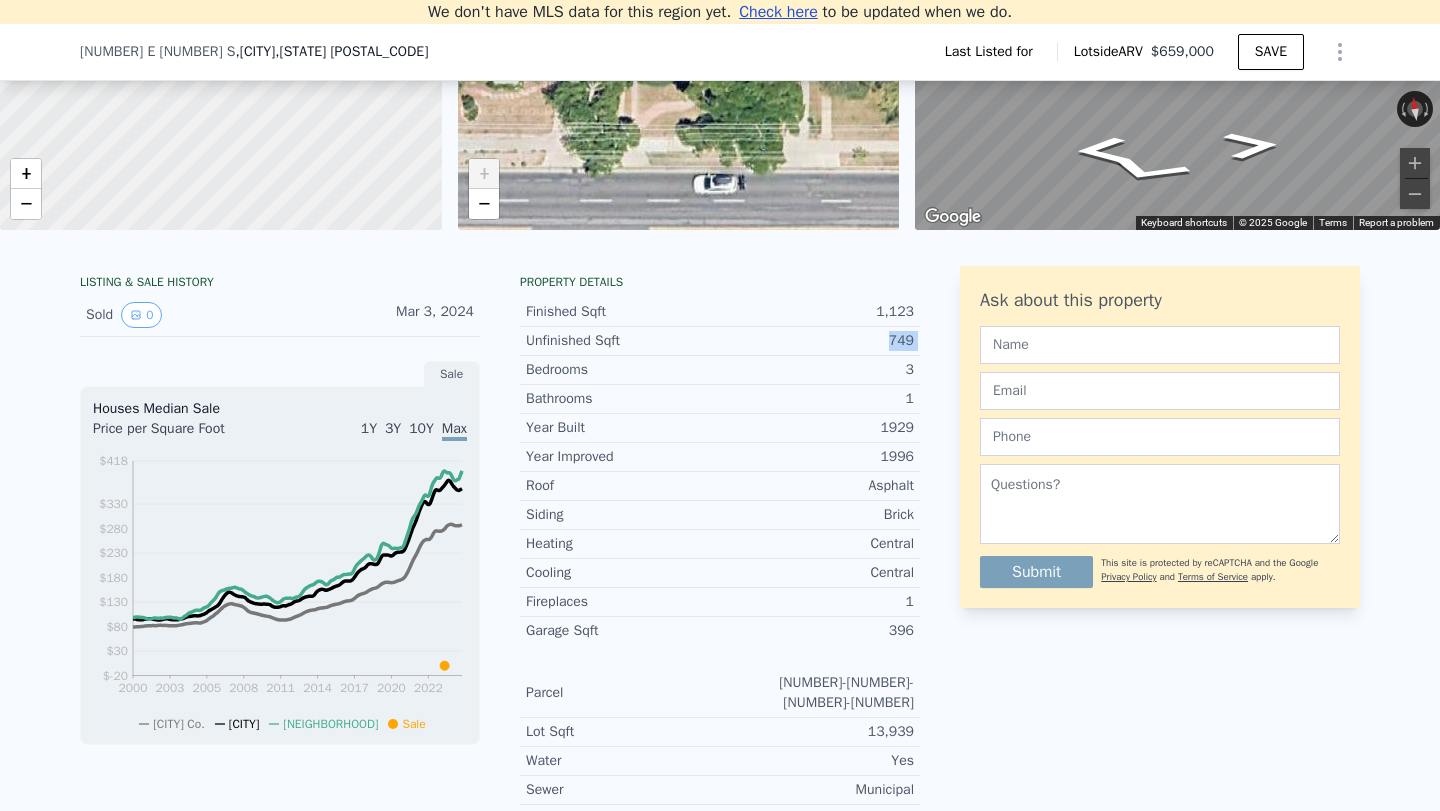 click on "749" at bounding box center (817, 341) 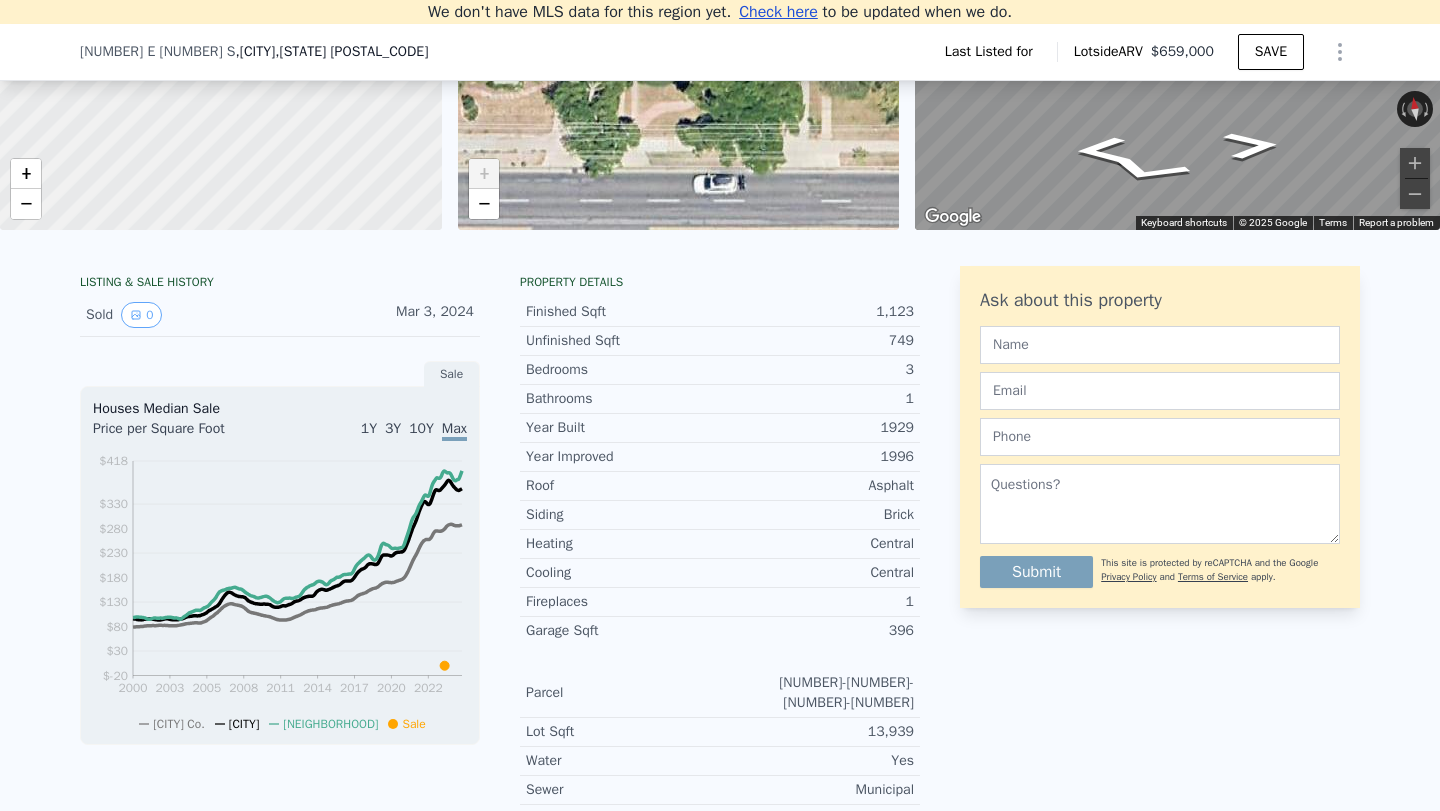 click on "749" at bounding box center [817, 341] 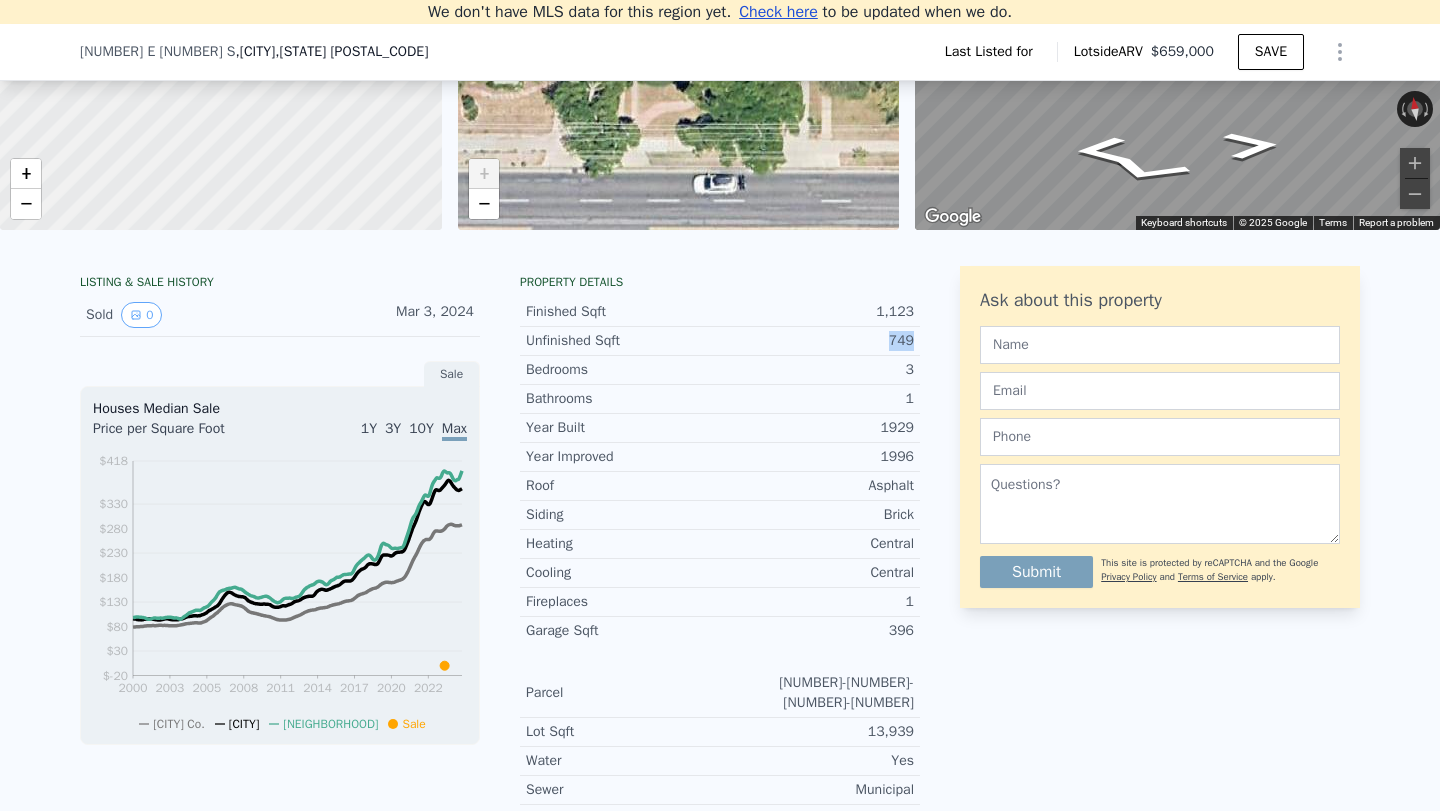 click on "749" at bounding box center [817, 341] 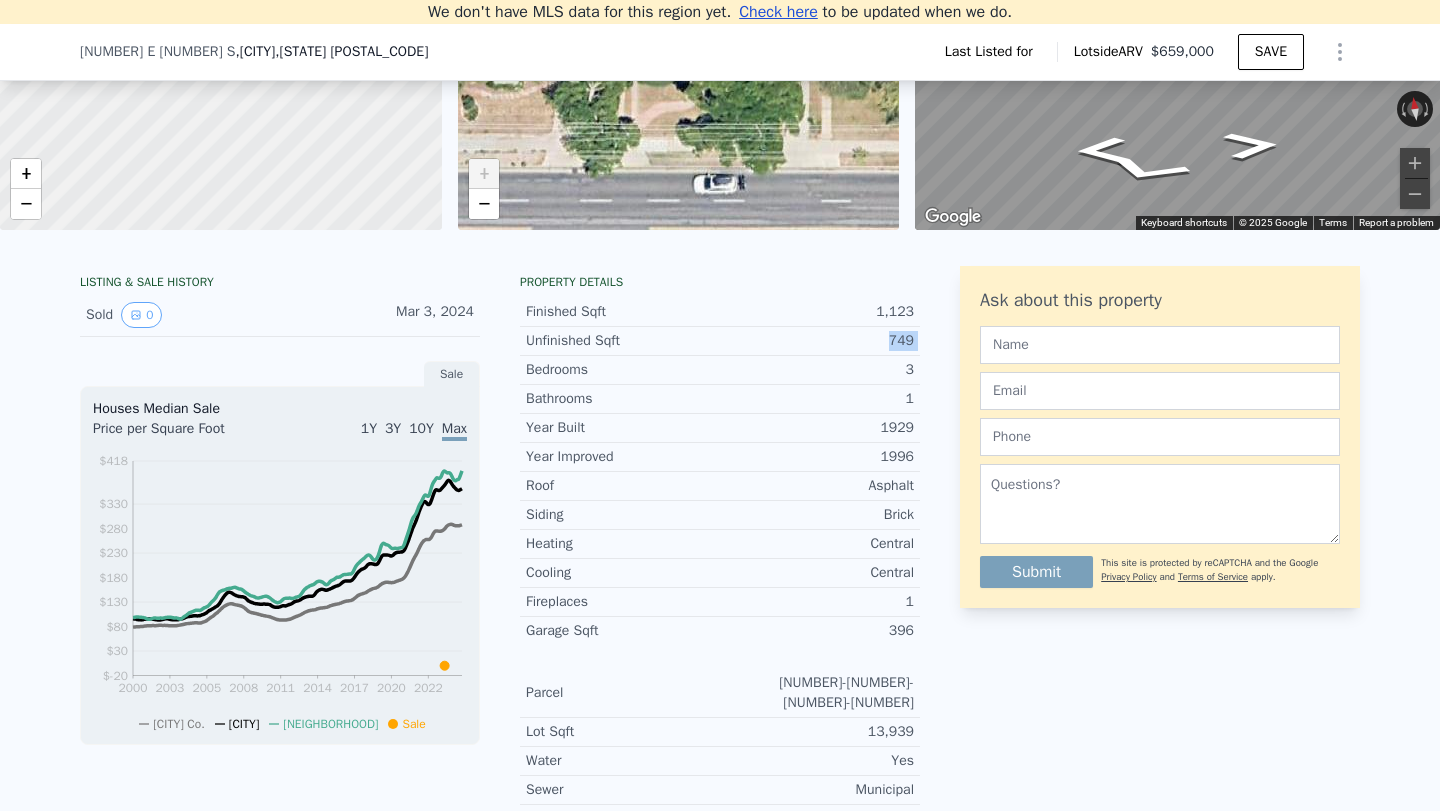 click on "749" at bounding box center [817, 341] 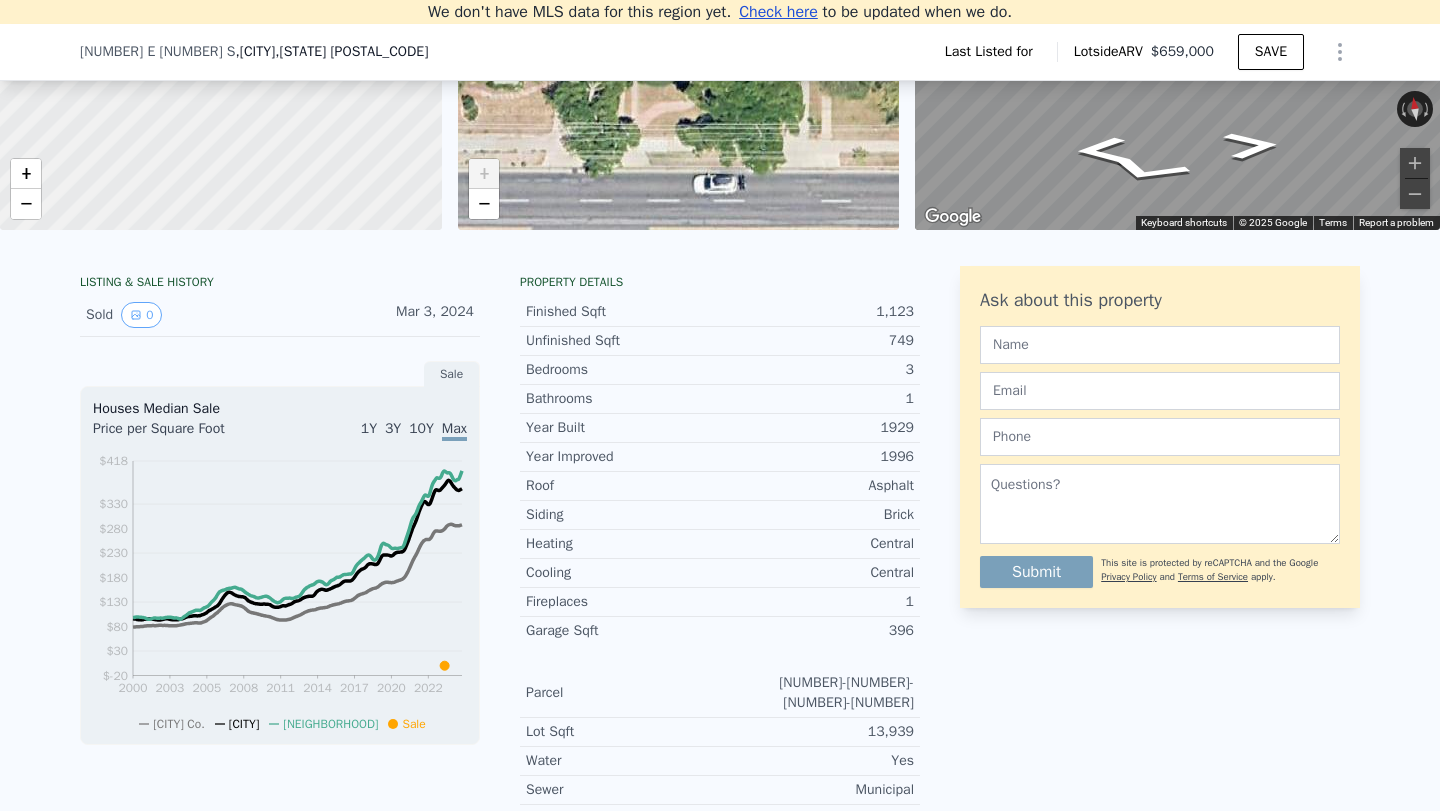 click on "749" at bounding box center (817, 341) 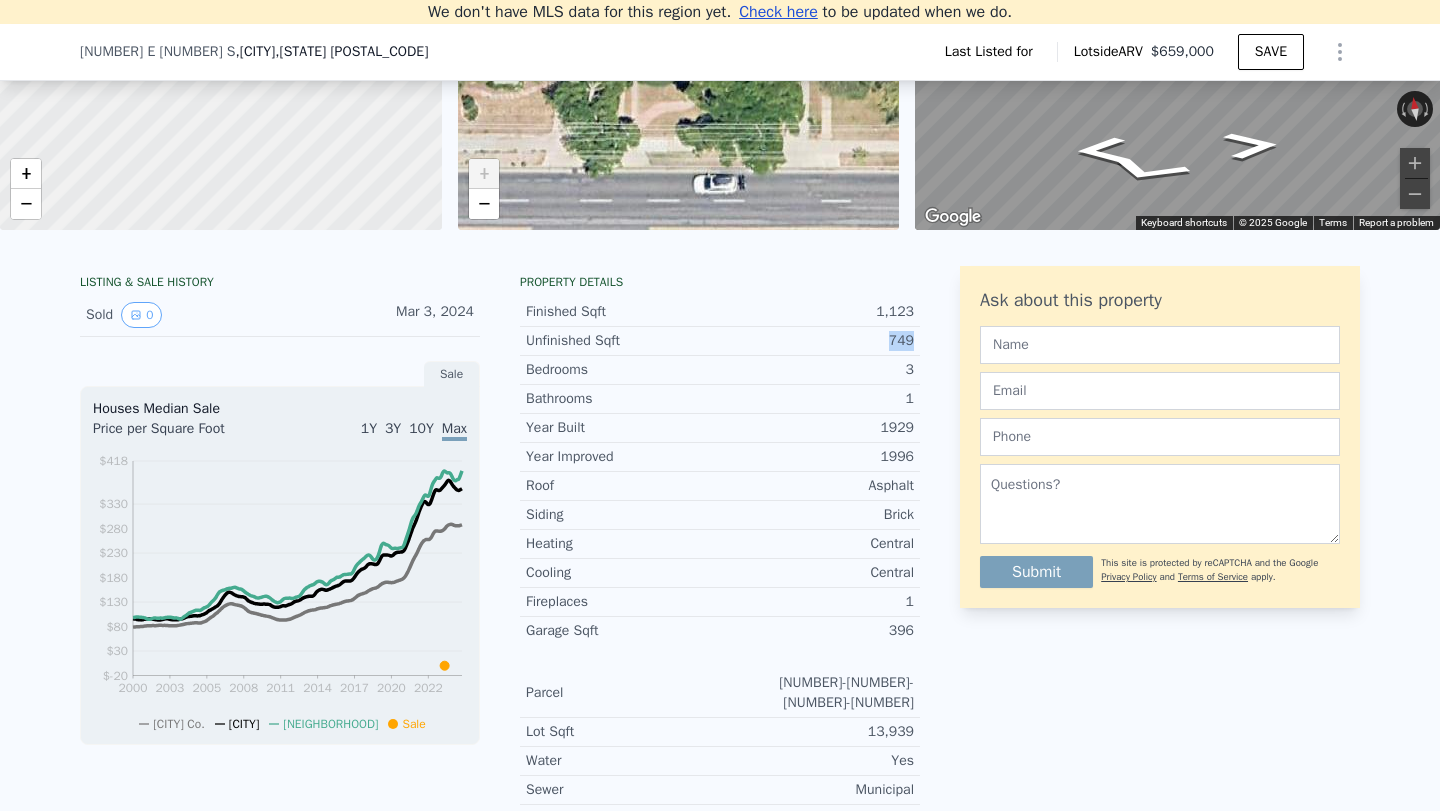 click on "749" at bounding box center [817, 341] 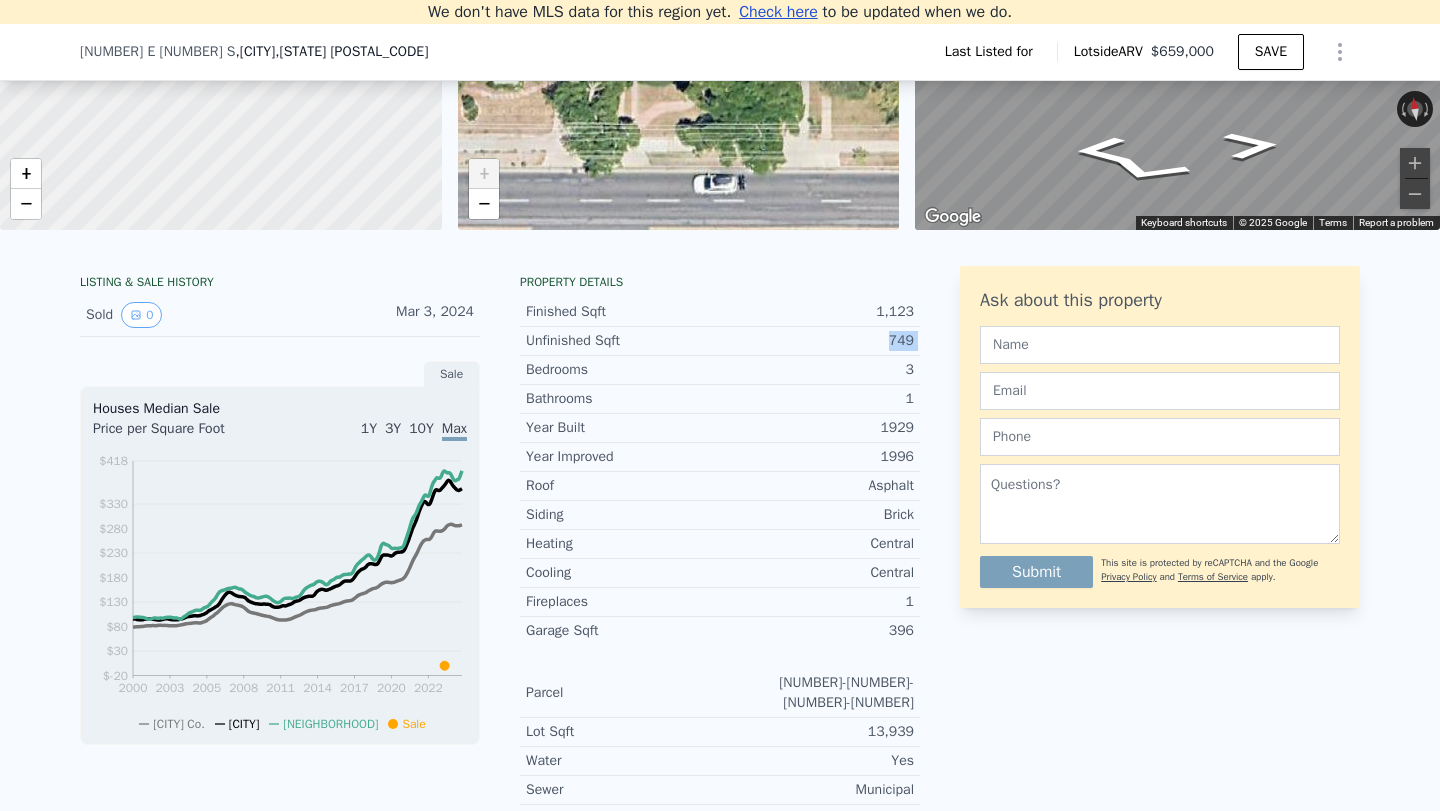 click on "749" at bounding box center [817, 341] 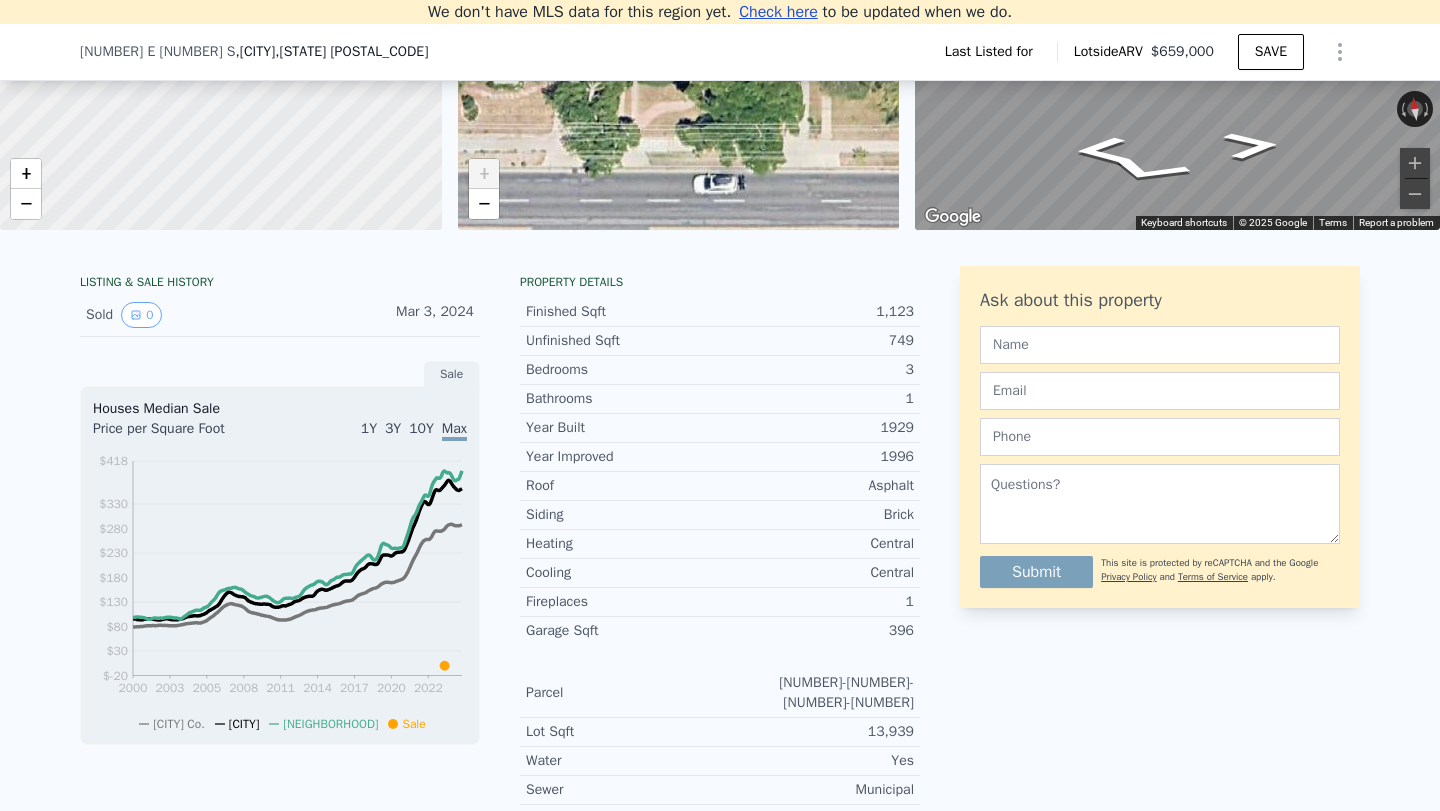 click on "749" at bounding box center (817, 341) 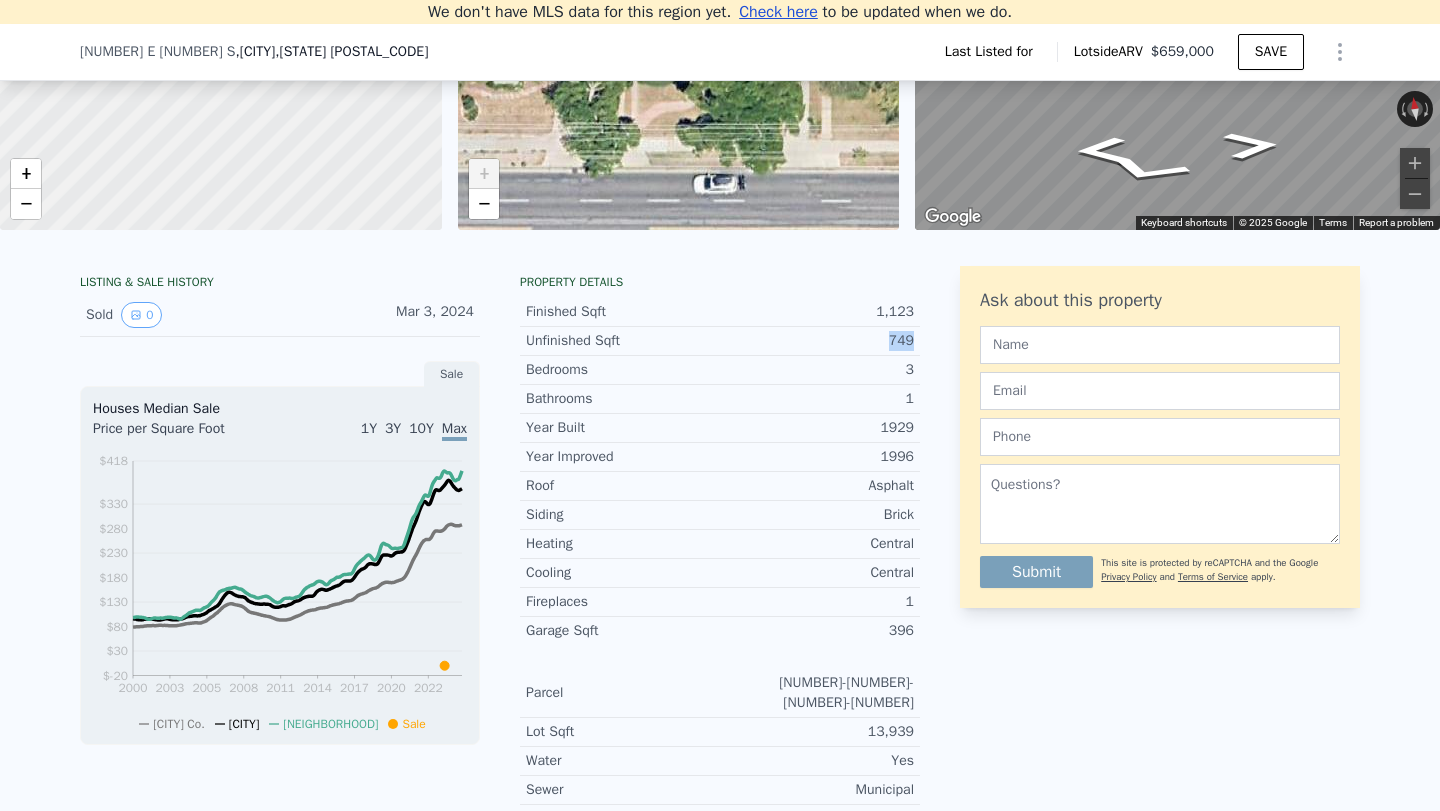 click on "749" at bounding box center (817, 341) 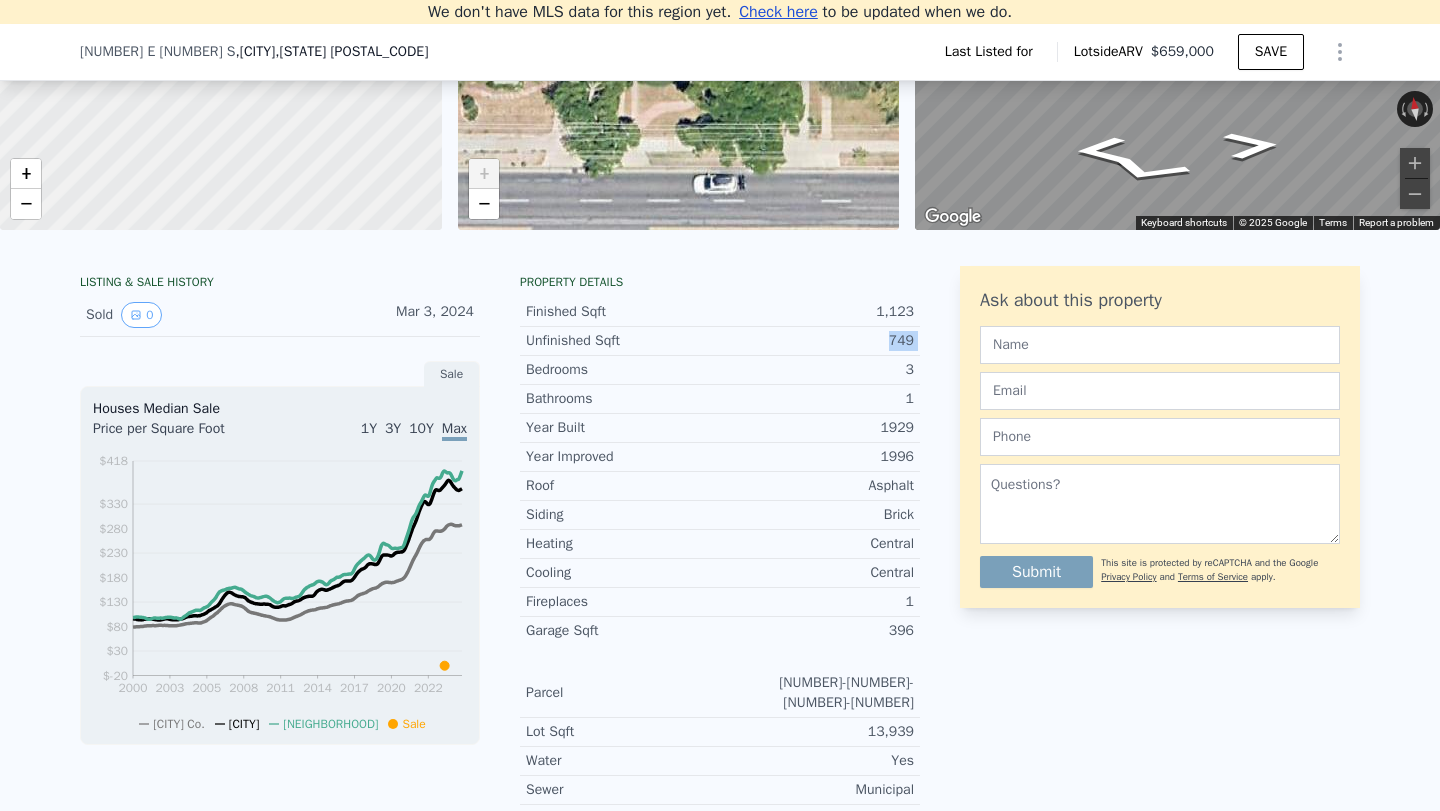 click on "749" at bounding box center (817, 341) 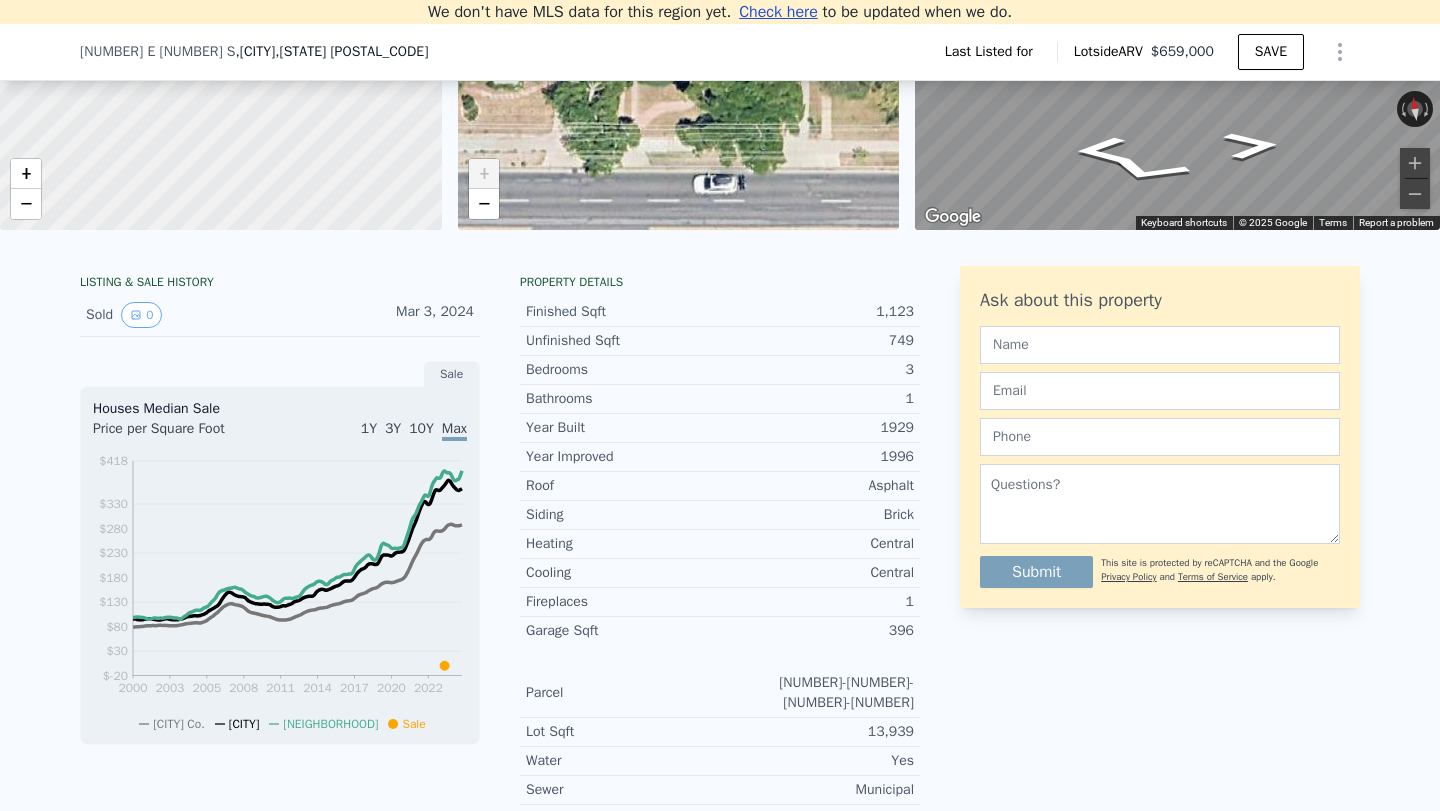 click on "749" at bounding box center (817, 341) 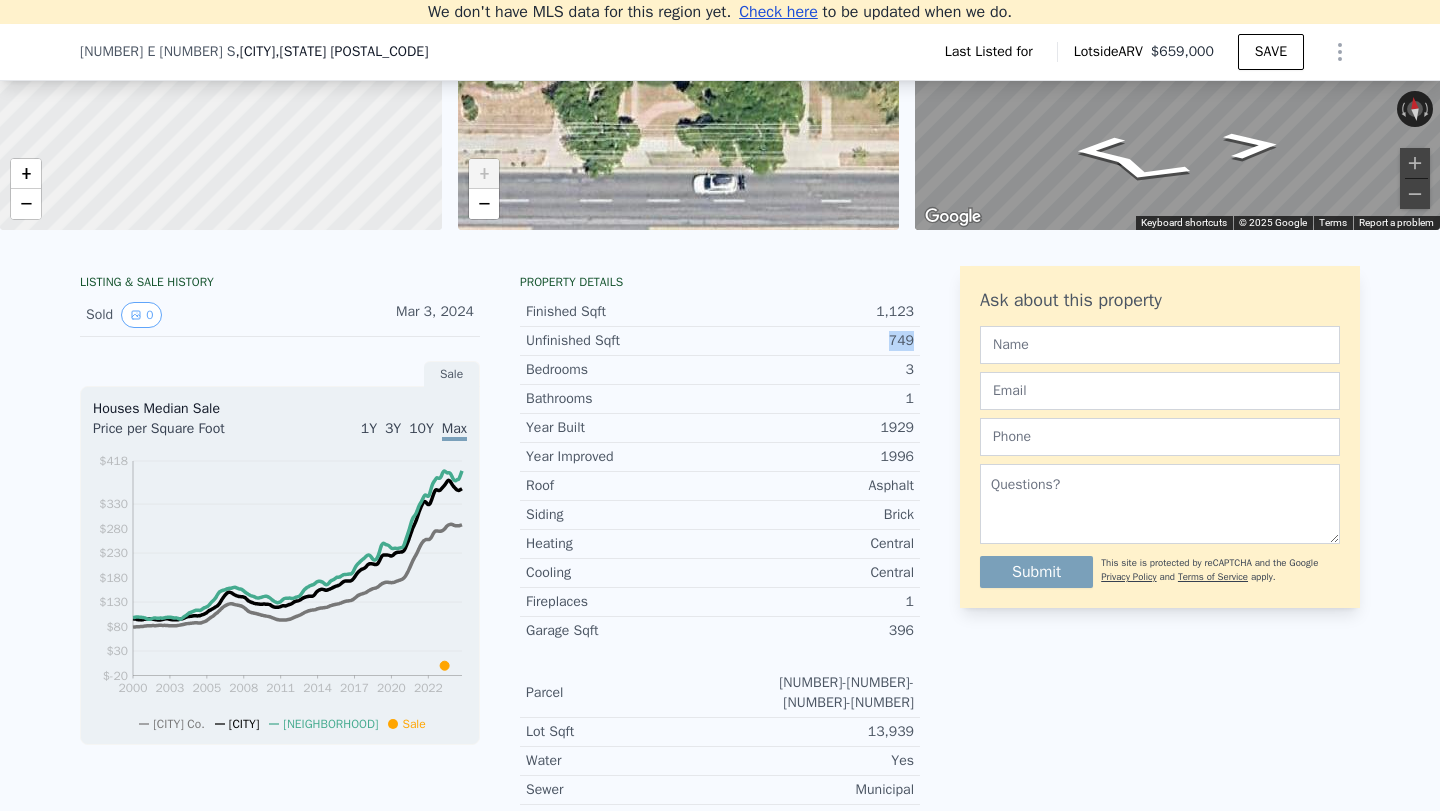 click on "749" at bounding box center (817, 341) 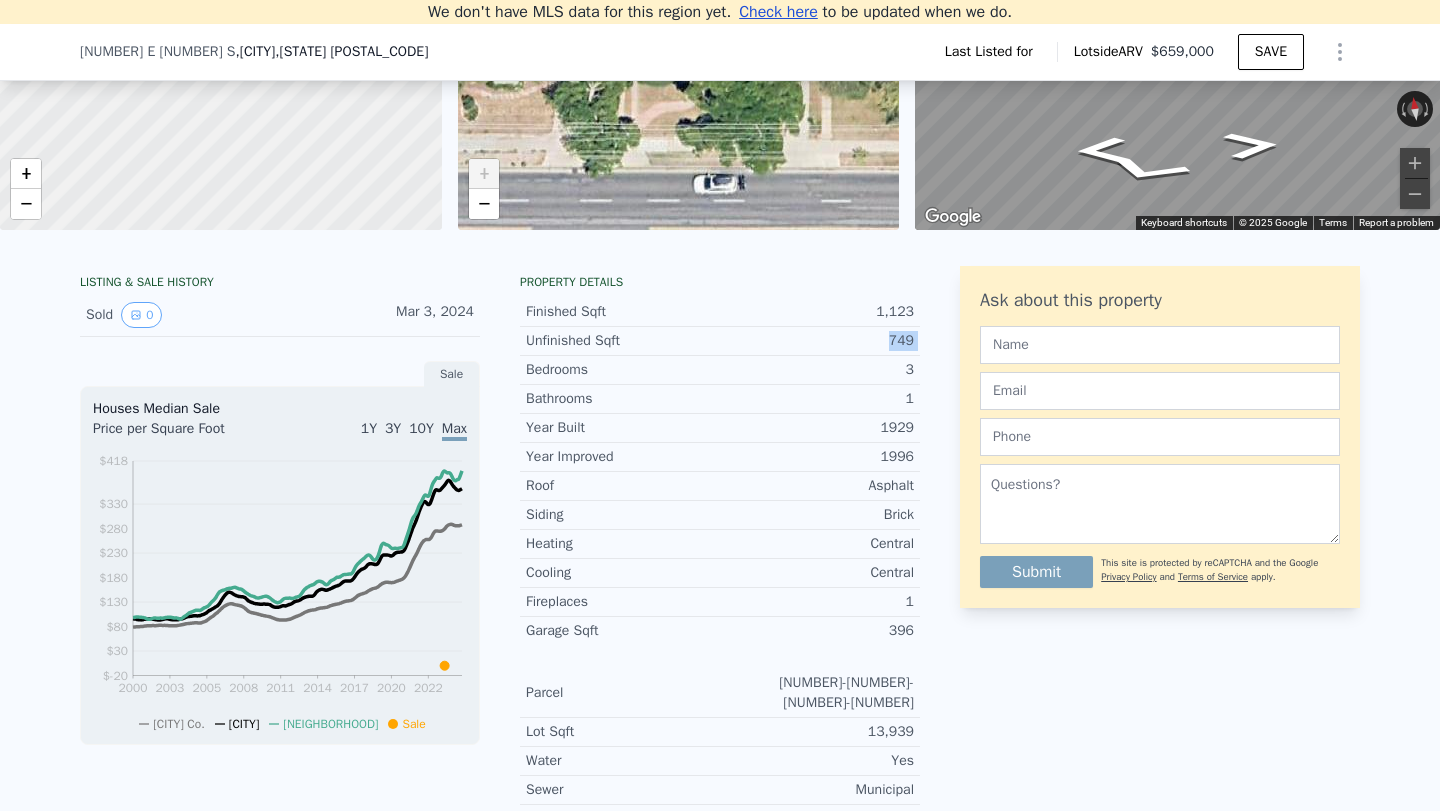 click on "749" at bounding box center (817, 341) 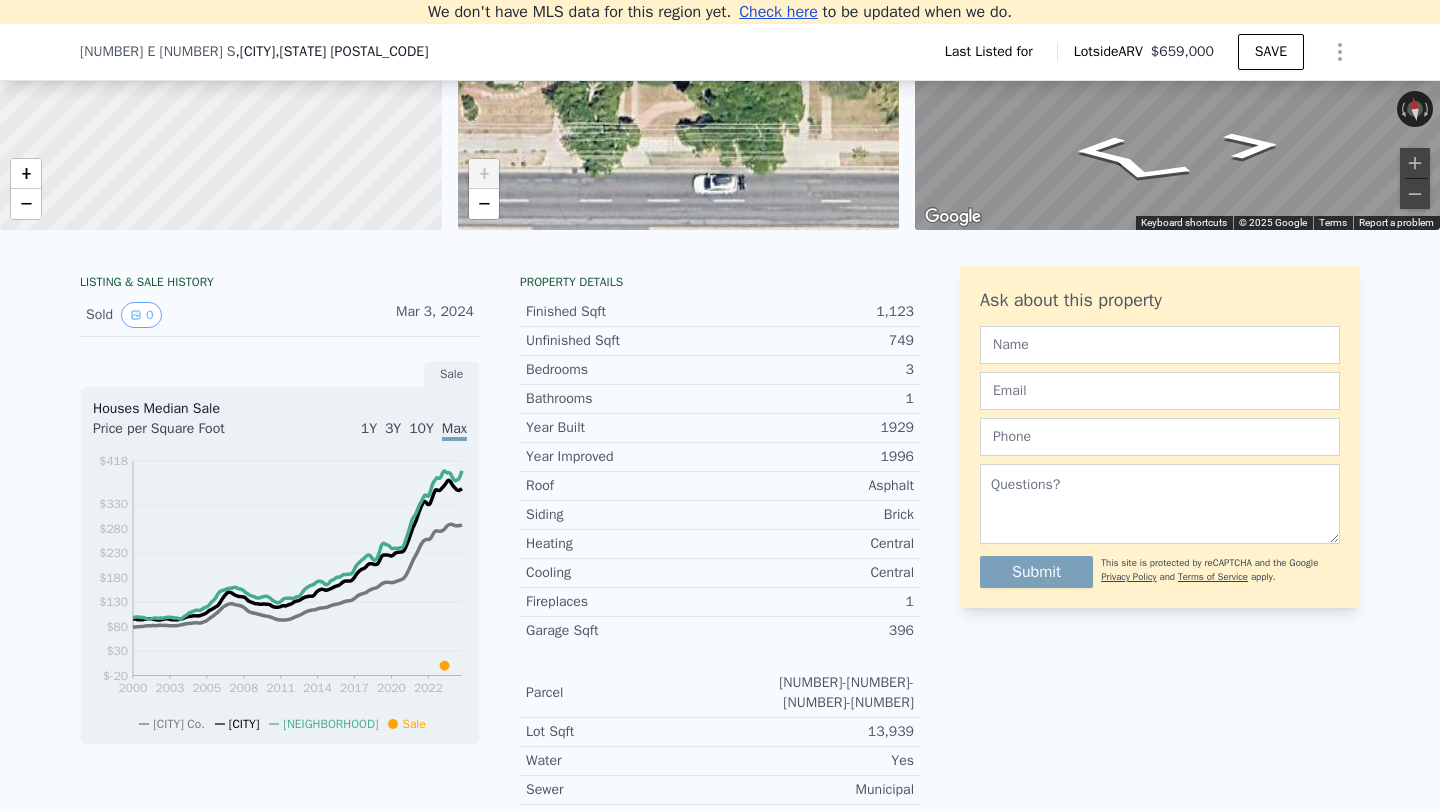 click on "749" at bounding box center [817, 341] 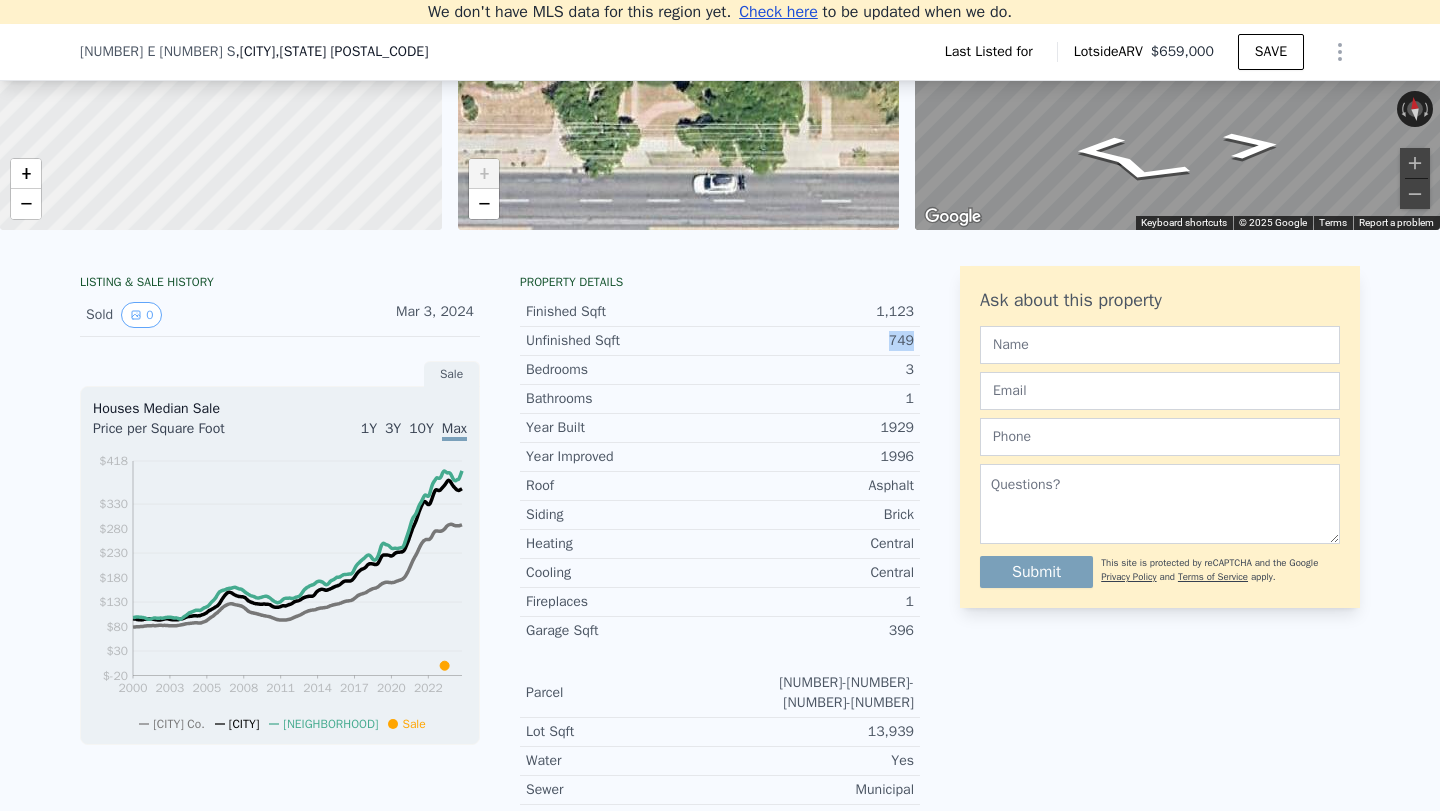 click on "749" at bounding box center (817, 341) 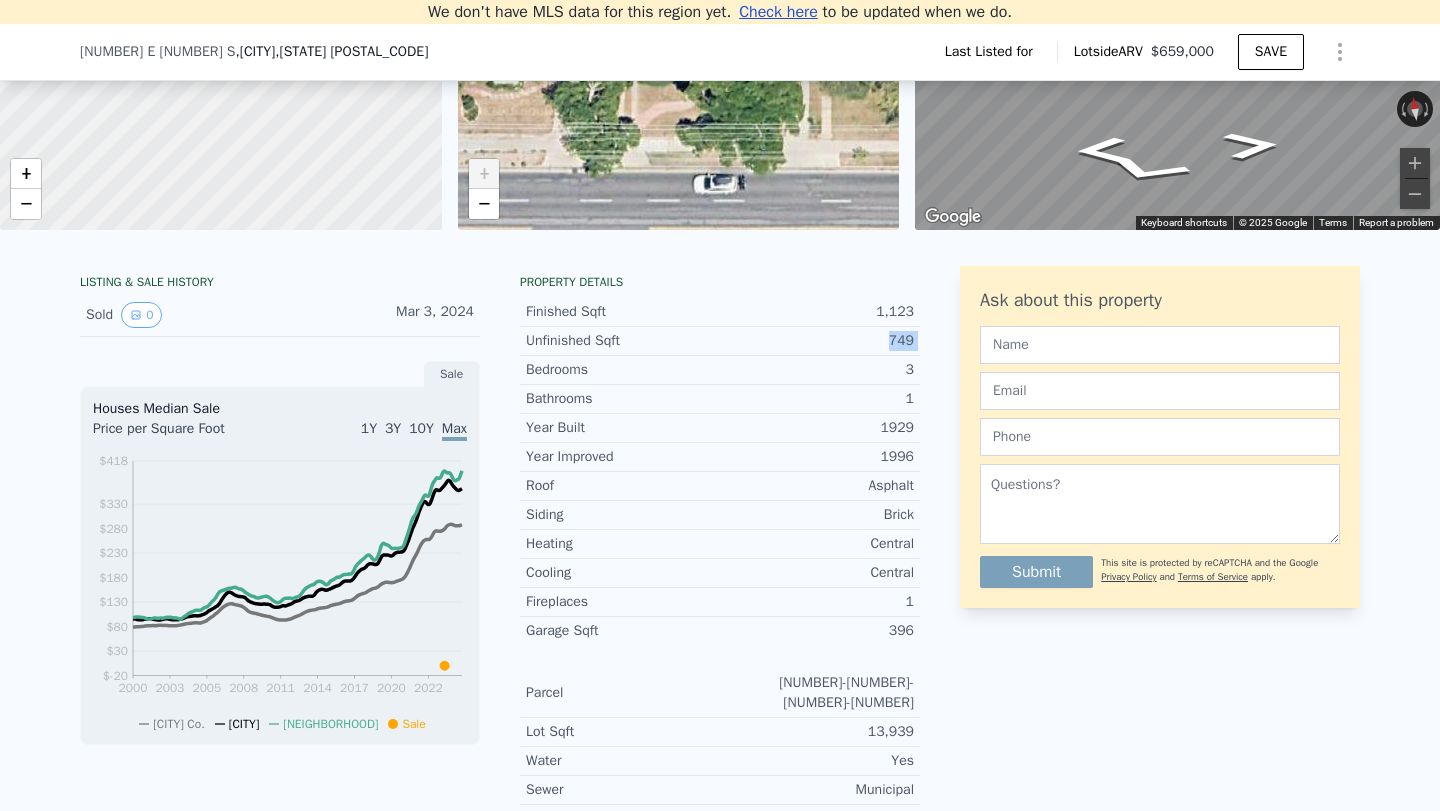 click on "749" at bounding box center [817, 341] 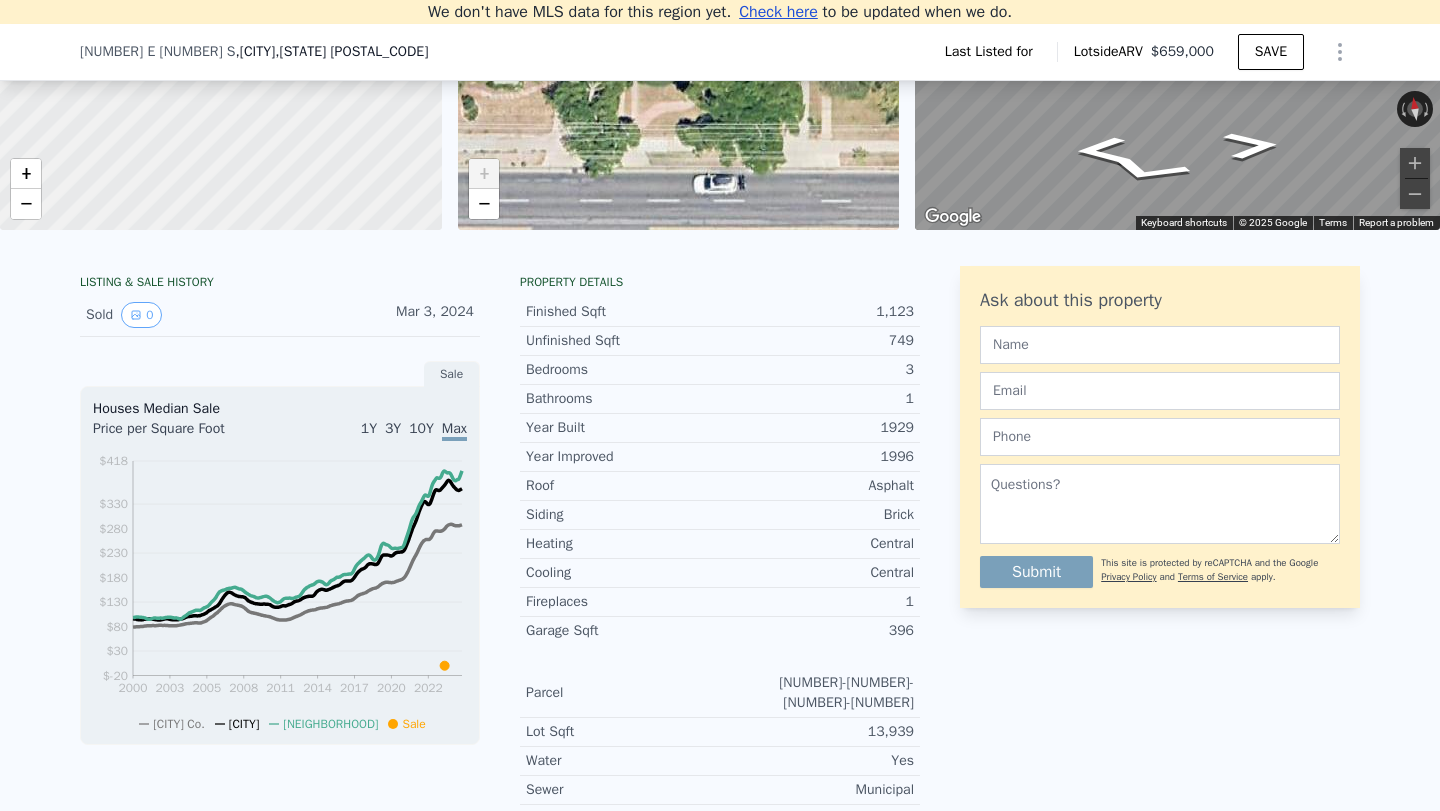 click on "749" at bounding box center [817, 341] 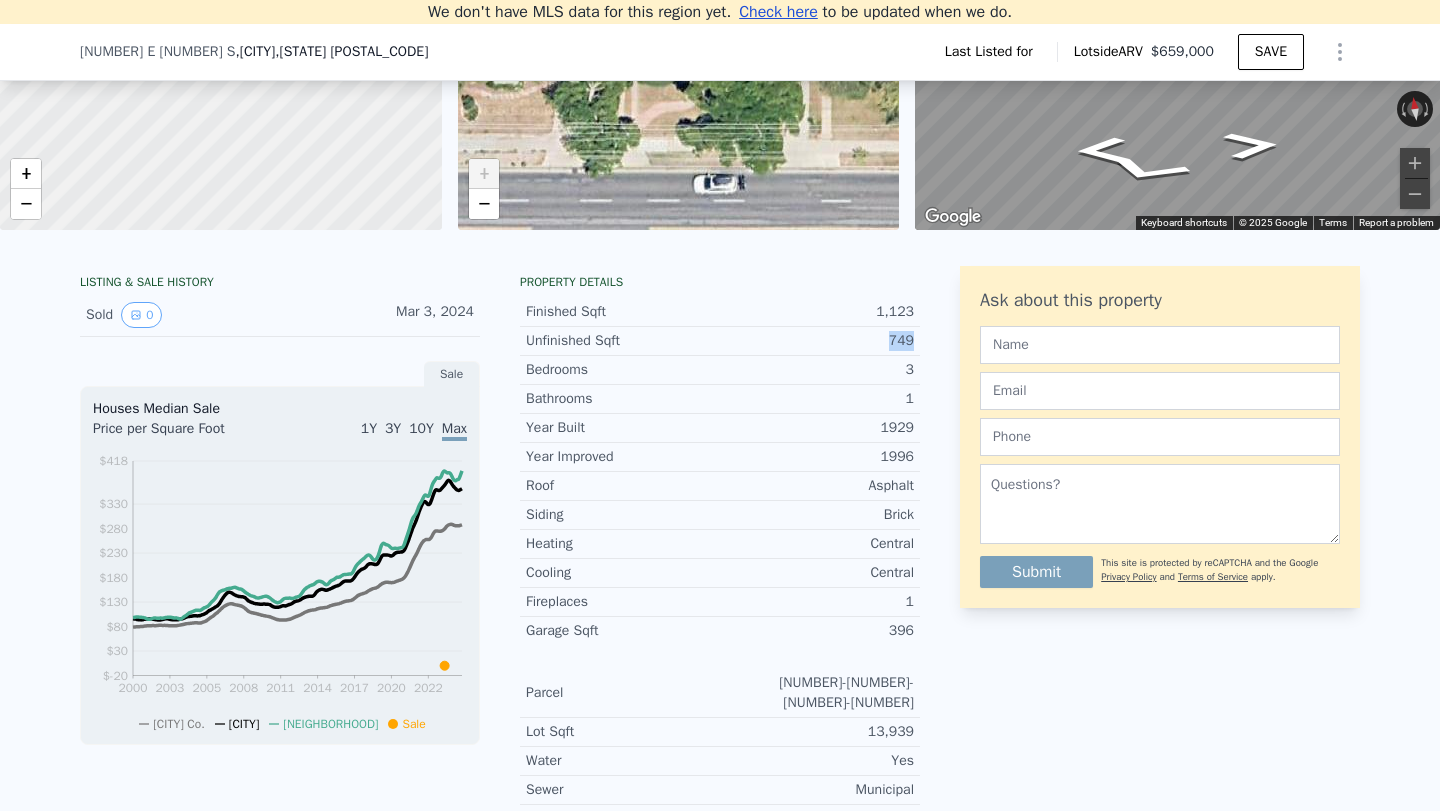 click on "749" at bounding box center (817, 341) 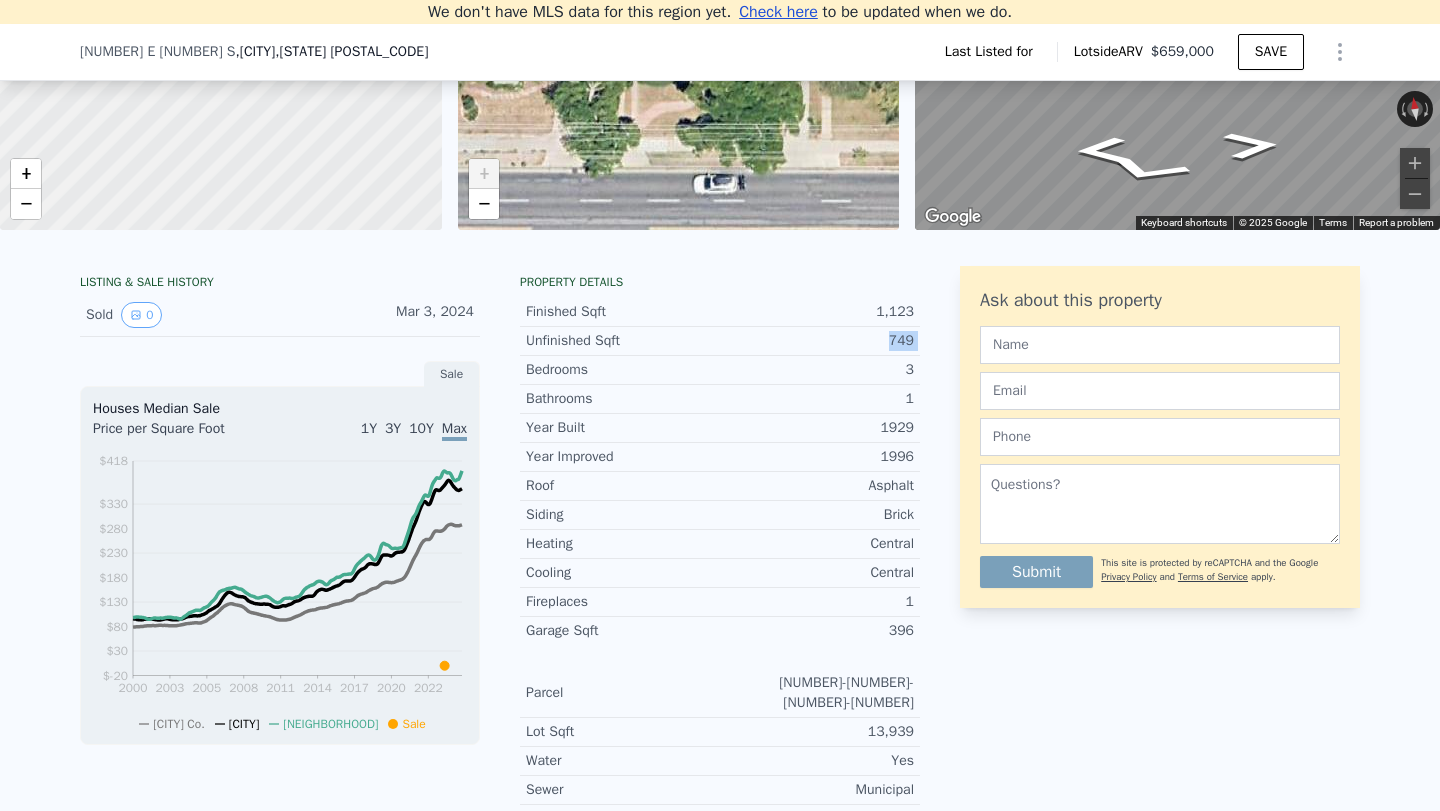 click on "749" at bounding box center [817, 341] 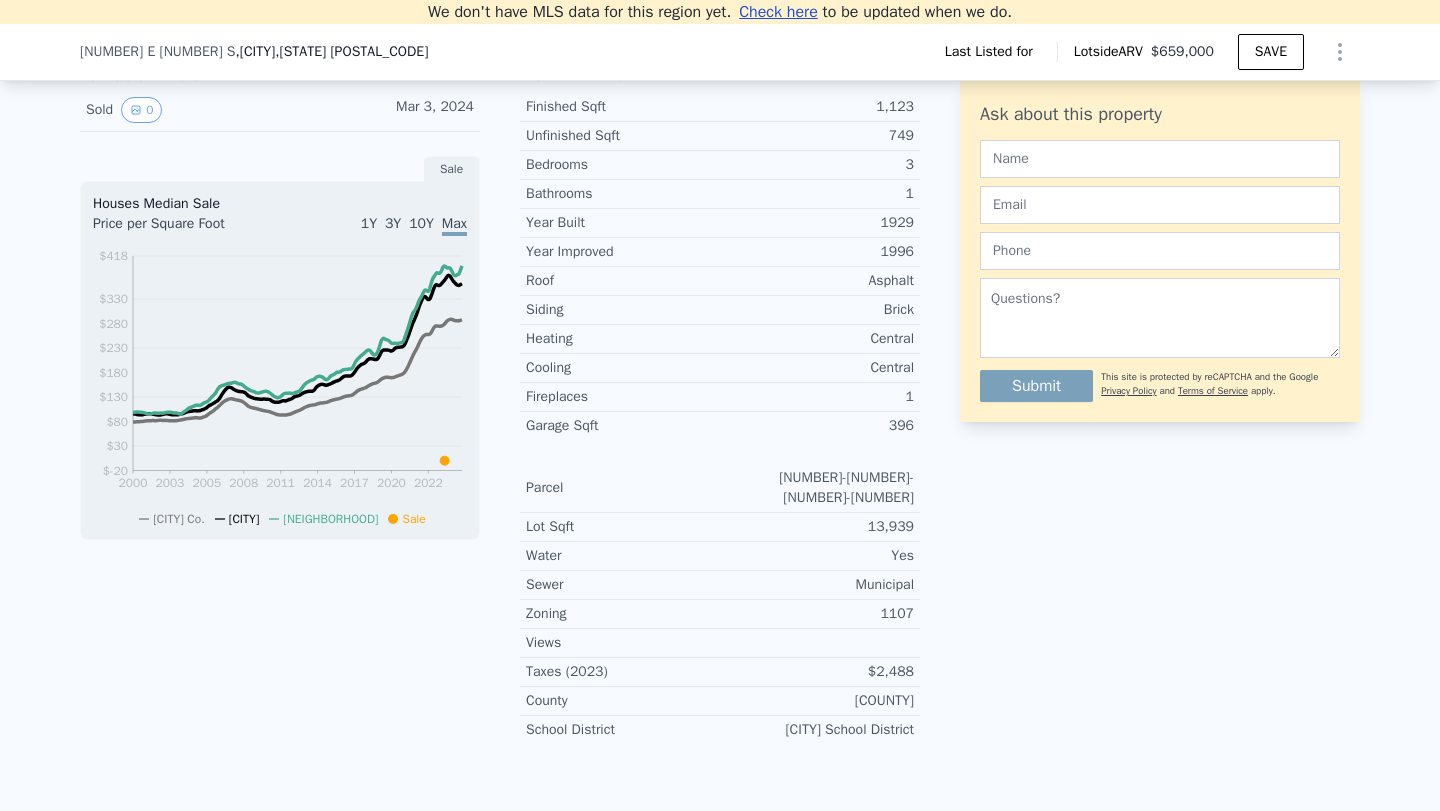 scroll, scrollTop: 508, scrollLeft: 0, axis: vertical 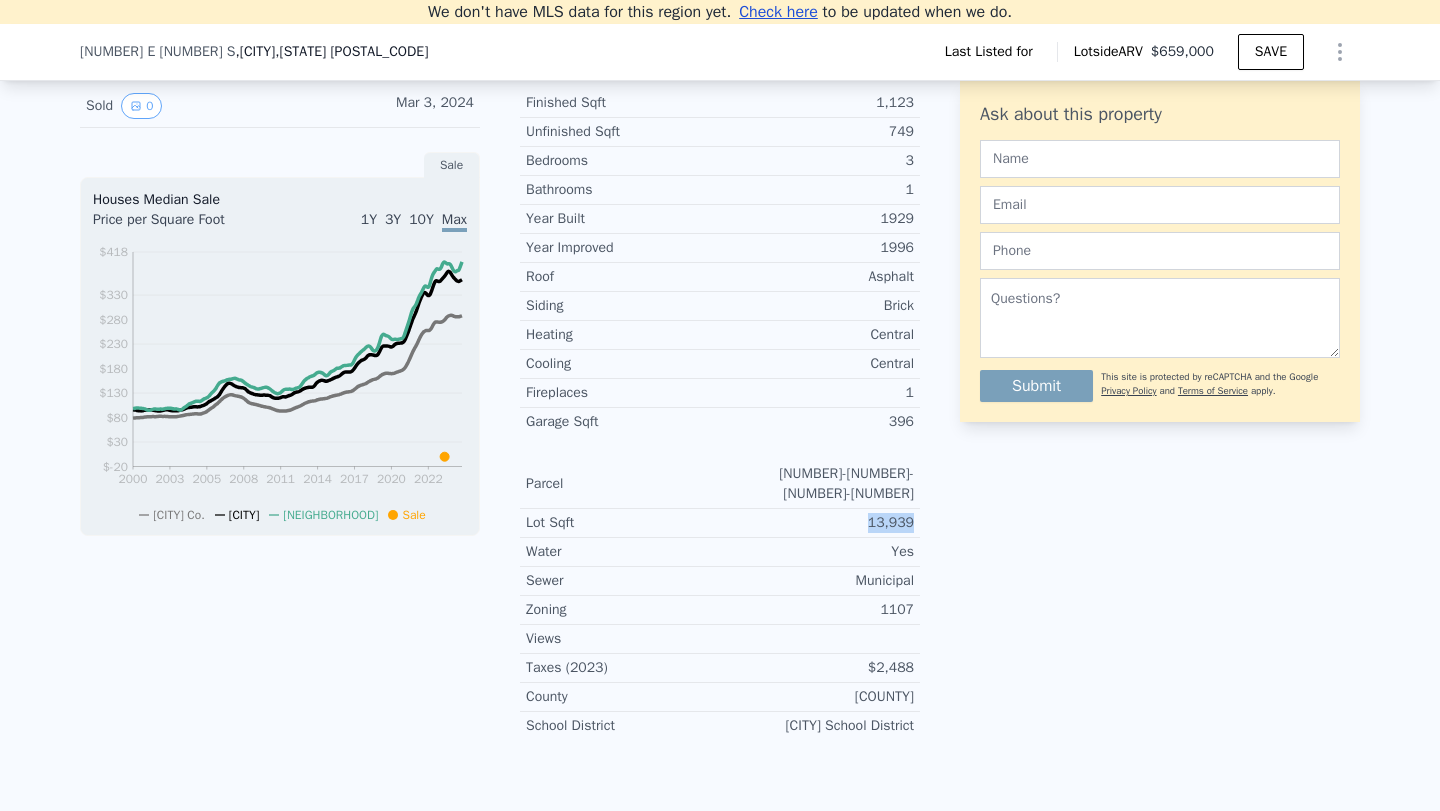 drag, startPoint x: 872, startPoint y: 502, endPoint x: 931, endPoint y: 501, distance: 59.008472 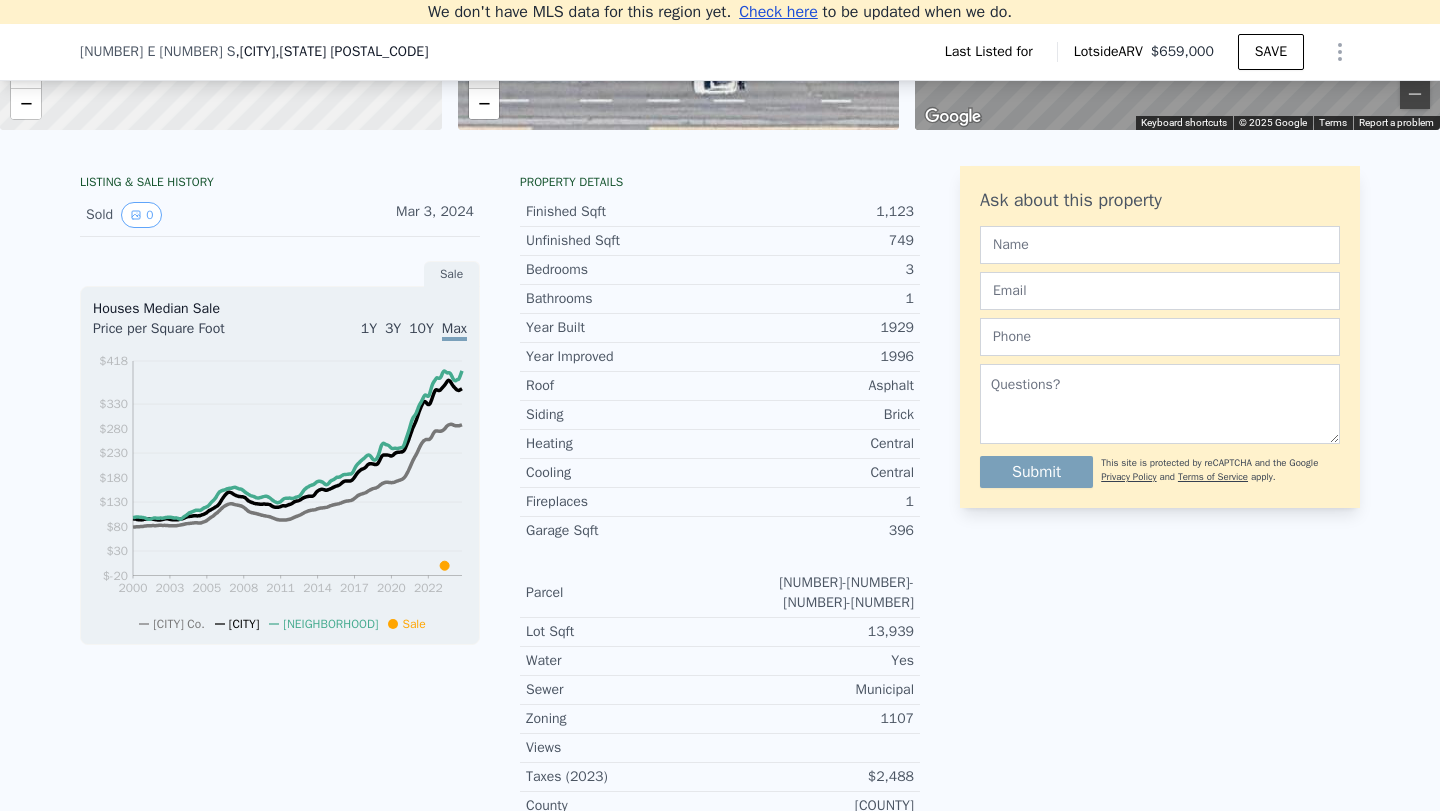 click on "10Y" at bounding box center [421, 328] 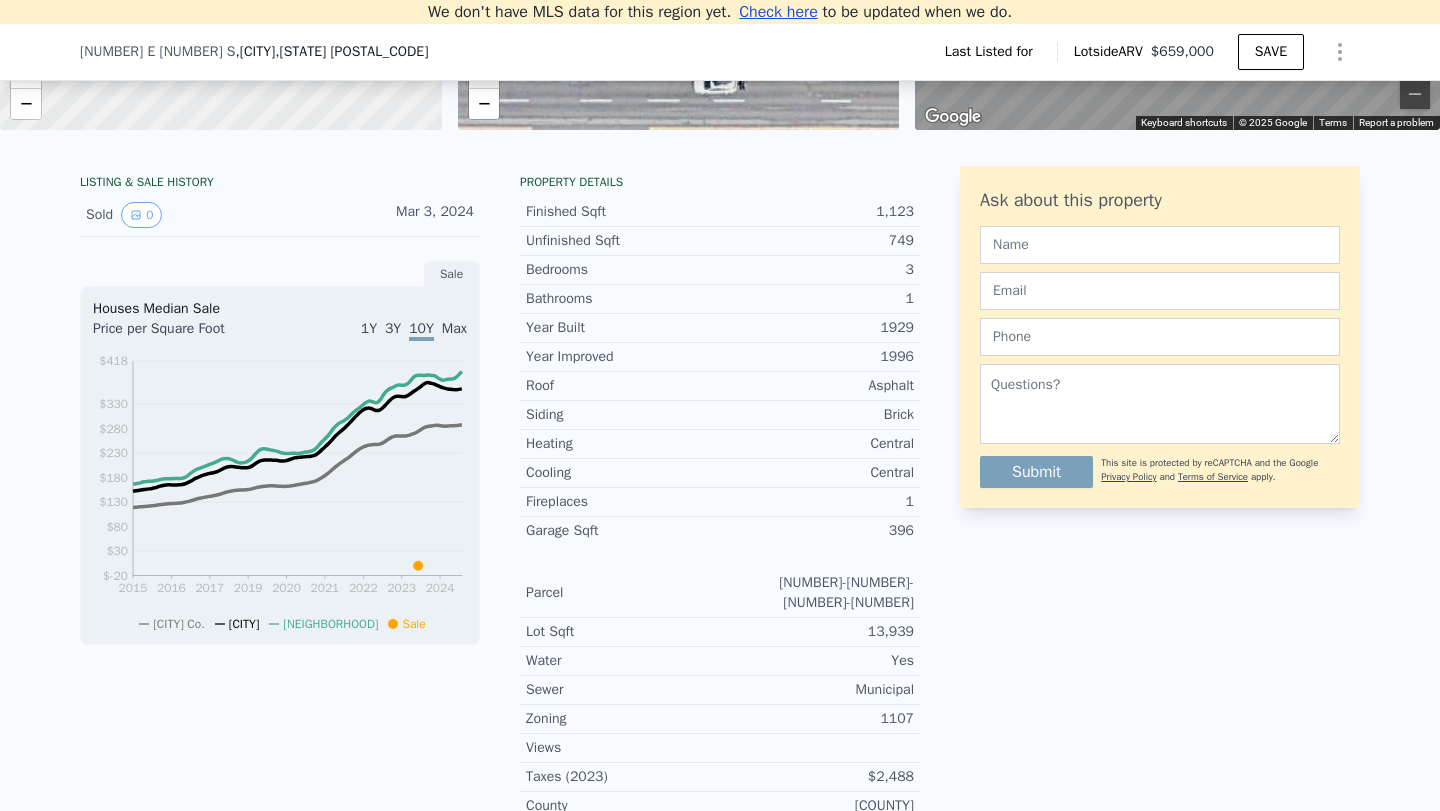 click on "3Y" at bounding box center [393, 328] 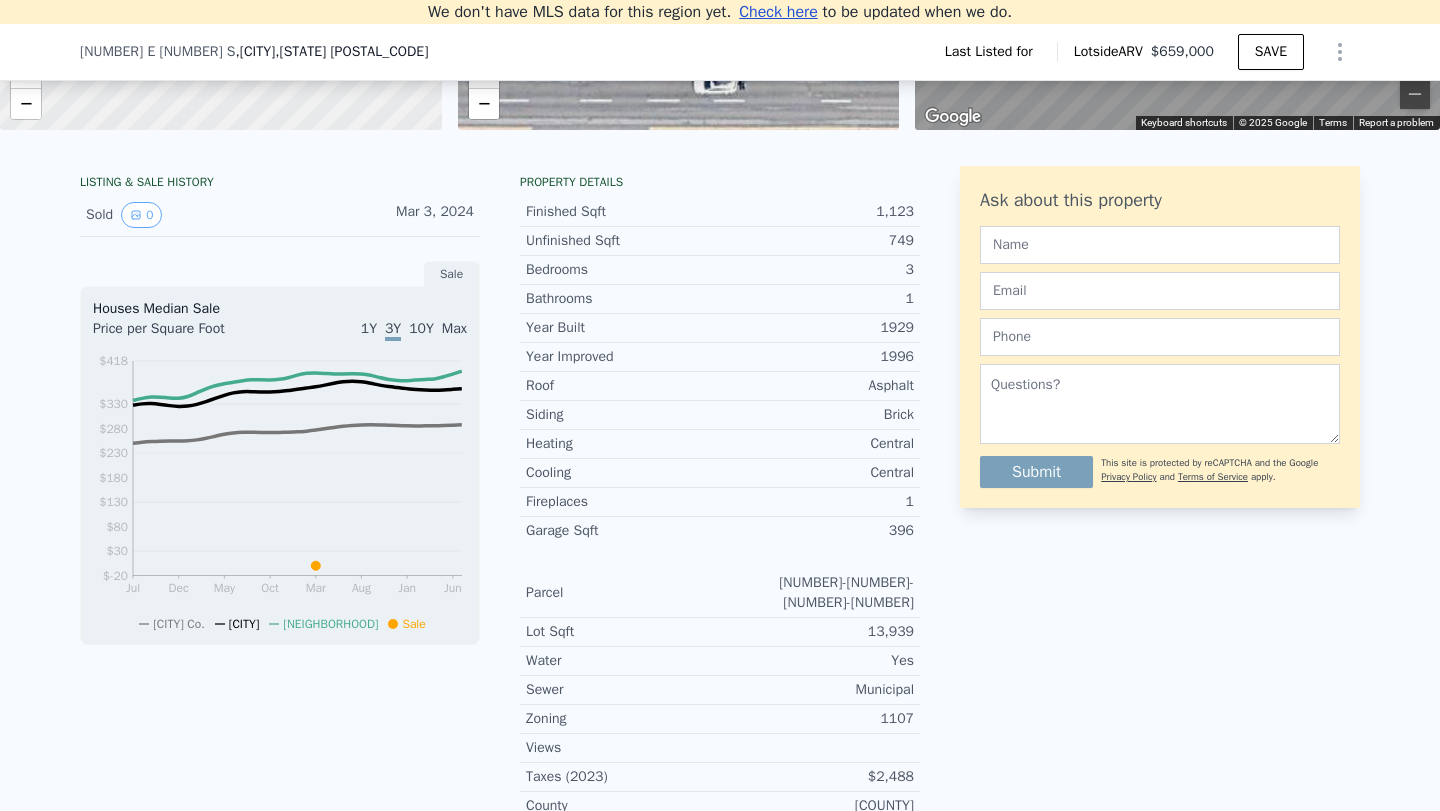 click on "1Y" at bounding box center [369, 328] 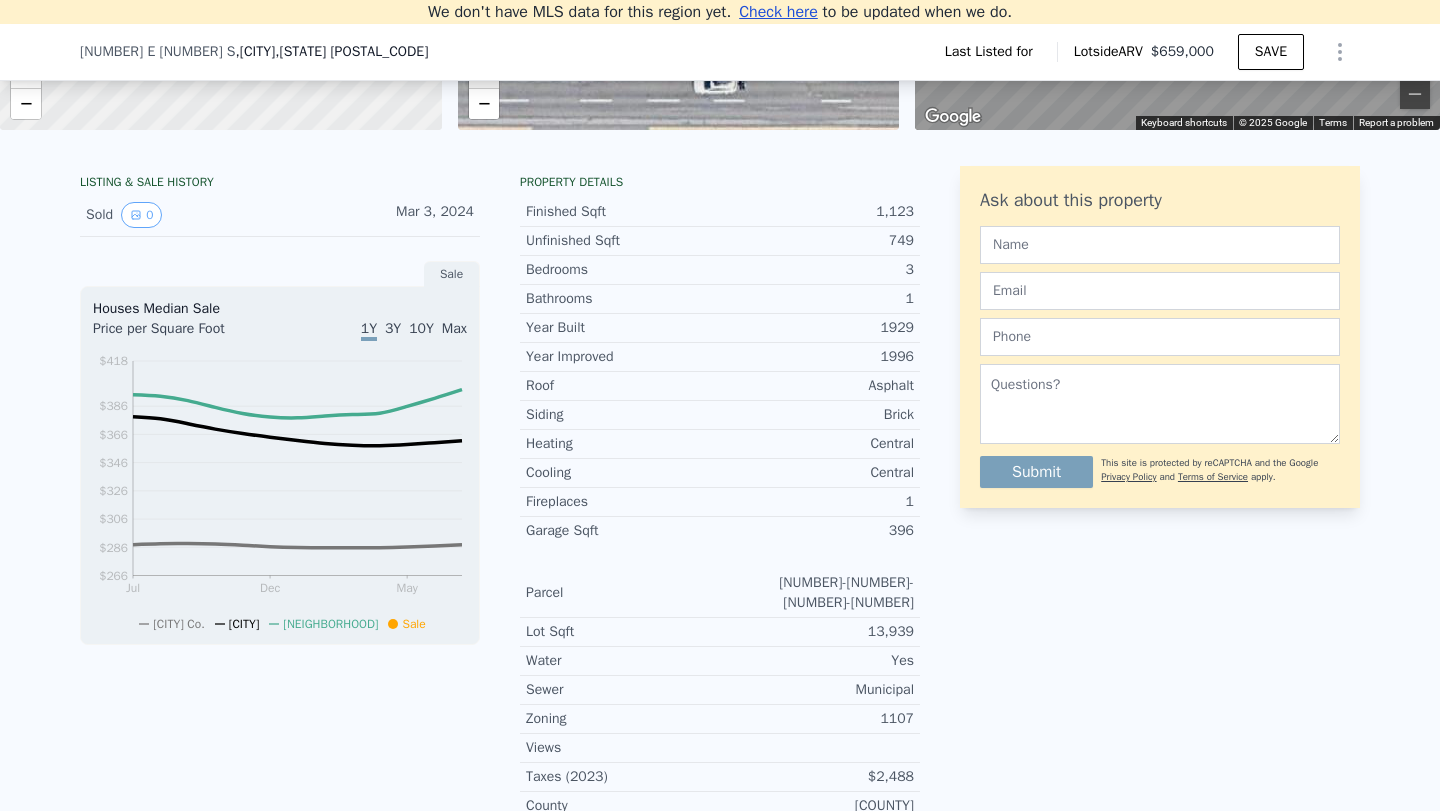 click on "LISTING & SALE HISTORY Sold 0 Mar 3, 2024 Sale Houses Median Sale Price per Square Foot 1Y 3Y 10Y Max Jul Dec May $266 $286 $306 $326 $346 $366 $386 $418 [COUNTY] [CITY] Sugar House Sale Jun 15, 2025 Property details Finished Sqft 1,123 Unfinished Sqft 749 Bedrooms 3 Bathrooms 1 Year Built 1929 Year Improved 1996 Roof Asphalt Siding Brick Heating Central Cooling Central Fireplaces 1 Garage Sqft 396 Parcel 16-21-226-005-0000 Lot Sqft 13,939 Water Yes Sewer Municipal Zoning 1107 Views Taxes (2023) $2,488 County [COUNTY] School District [CITY] School District" at bounding box center (500, 515) 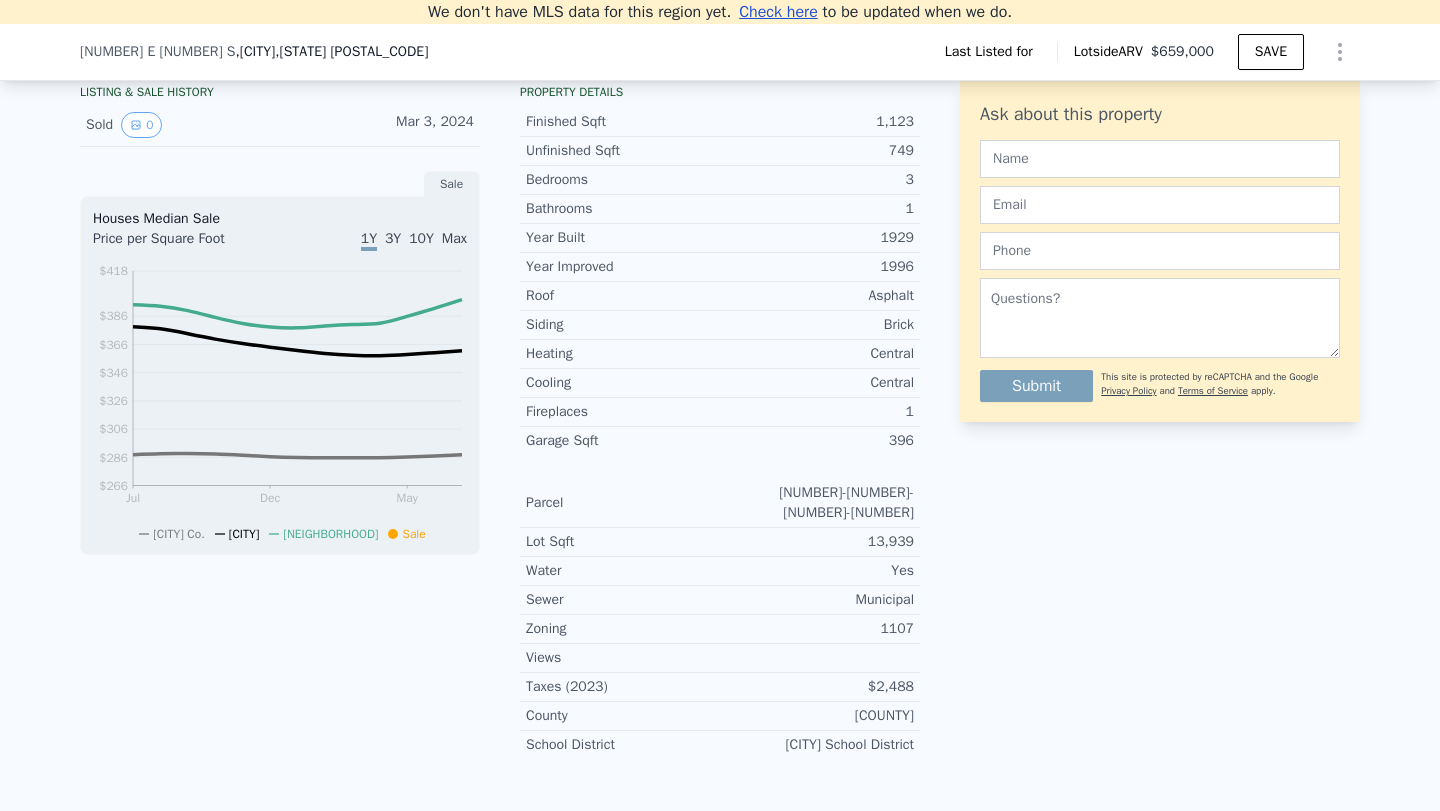 scroll, scrollTop: 0, scrollLeft: 0, axis: both 